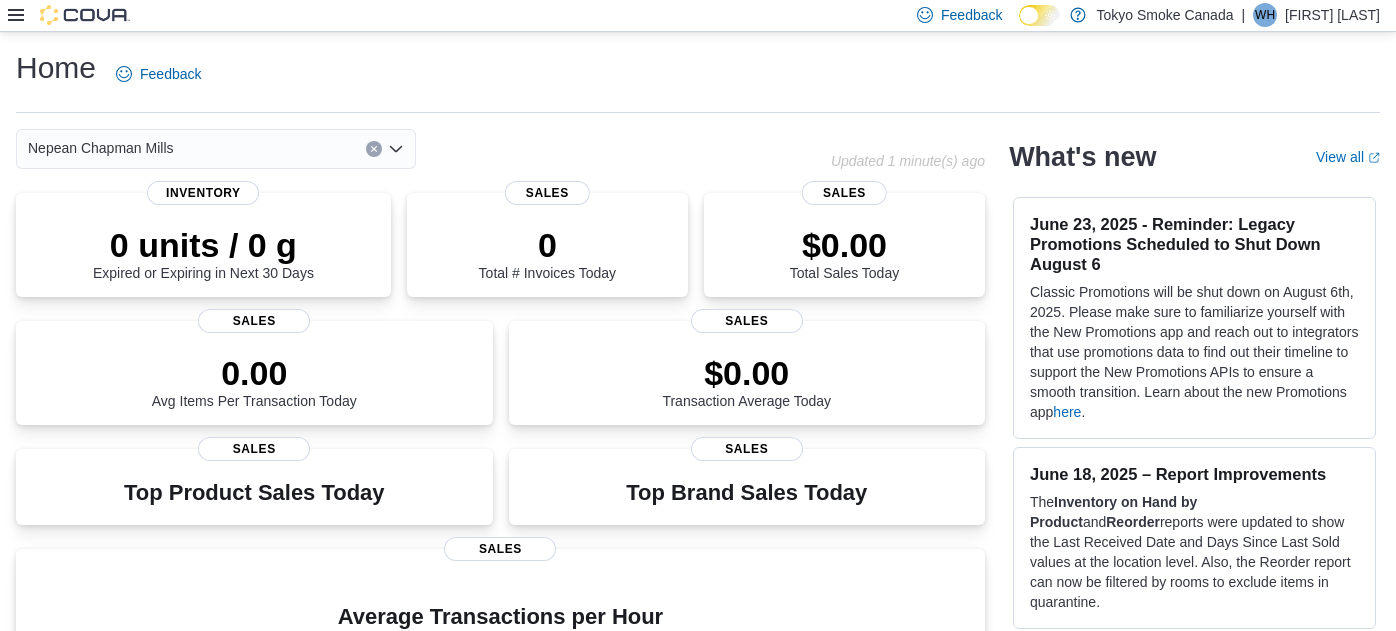 scroll, scrollTop: 0, scrollLeft: 0, axis: both 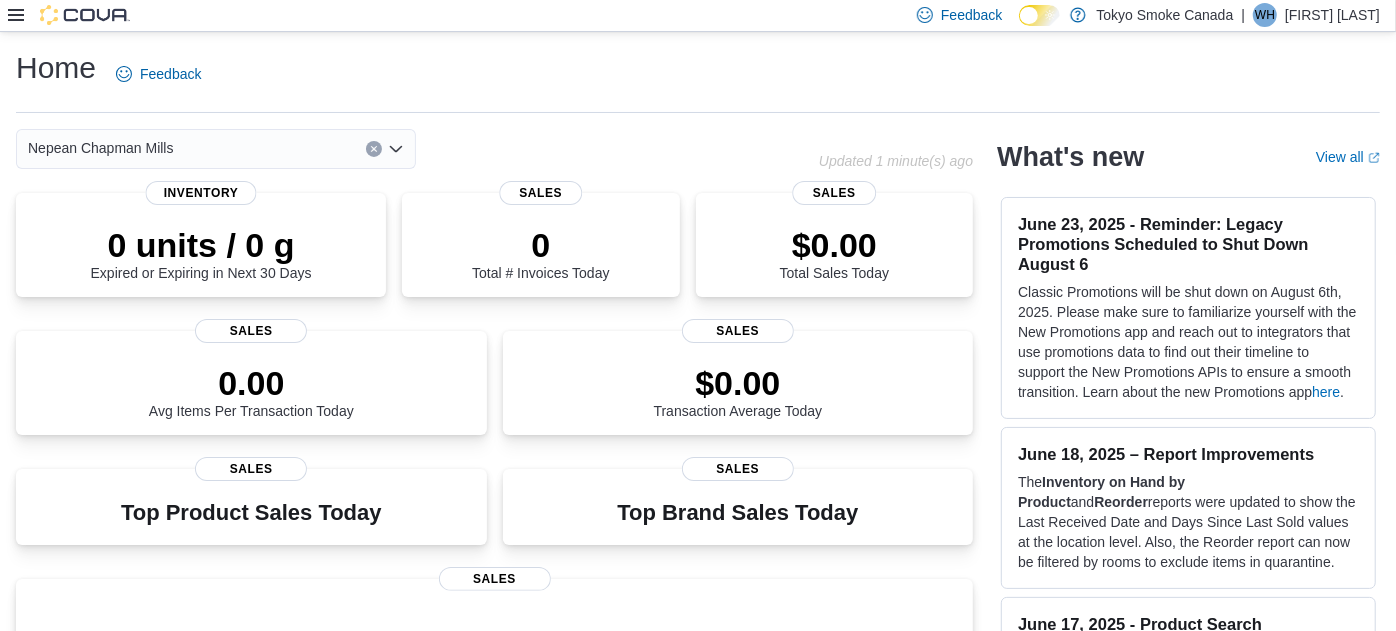 click 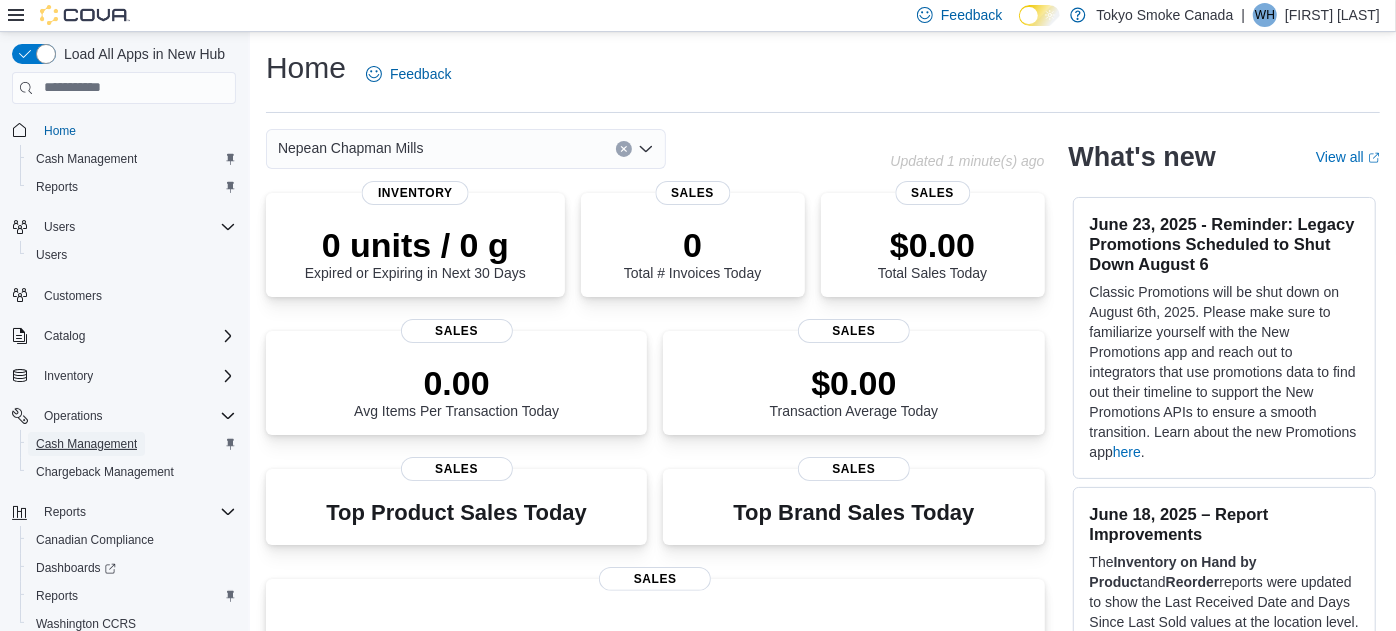 click on "Cash Management" at bounding box center (86, 444) 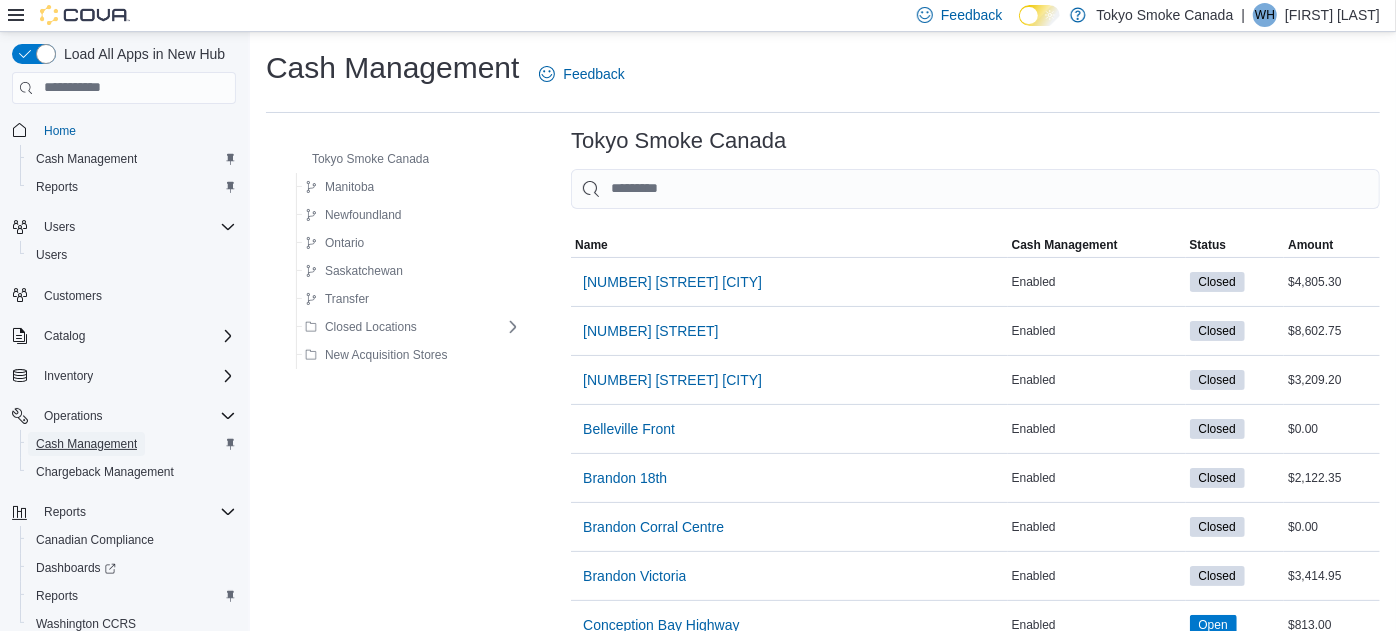scroll, scrollTop: 551, scrollLeft: 0, axis: vertical 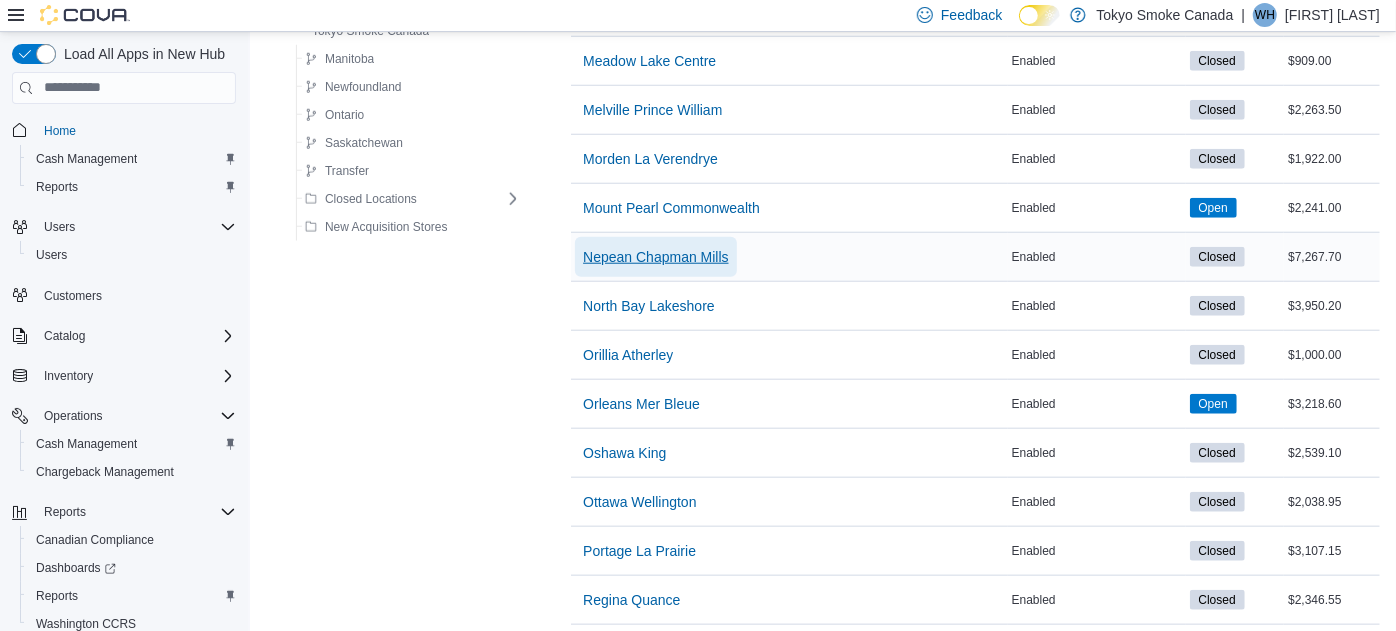 click on "Nepean Chapman Mills" at bounding box center [656, 257] 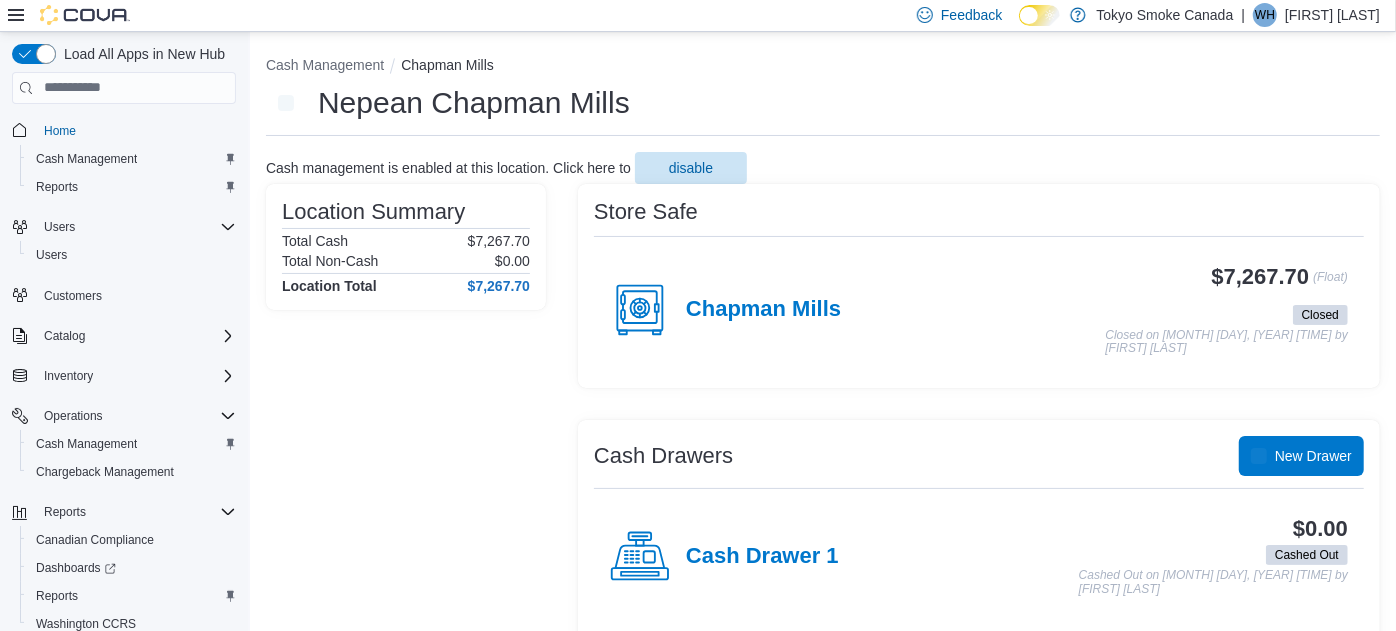 scroll, scrollTop: 0, scrollLeft: 0, axis: both 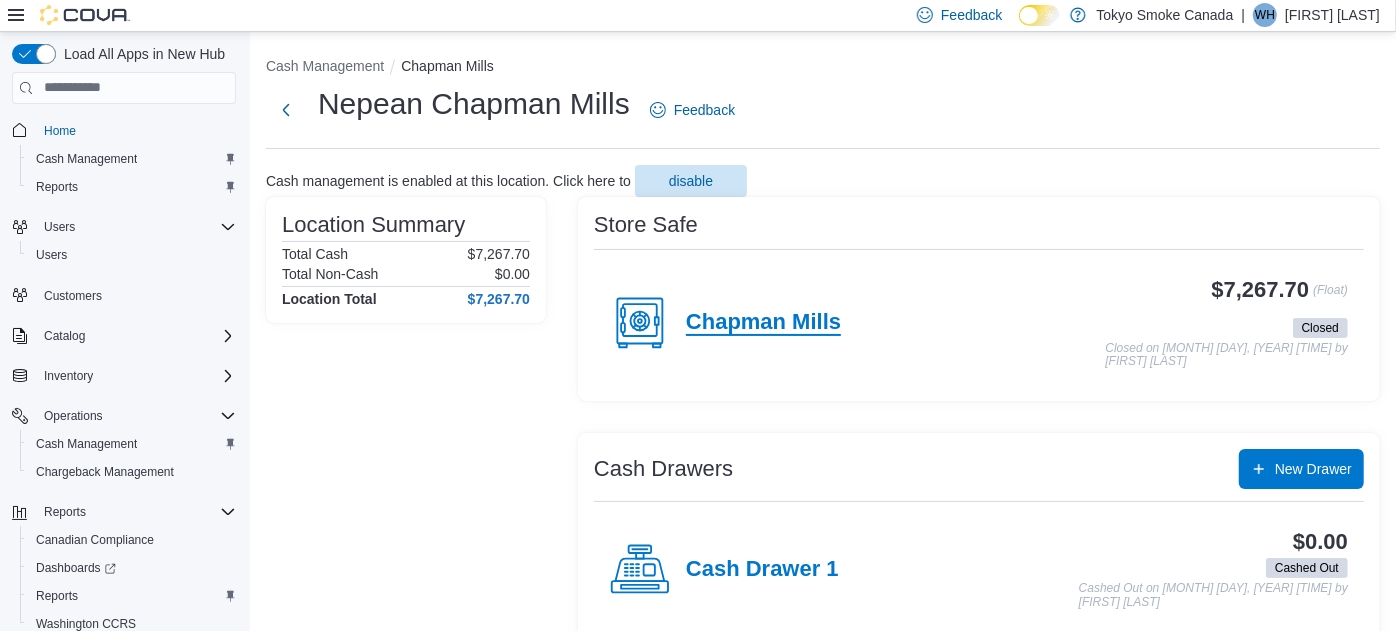 click on "Chapman Mills" at bounding box center [763, 323] 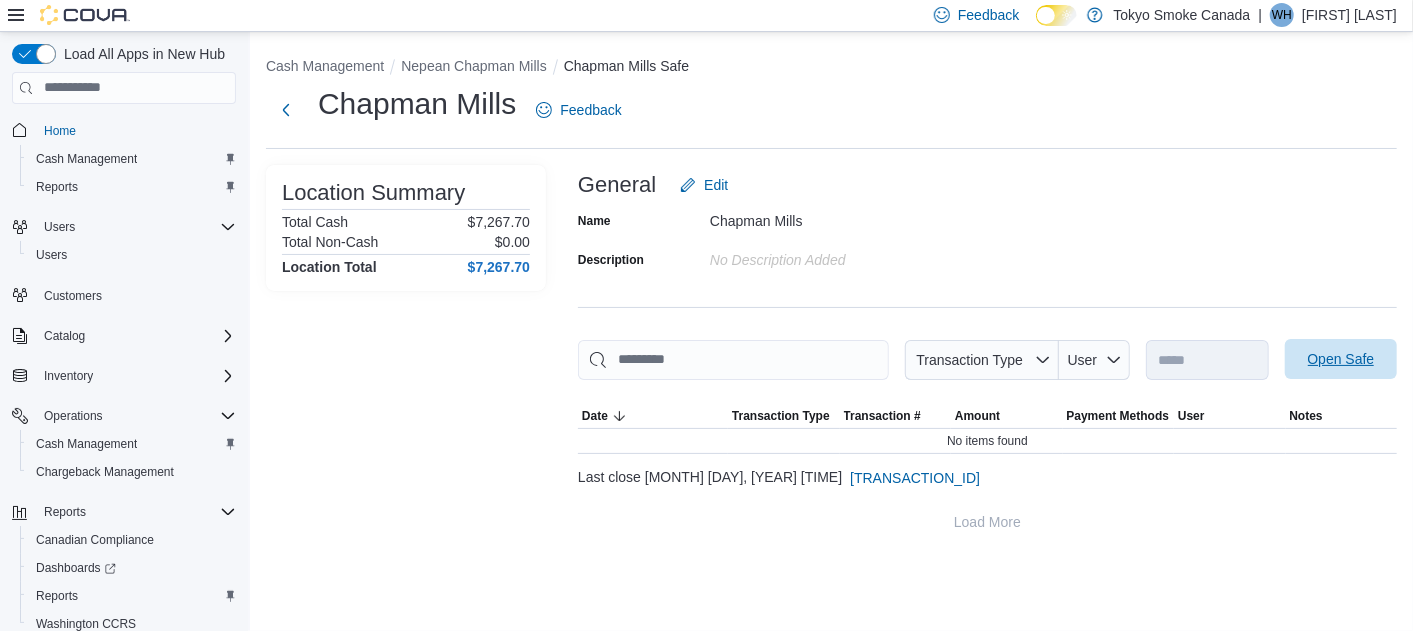 click on "Open Safe" at bounding box center (1341, 359) 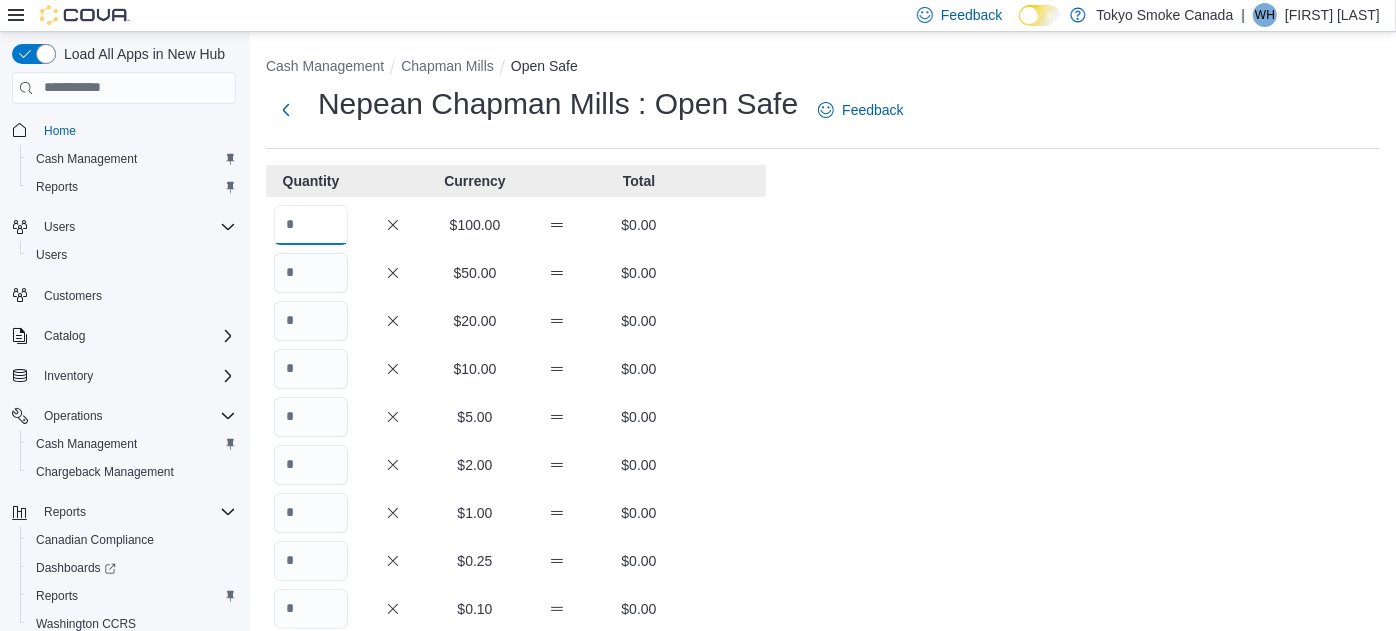 click at bounding box center [311, 225] 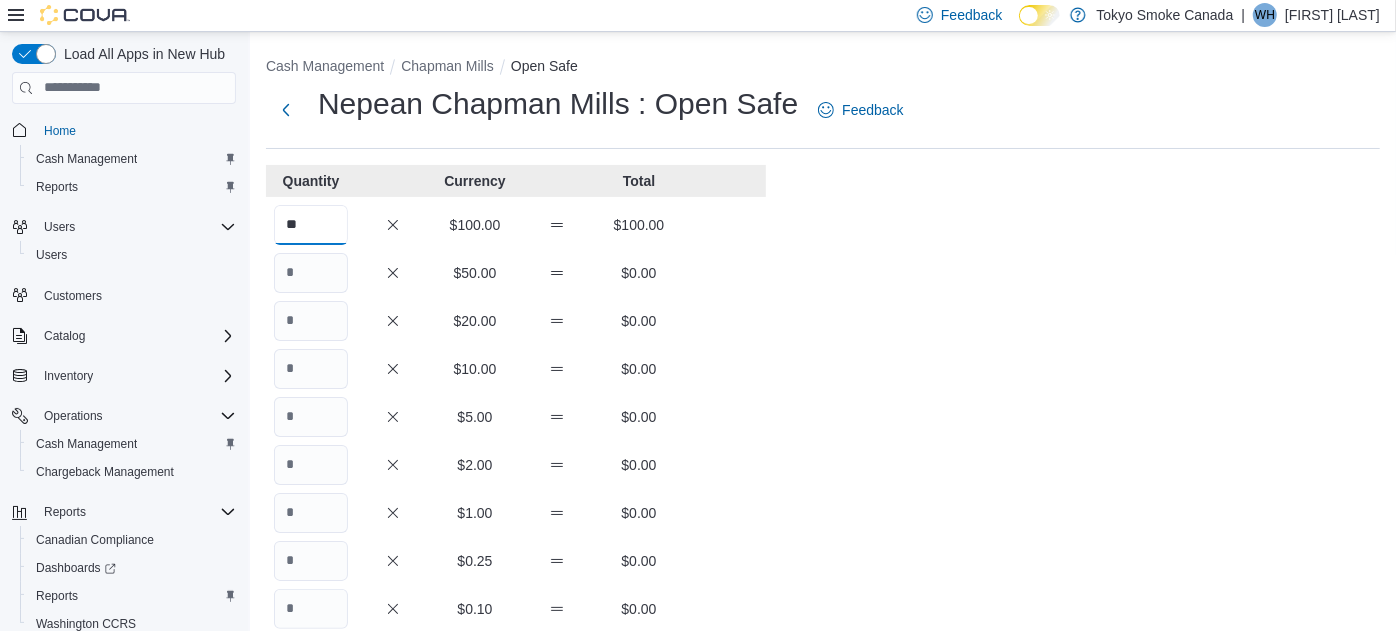 type on "**" 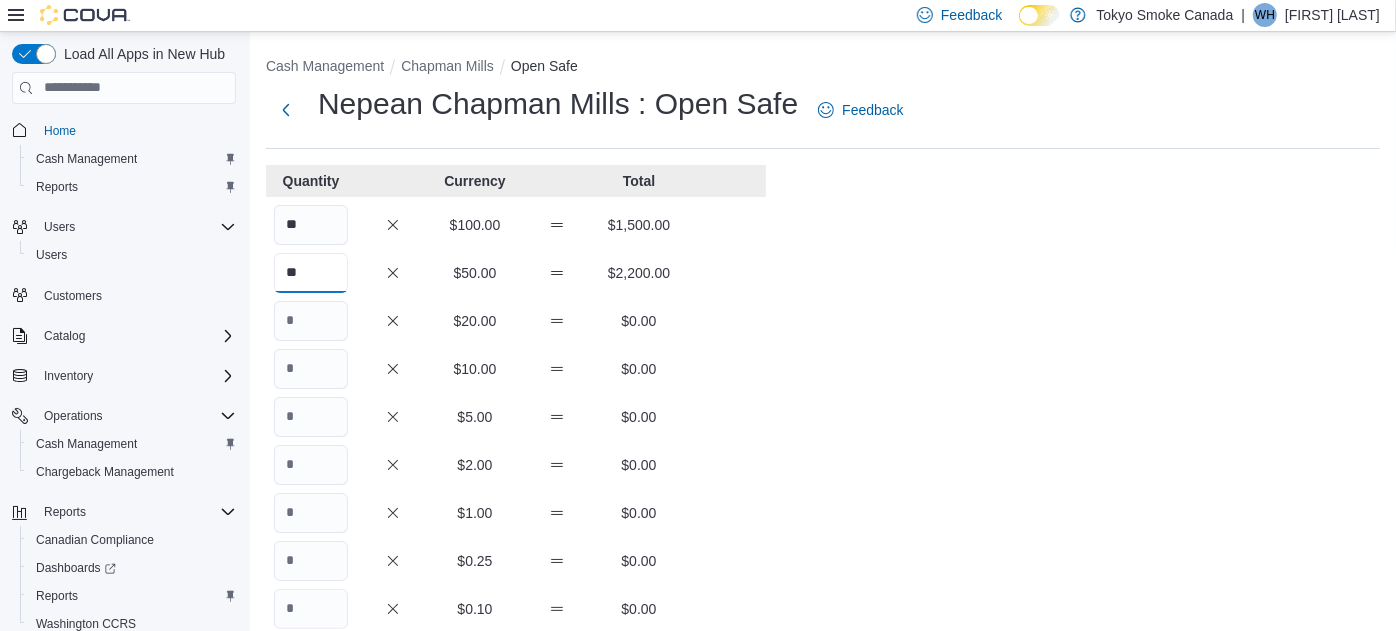 type on "**" 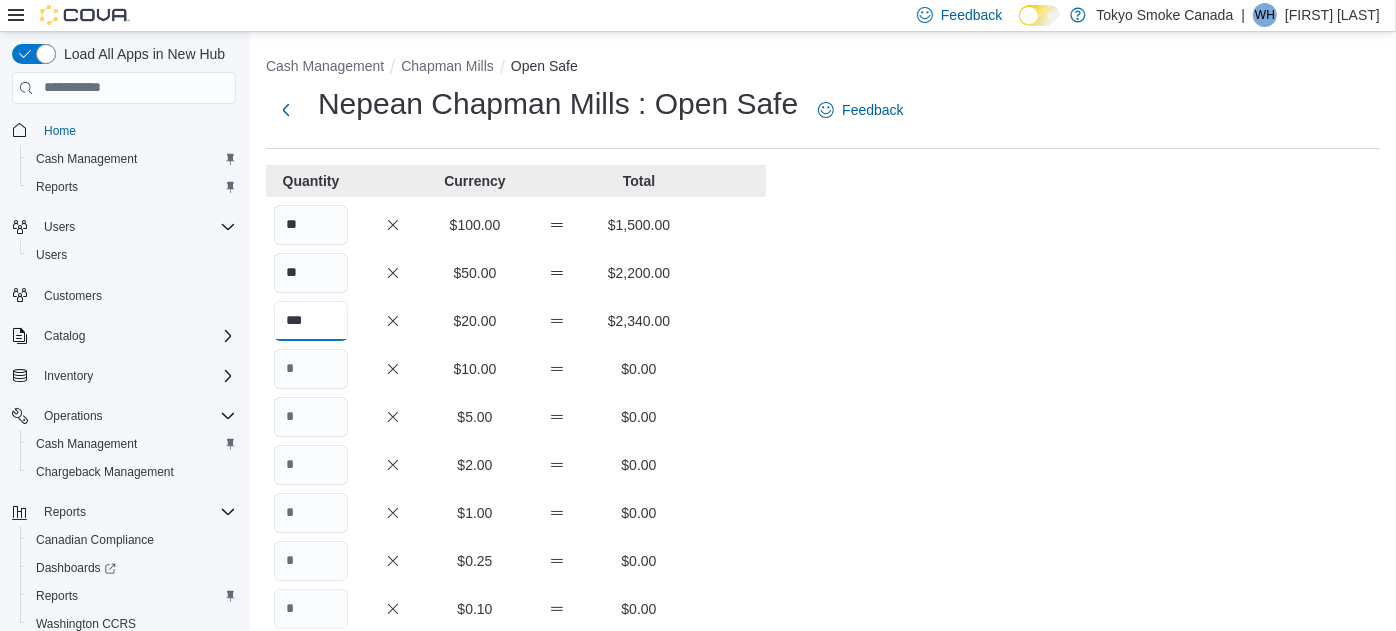 type on "***" 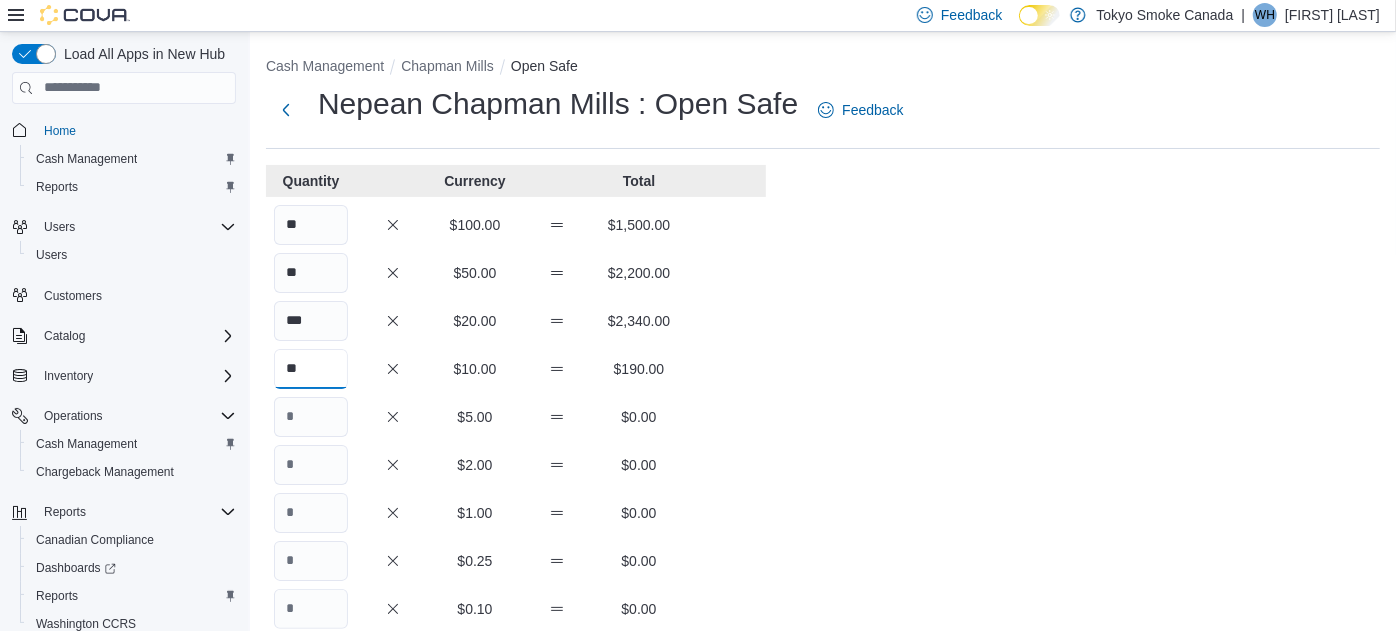 type on "**" 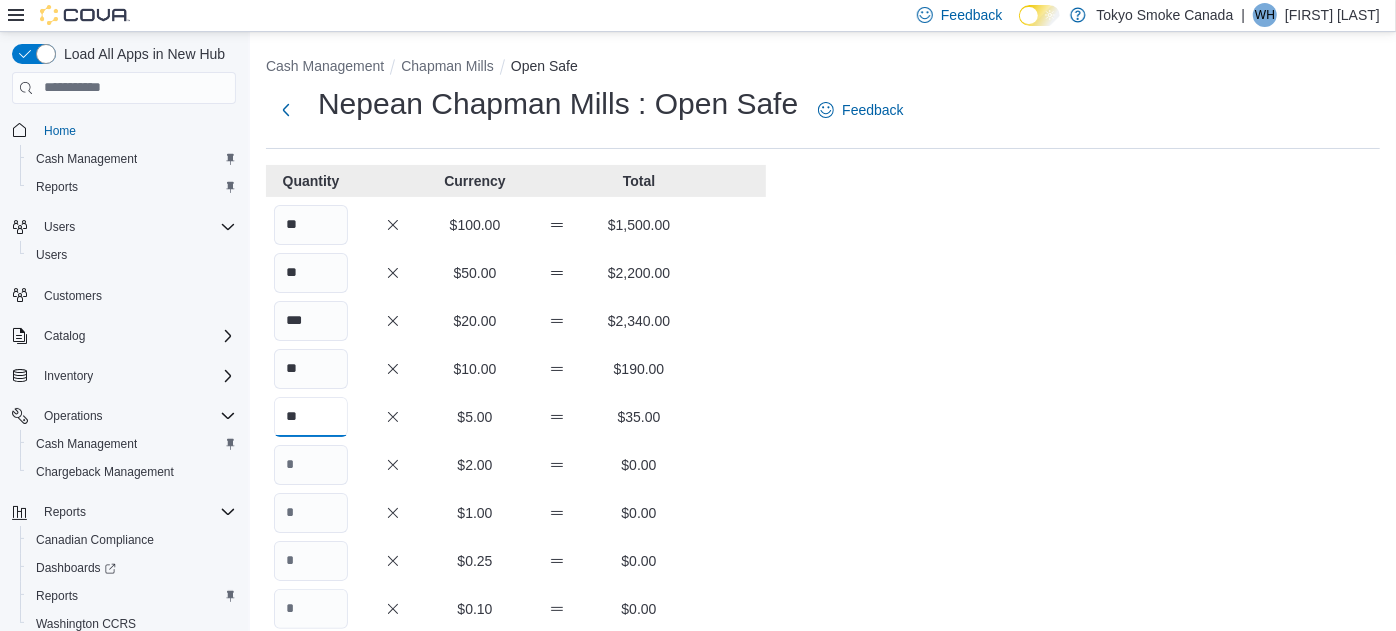 type on "**" 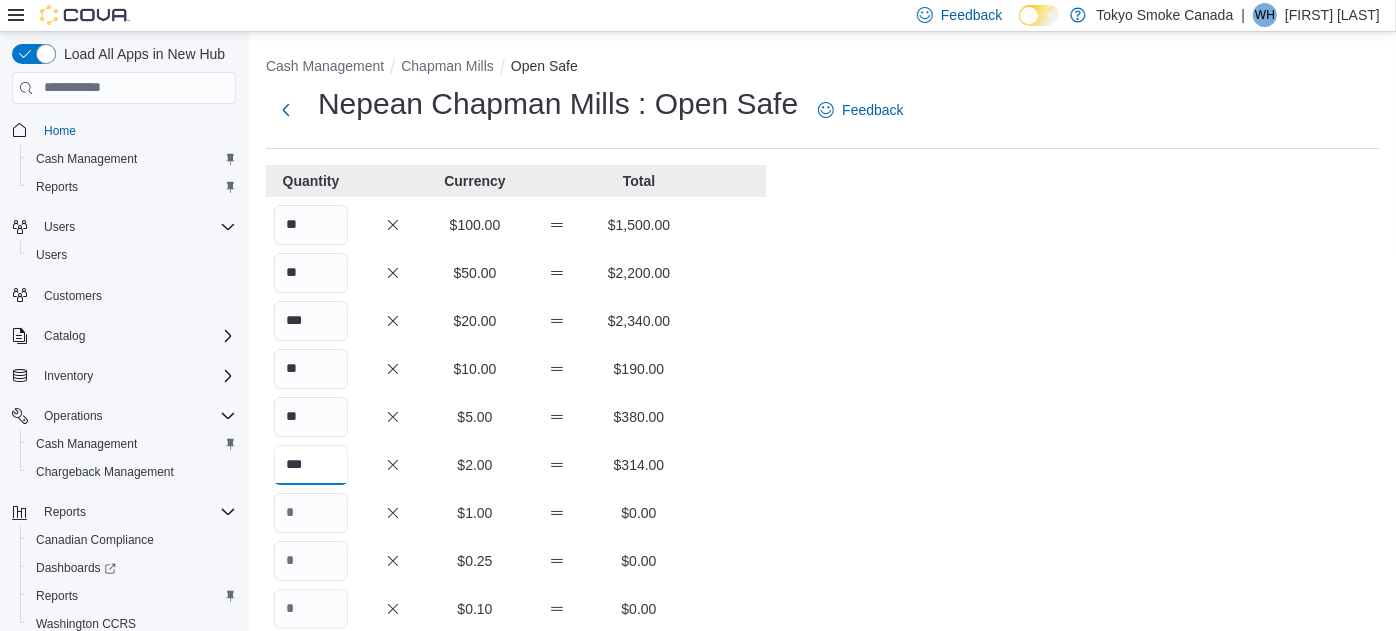 type on "***" 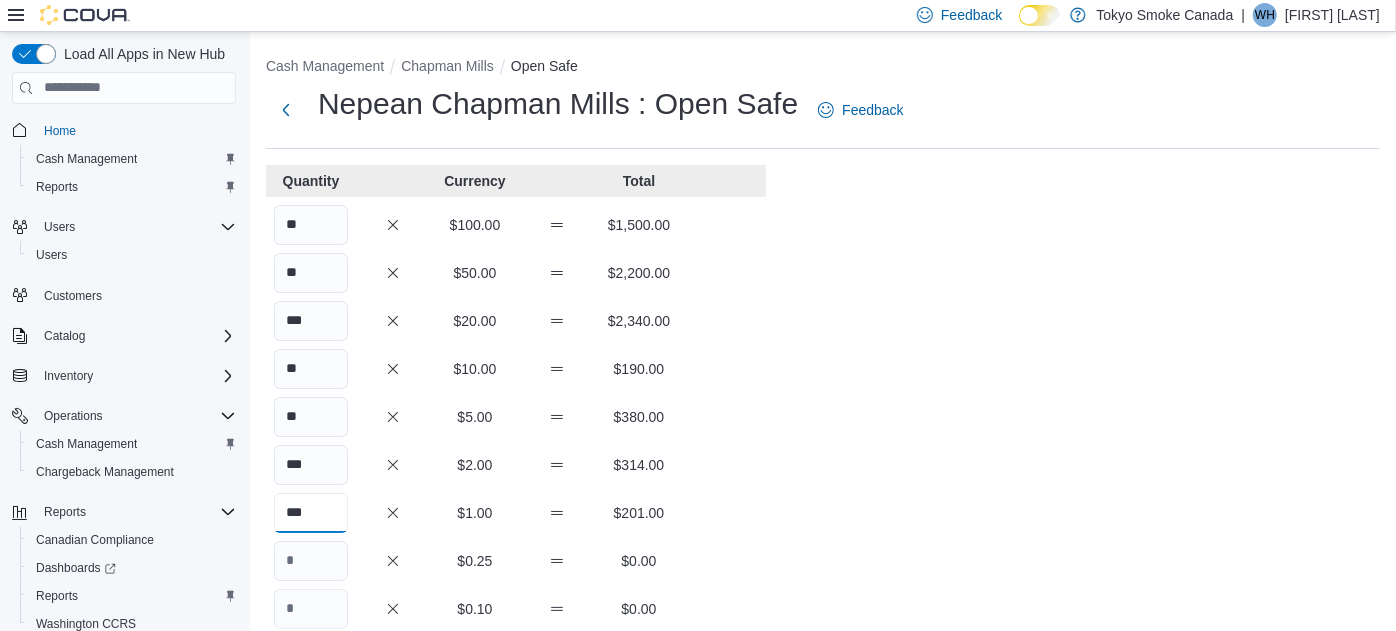 type on "***" 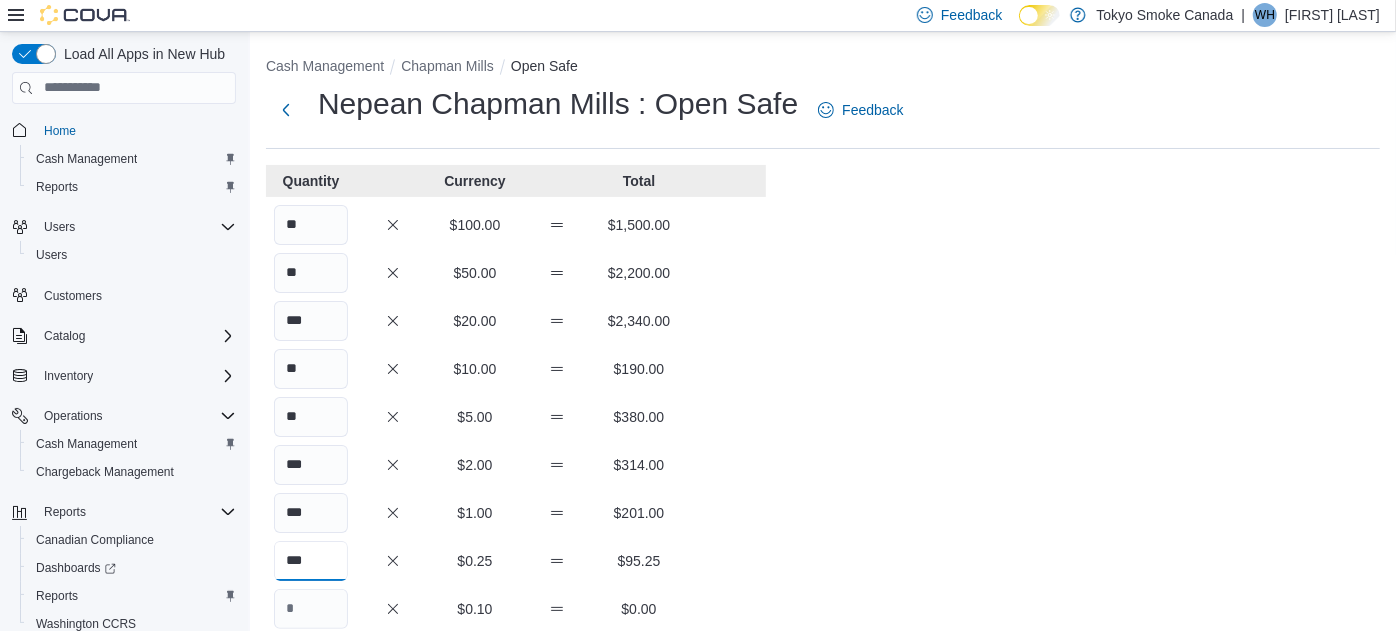 type on "***" 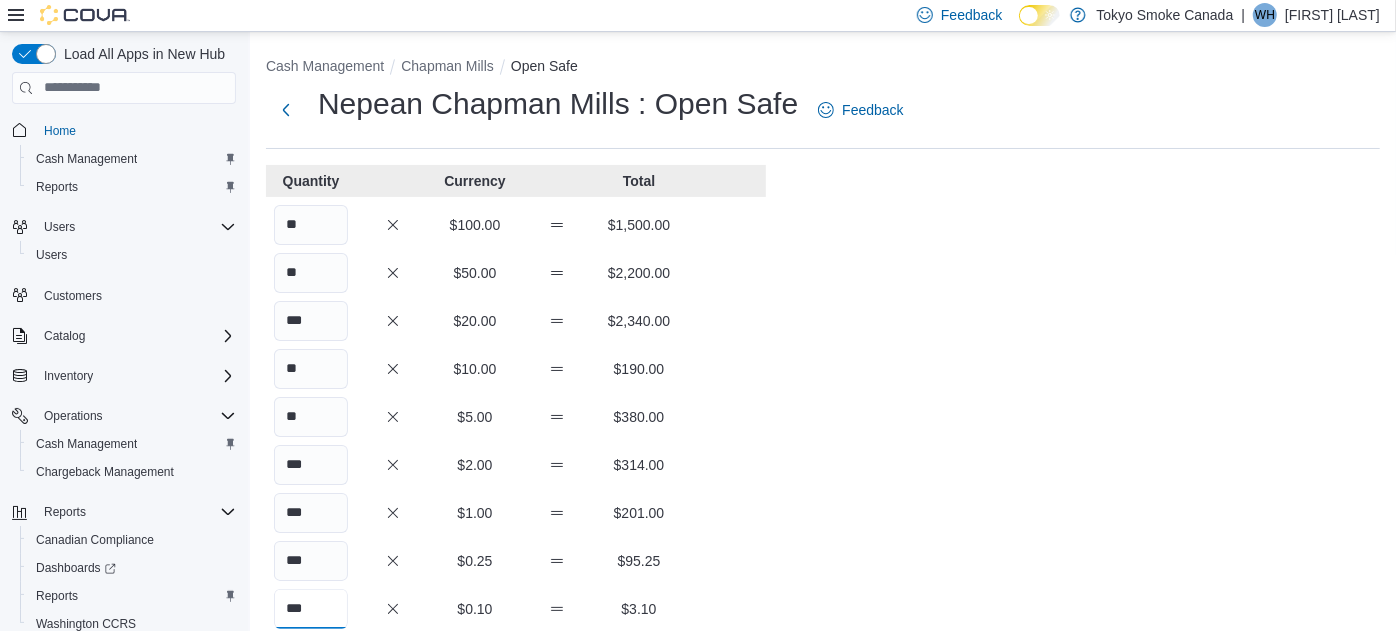type on "***" 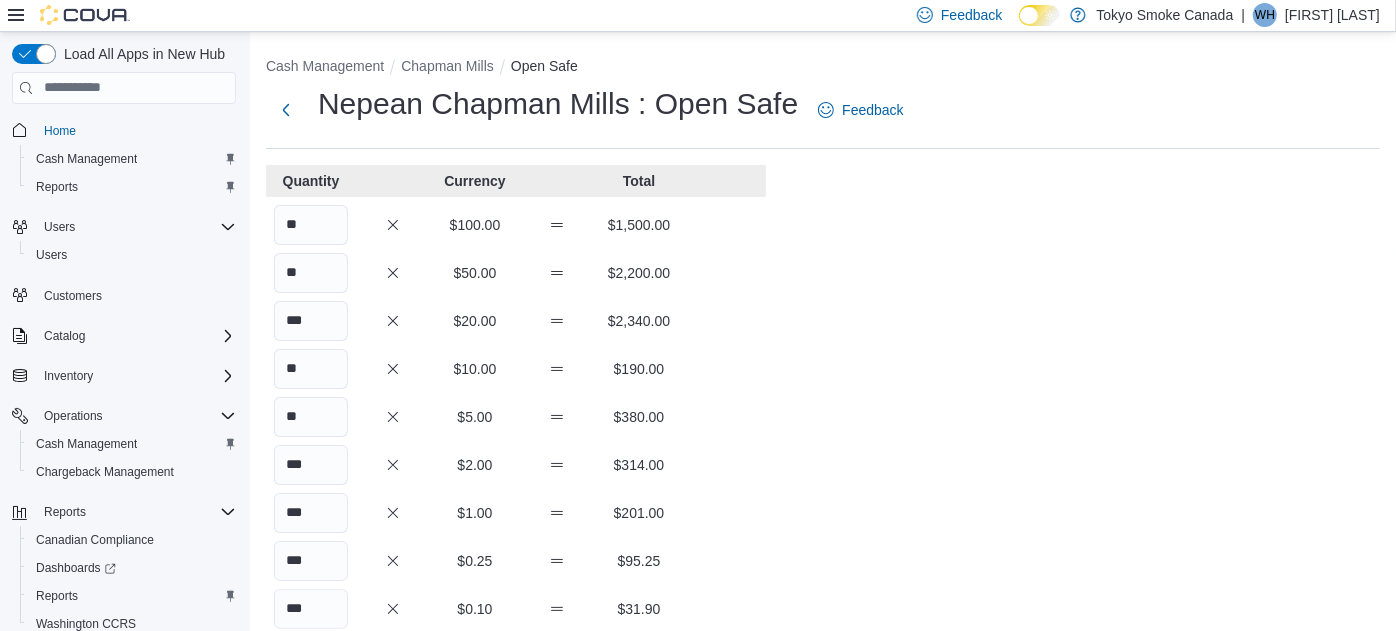 scroll, scrollTop: 340, scrollLeft: 0, axis: vertical 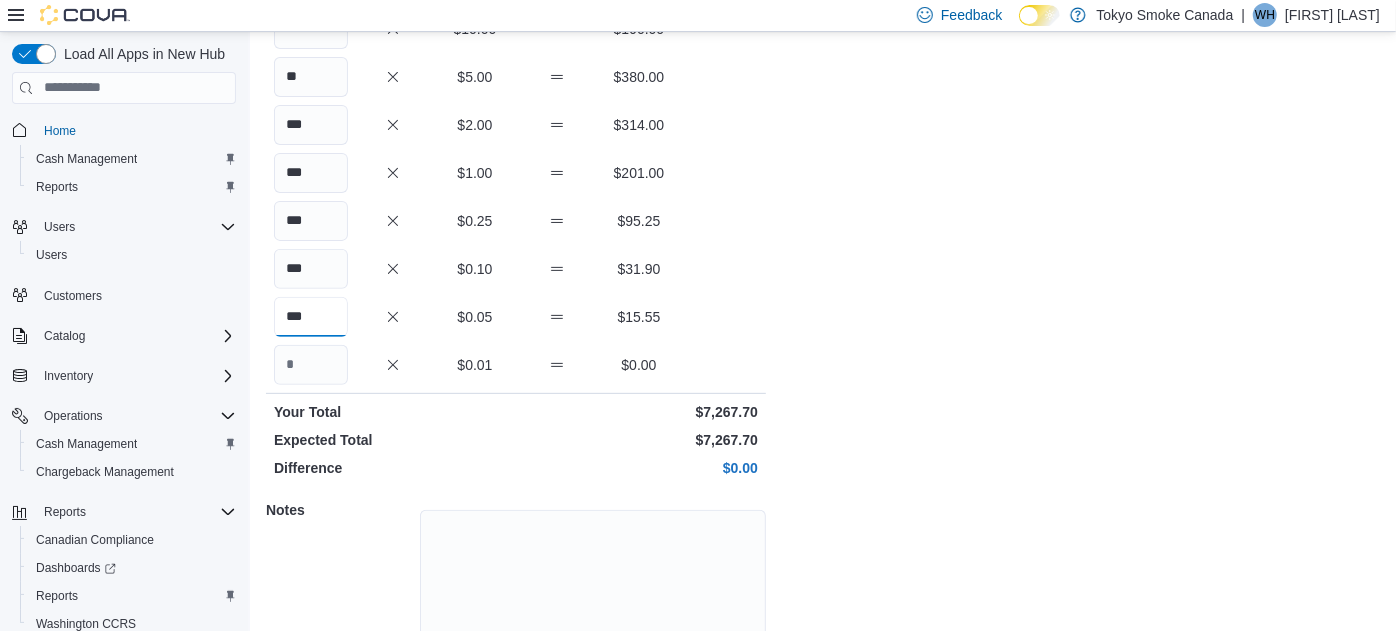 type on "***" 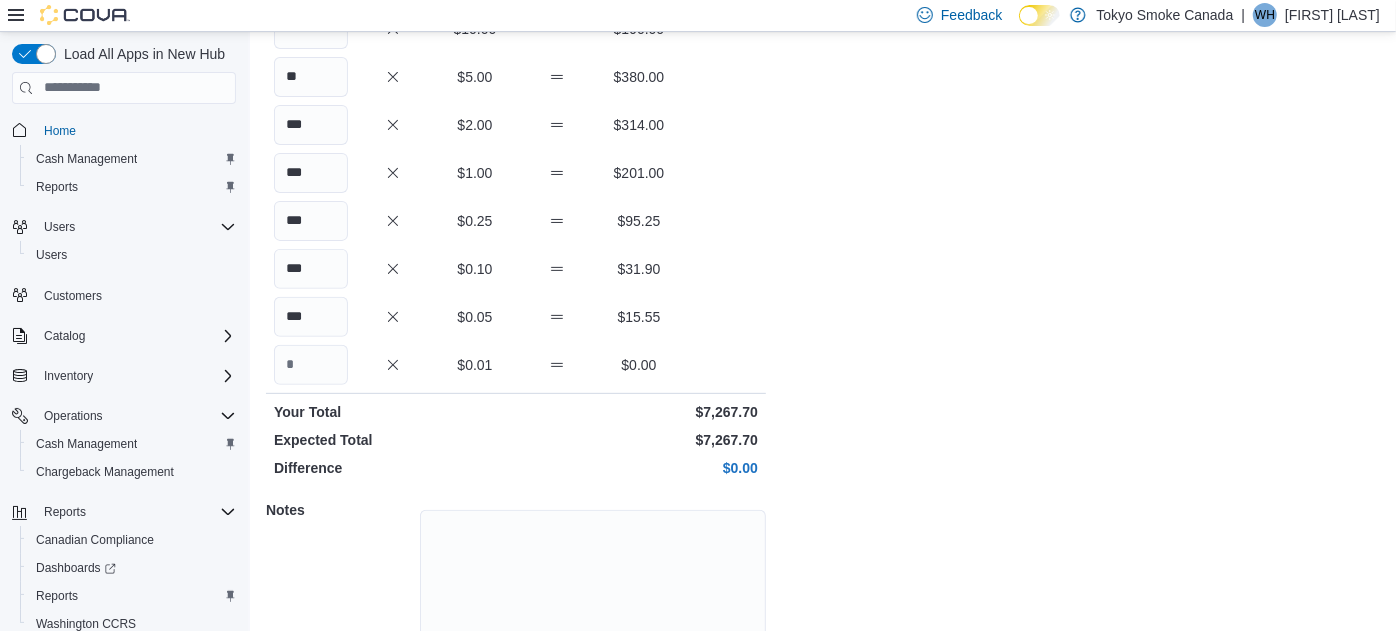 type 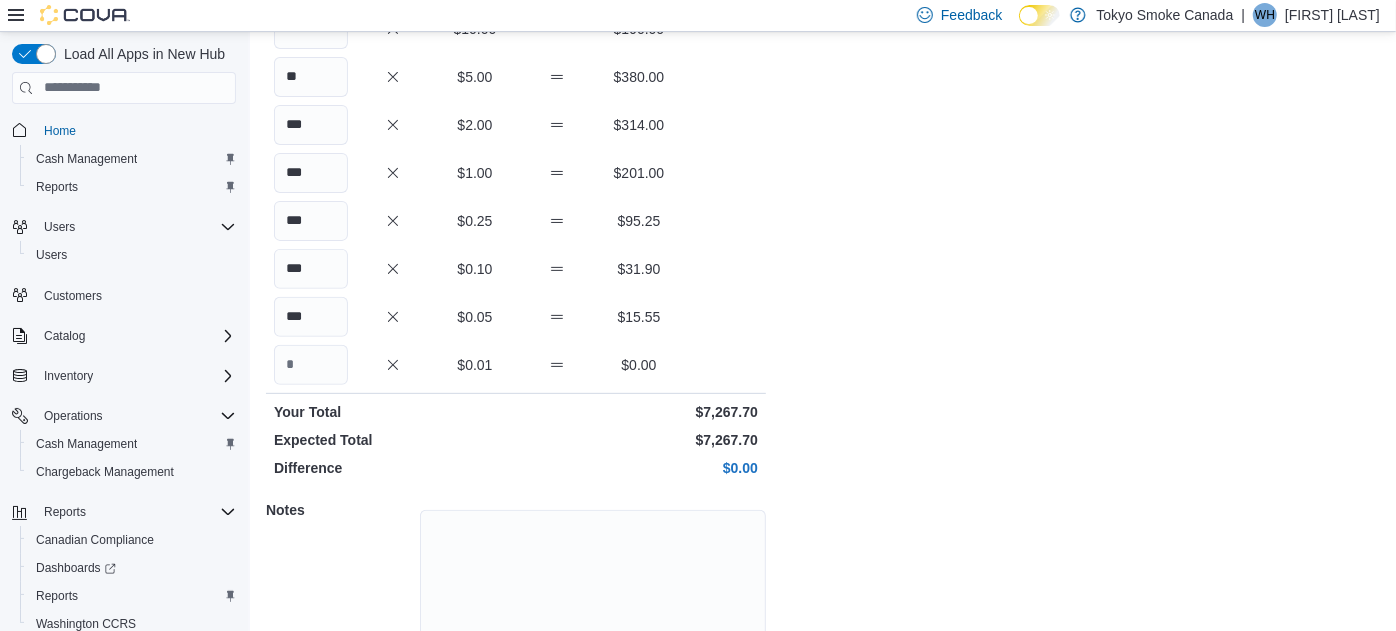 scroll, scrollTop: 443, scrollLeft: 0, axis: vertical 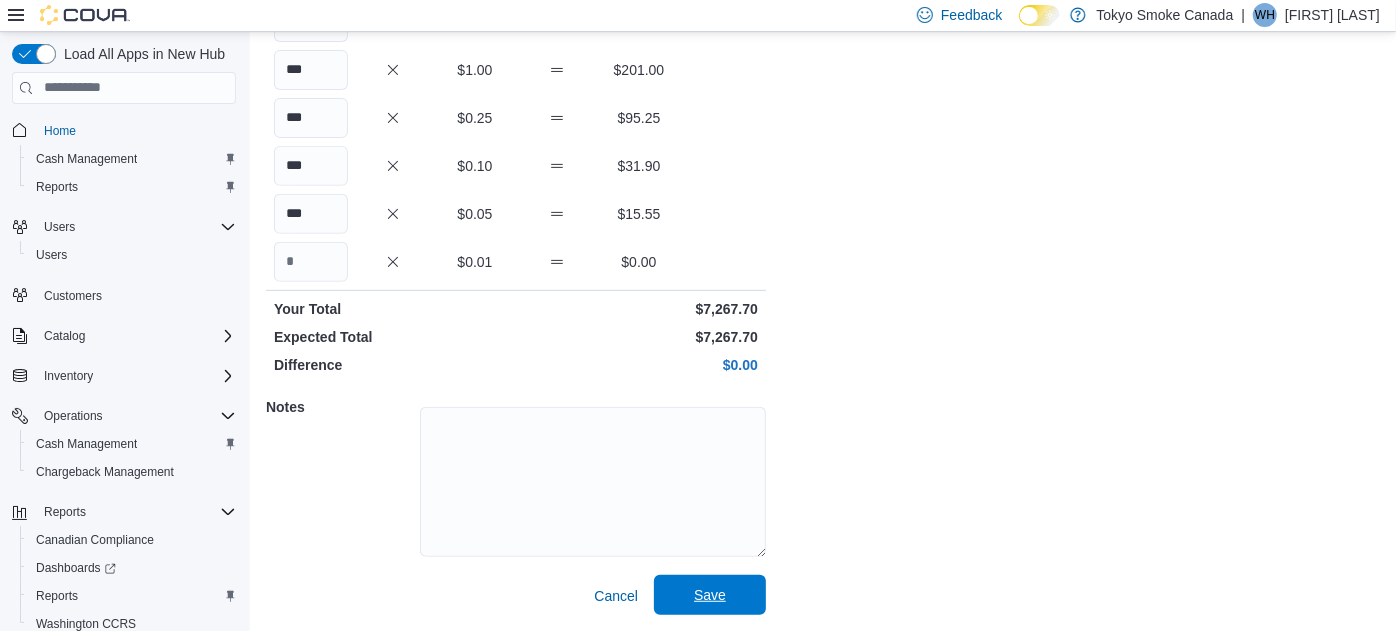 click on "Save" at bounding box center [710, 595] 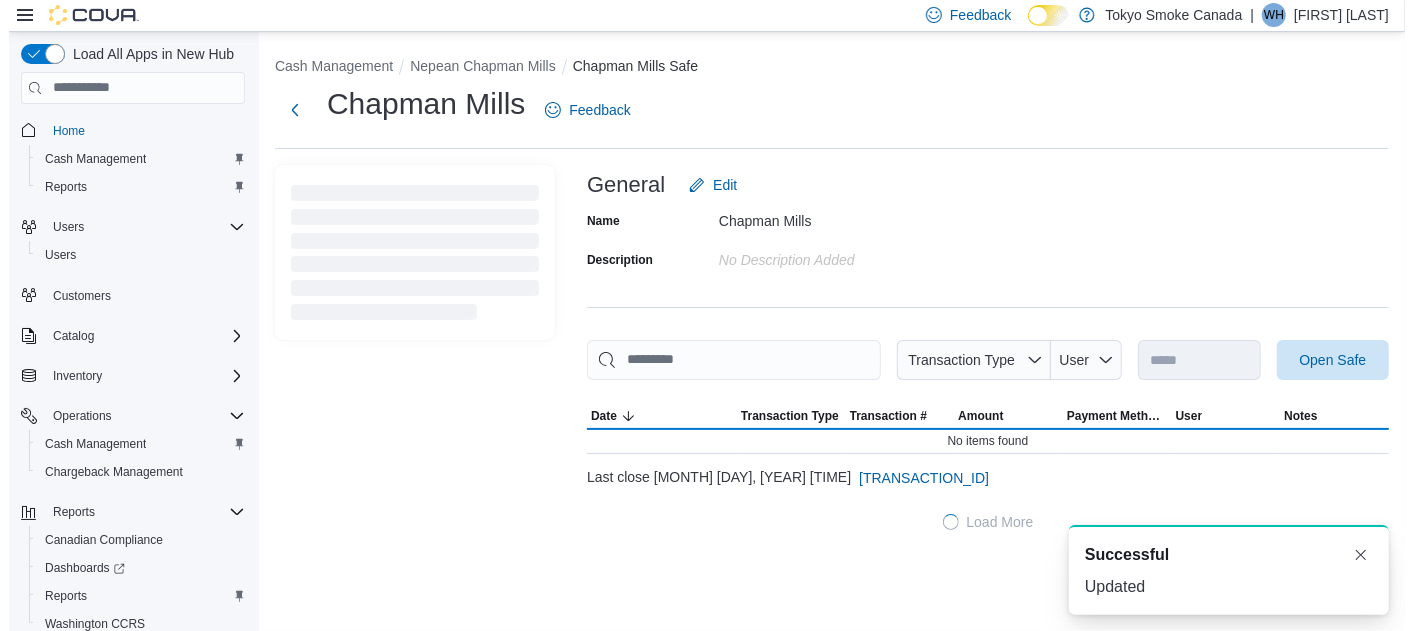 scroll, scrollTop: 0, scrollLeft: 0, axis: both 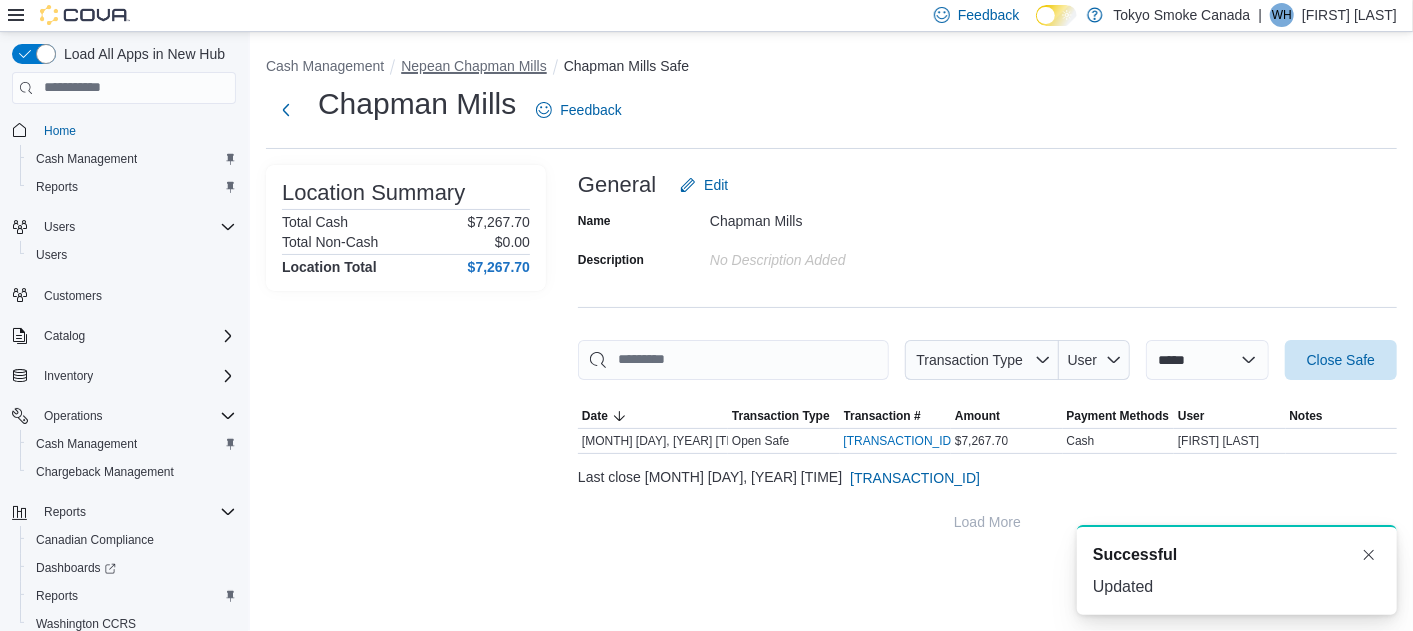 click on "Nepean Chapman Mills" at bounding box center (474, 66) 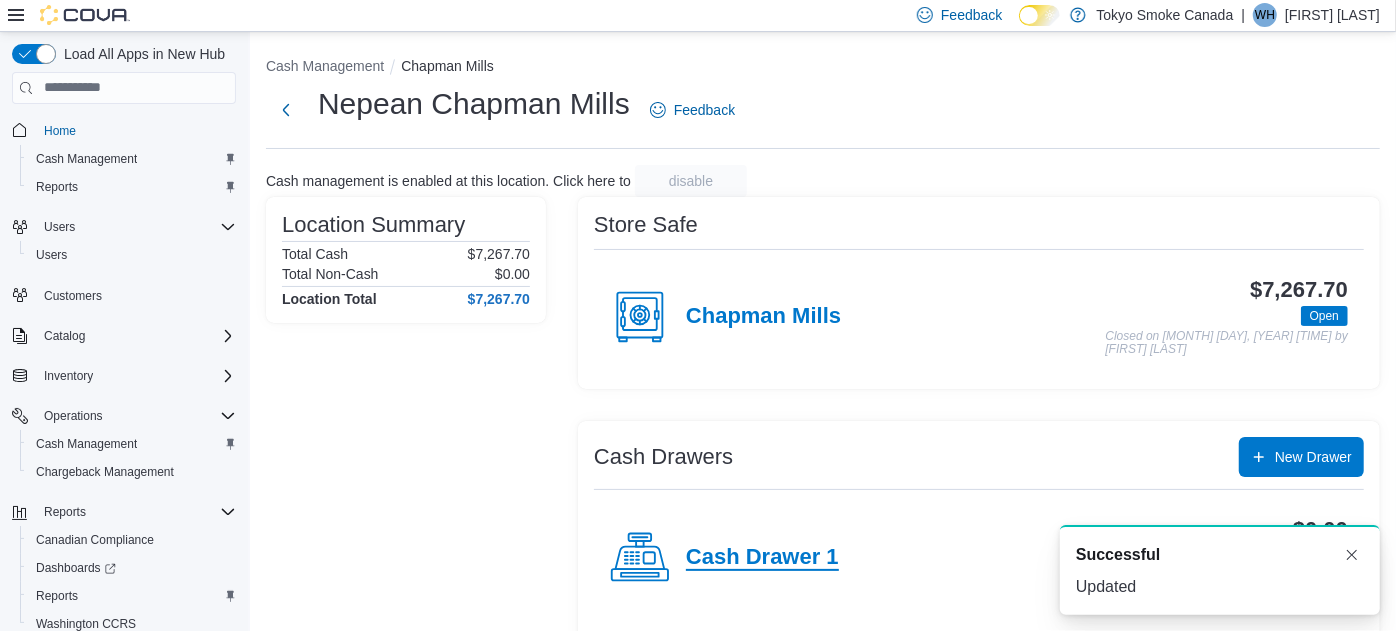 click on "Cash Drawer 1" at bounding box center [762, 558] 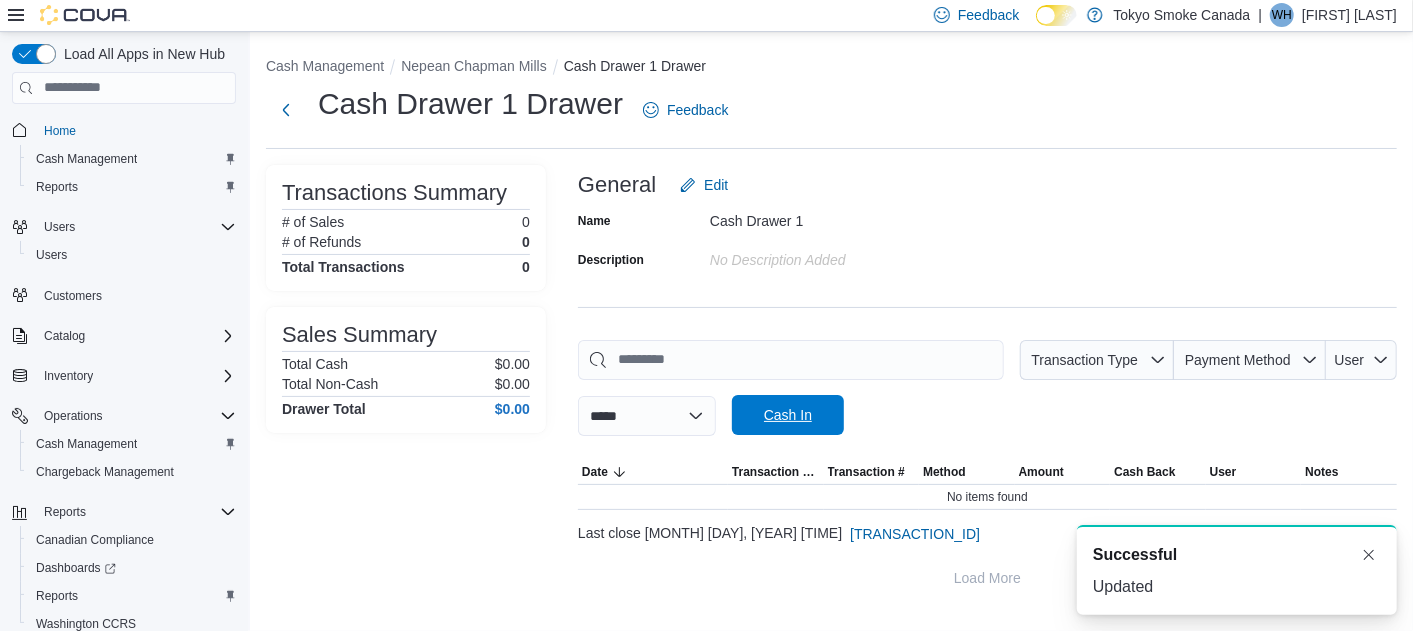 click on "Cash In" at bounding box center (788, 415) 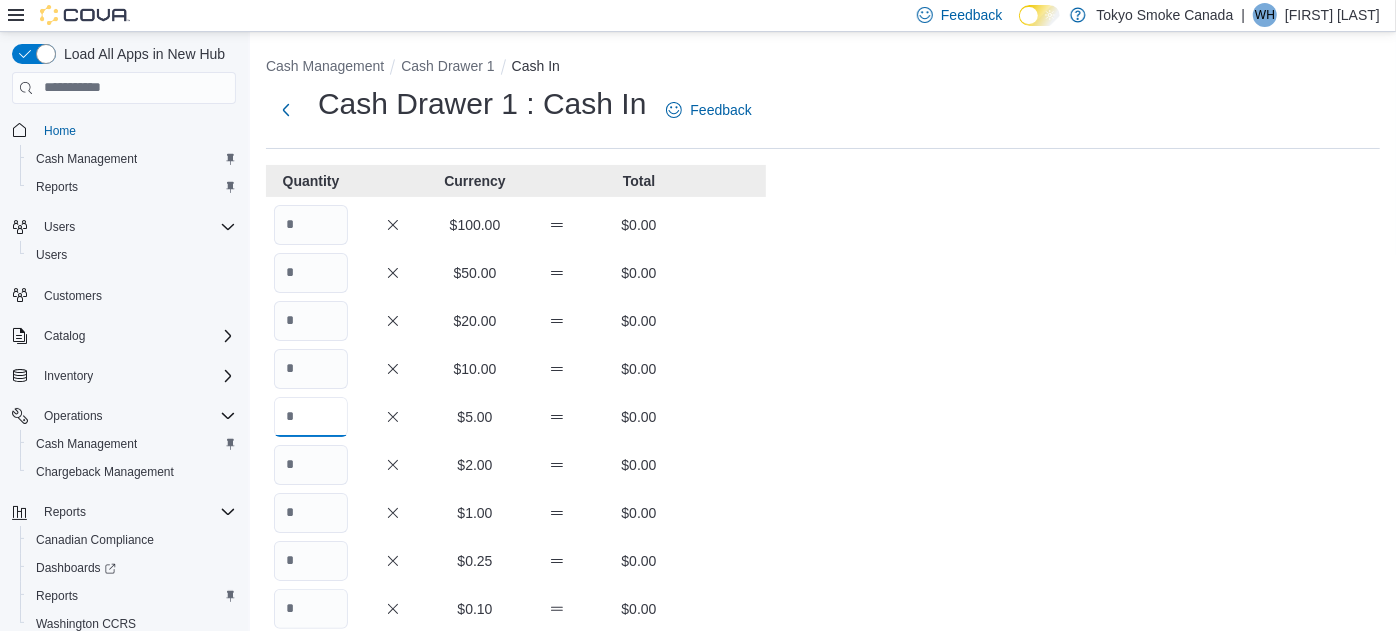 click at bounding box center [311, 417] 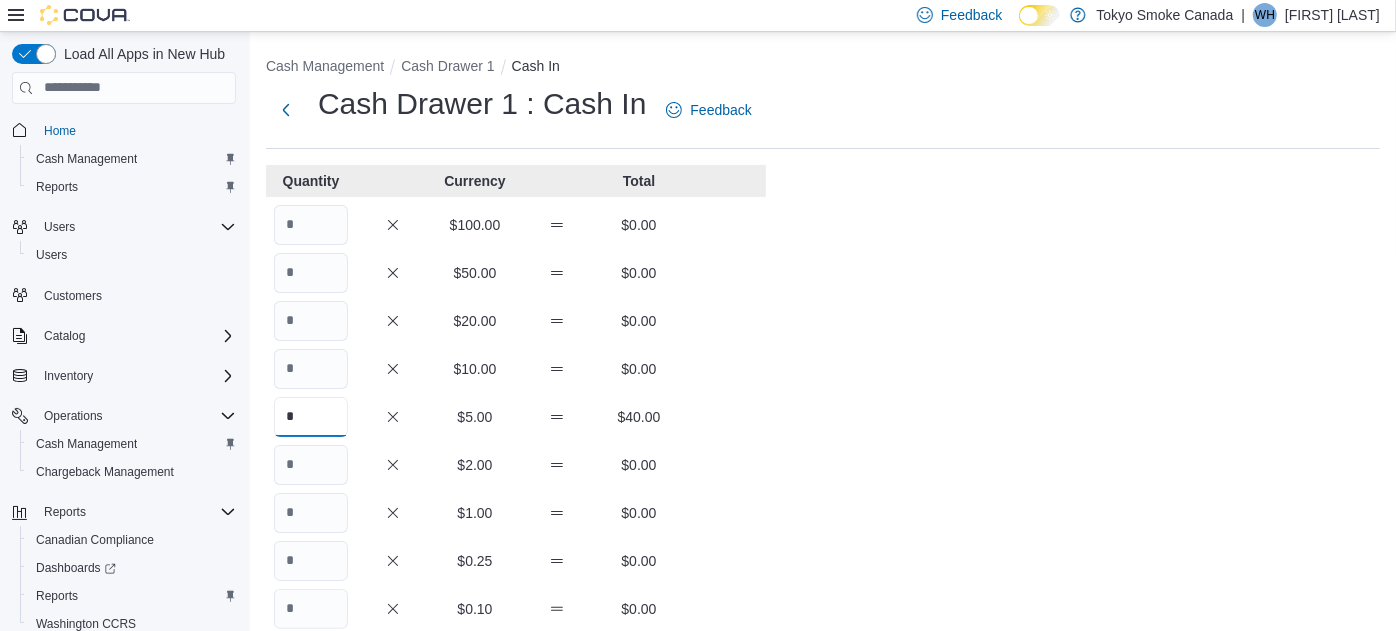 type on "*" 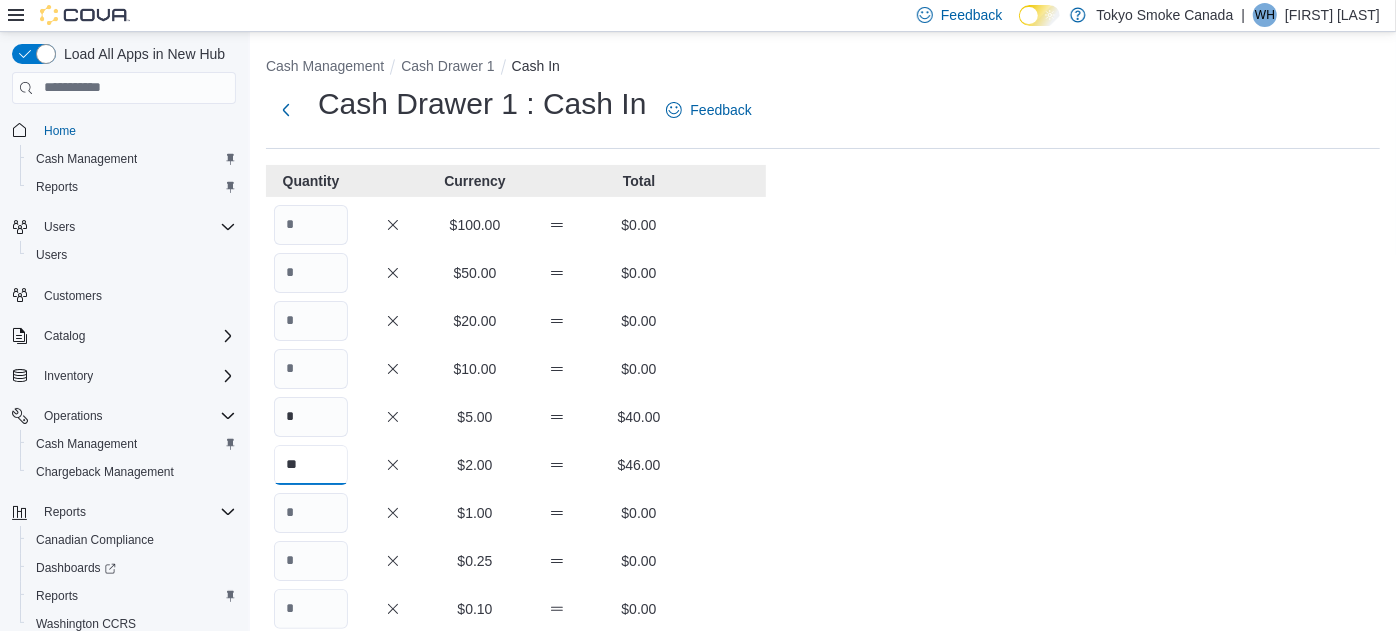 type on "**" 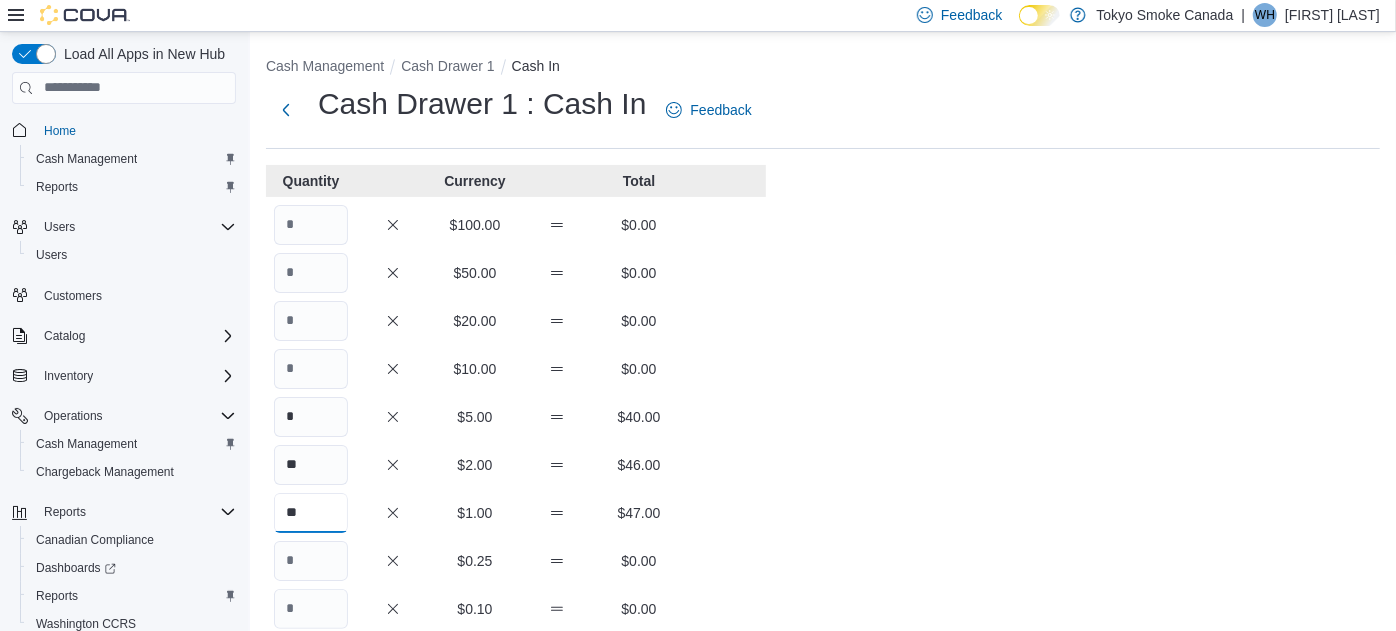 type on "**" 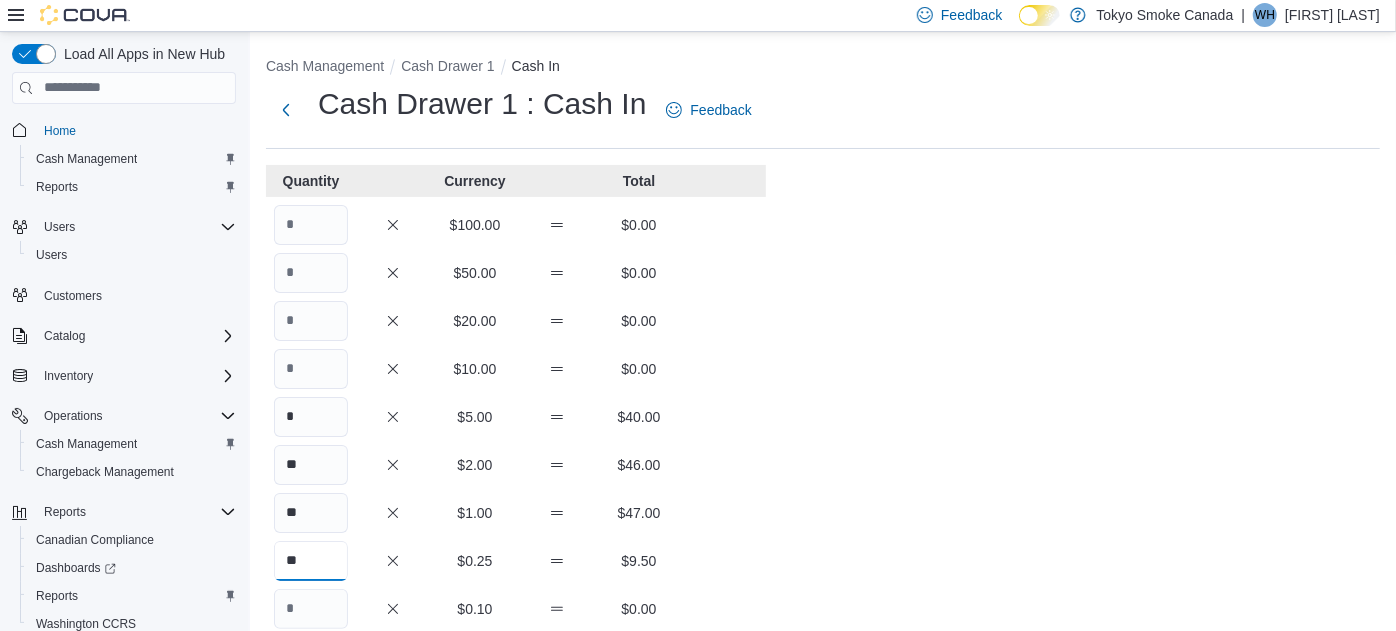 type on "**" 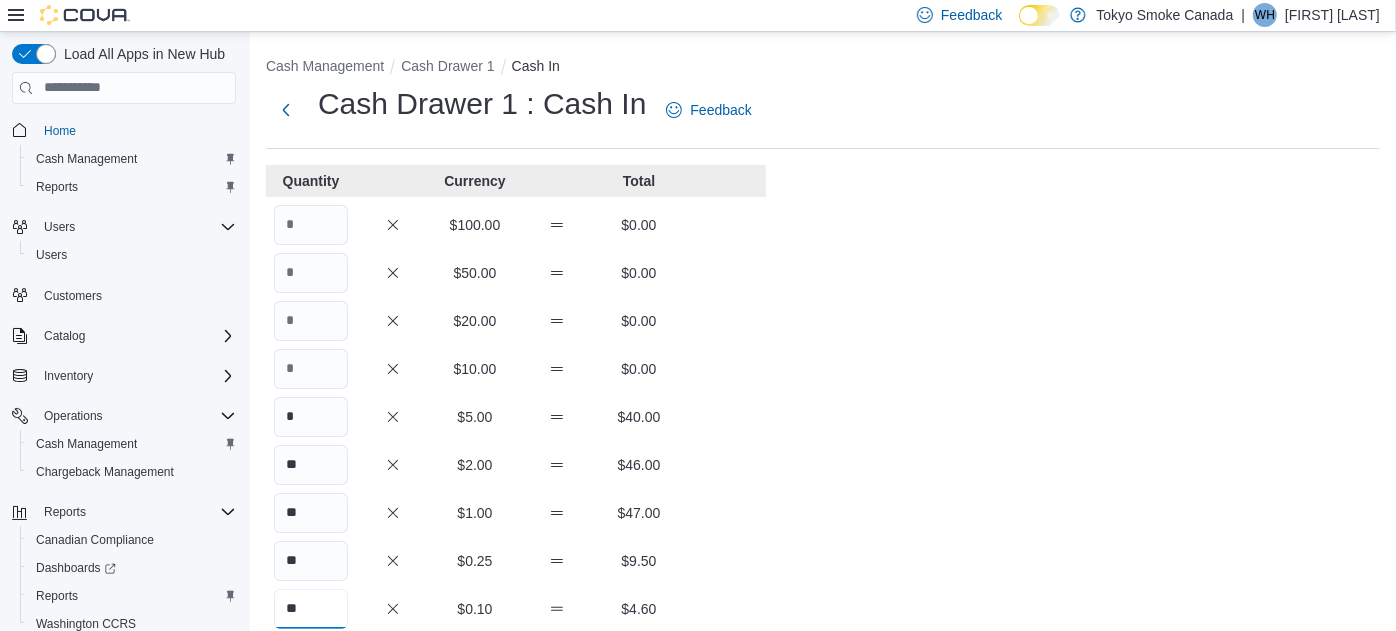 type on "**" 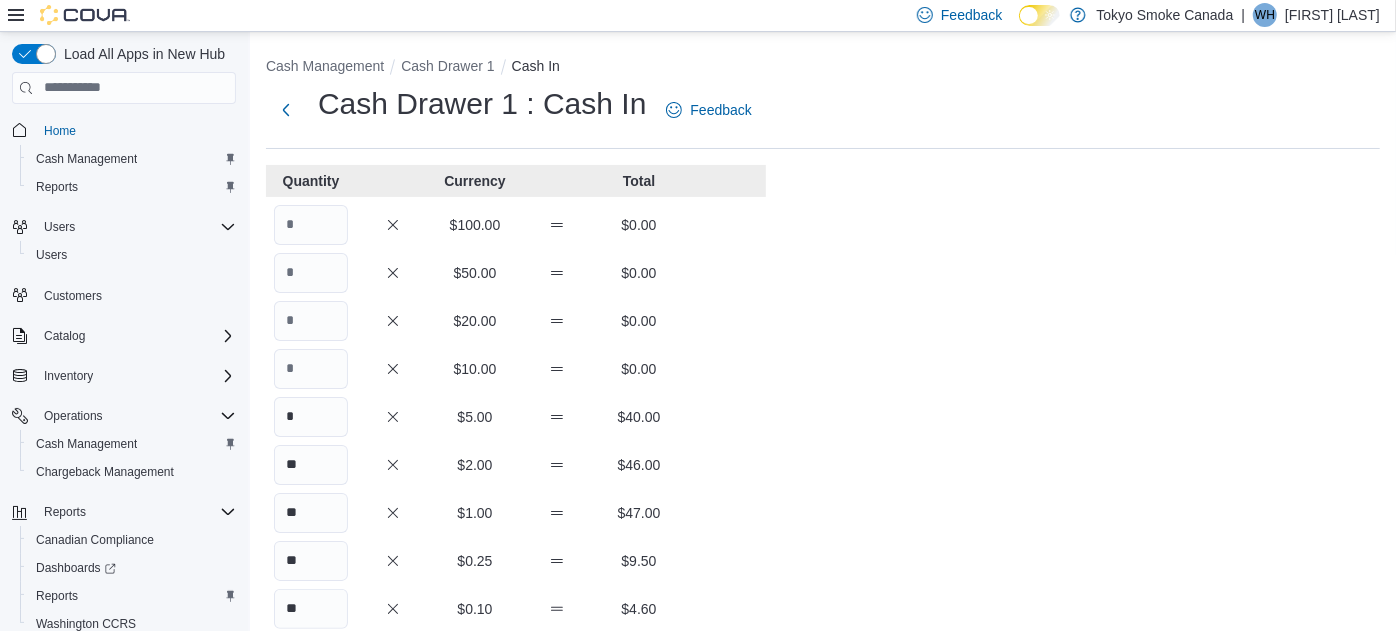 scroll, scrollTop: 340, scrollLeft: 0, axis: vertical 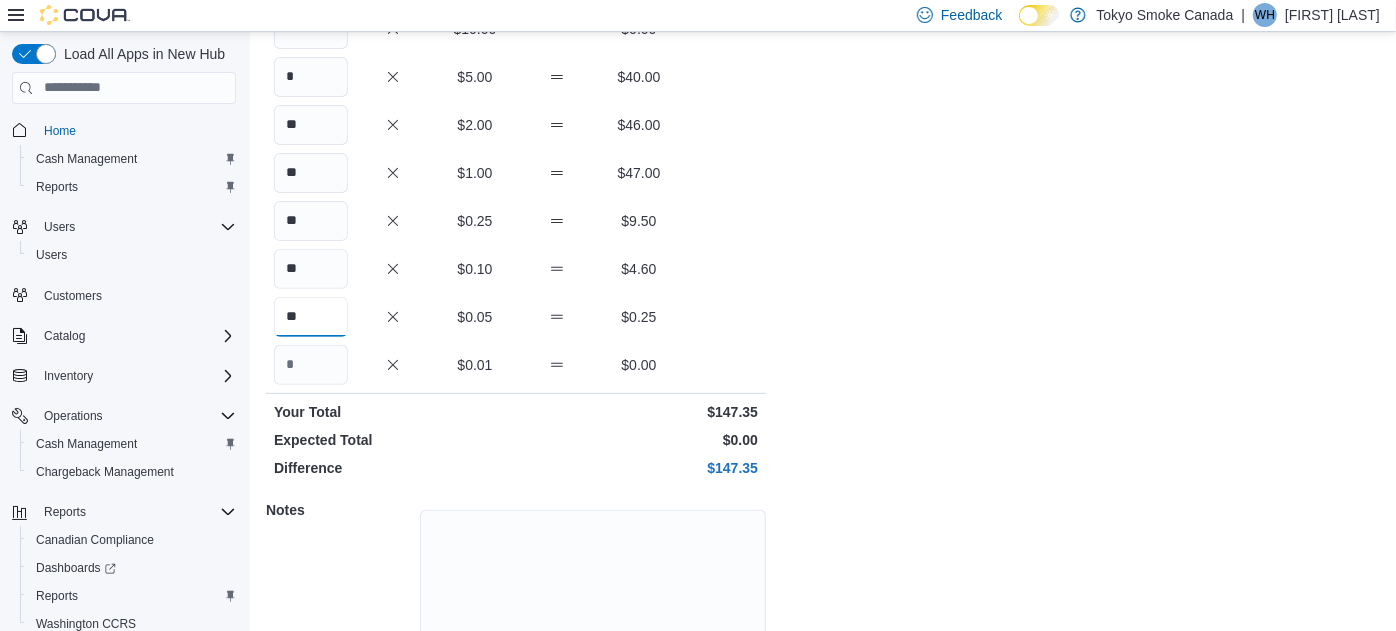 type on "**" 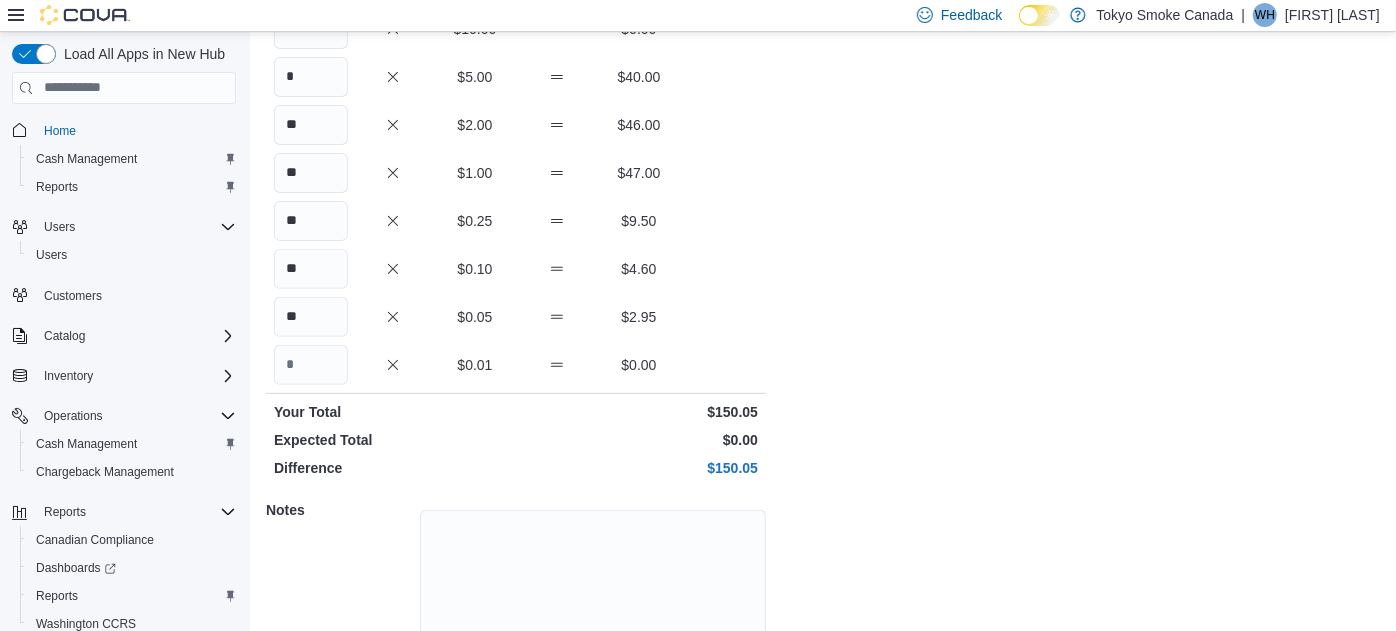 type 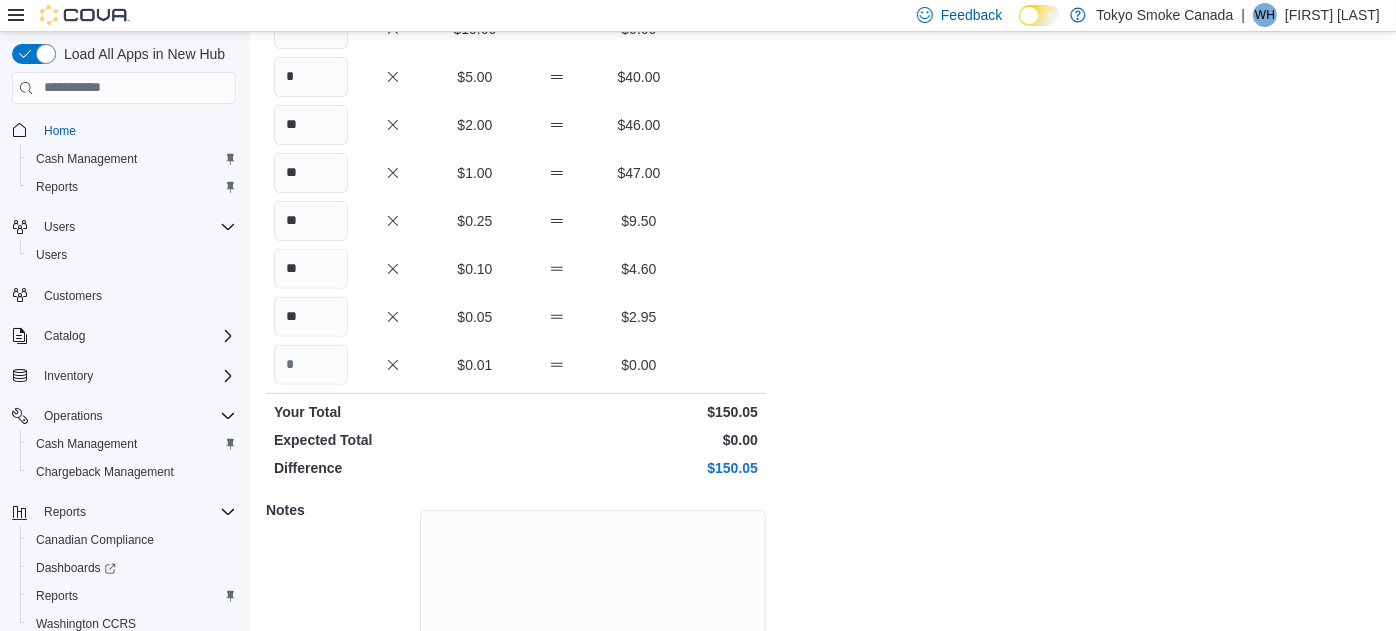 scroll, scrollTop: 443, scrollLeft: 0, axis: vertical 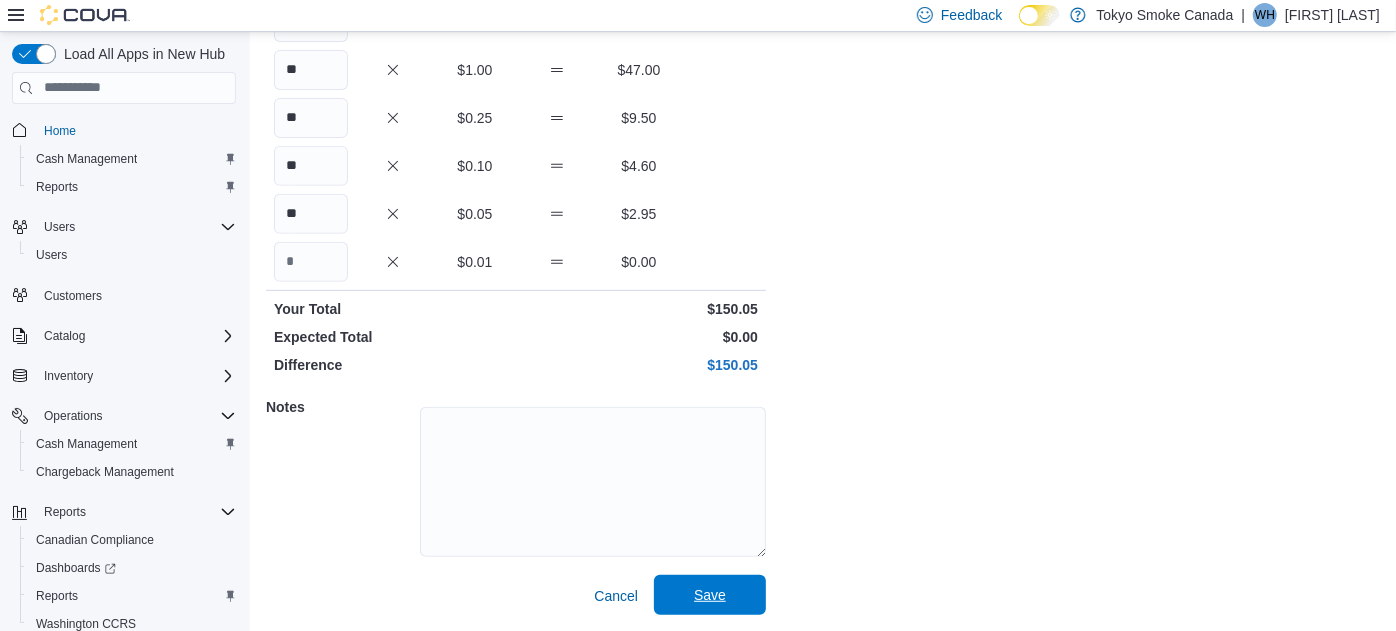 click on "Save" at bounding box center [710, 595] 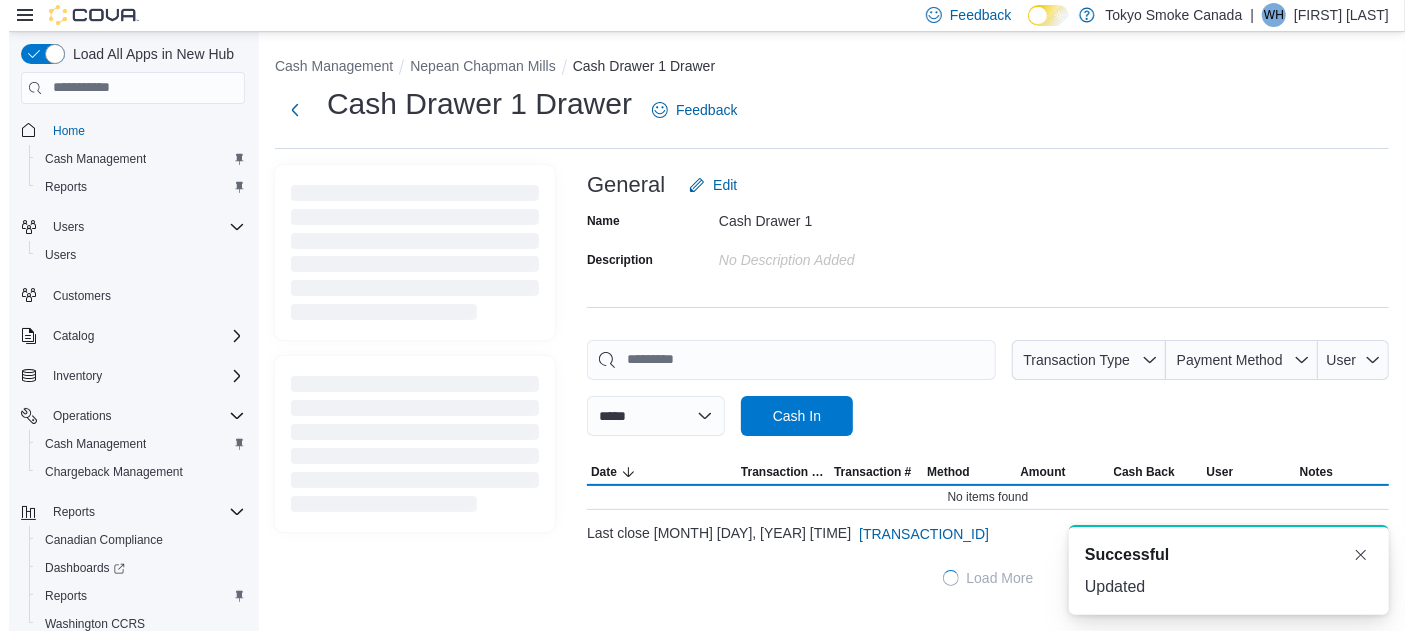 scroll, scrollTop: 0, scrollLeft: 0, axis: both 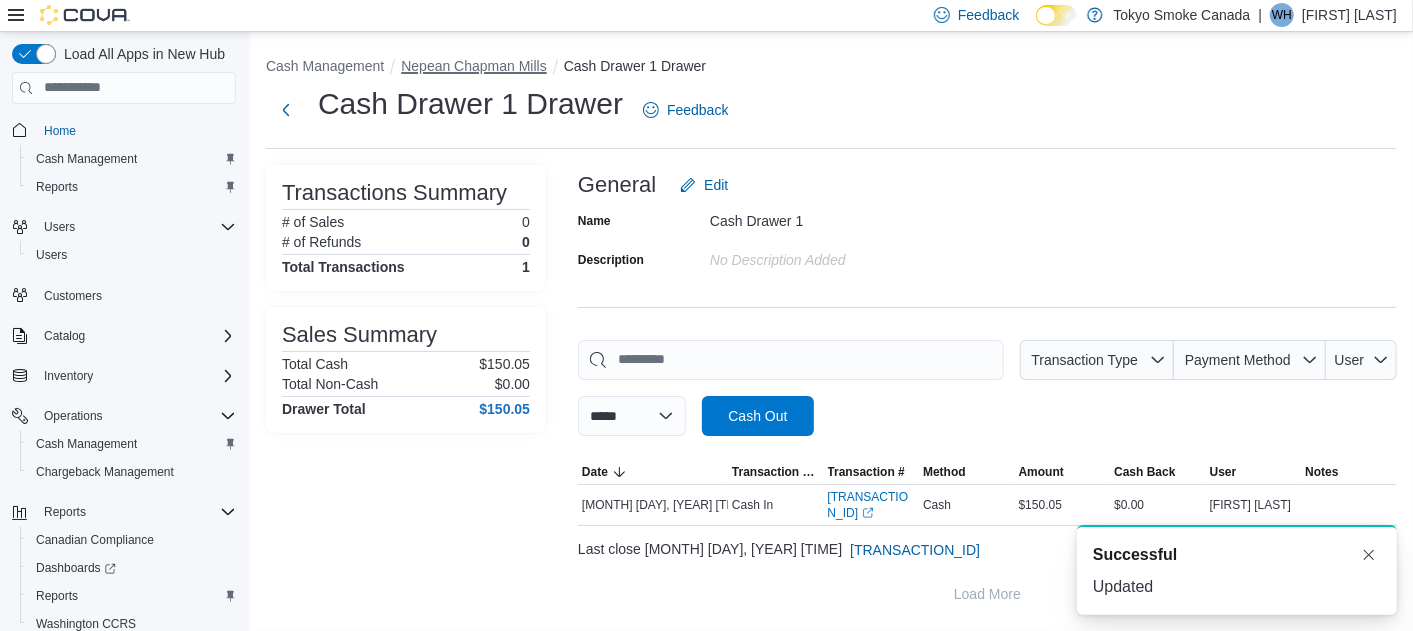 click on "Nepean Chapman Mills" at bounding box center [474, 66] 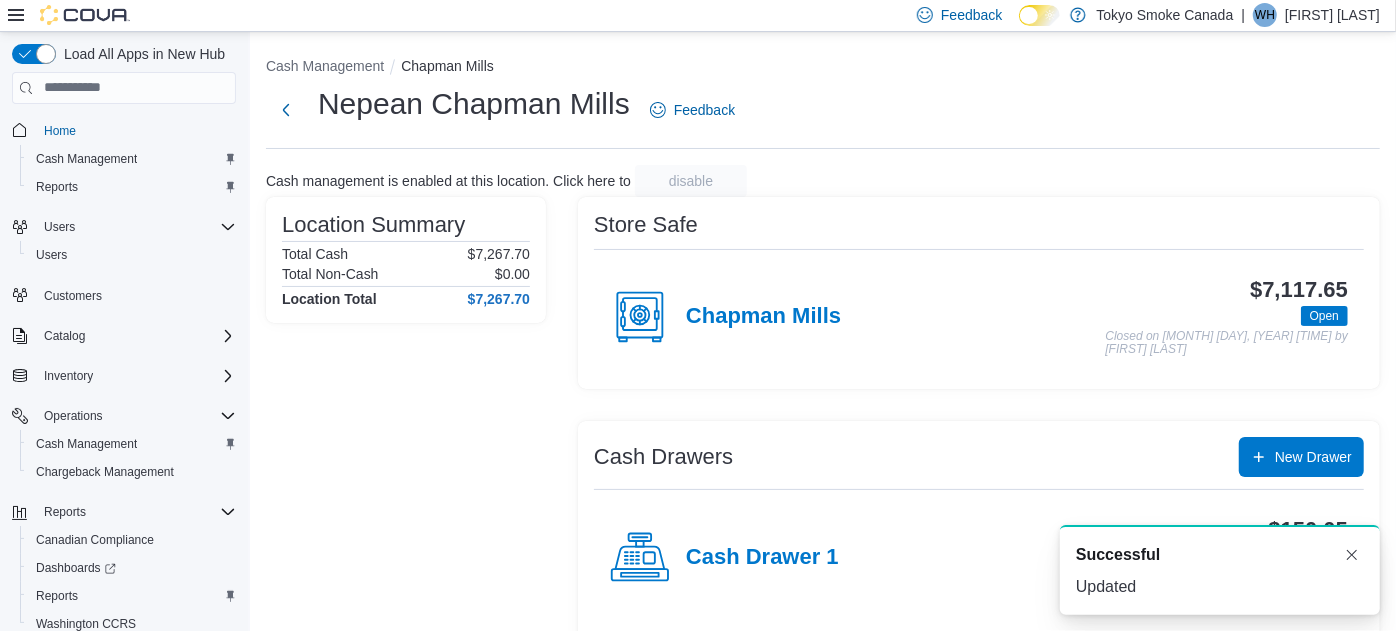 scroll, scrollTop: 456, scrollLeft: 0, axis: vertical 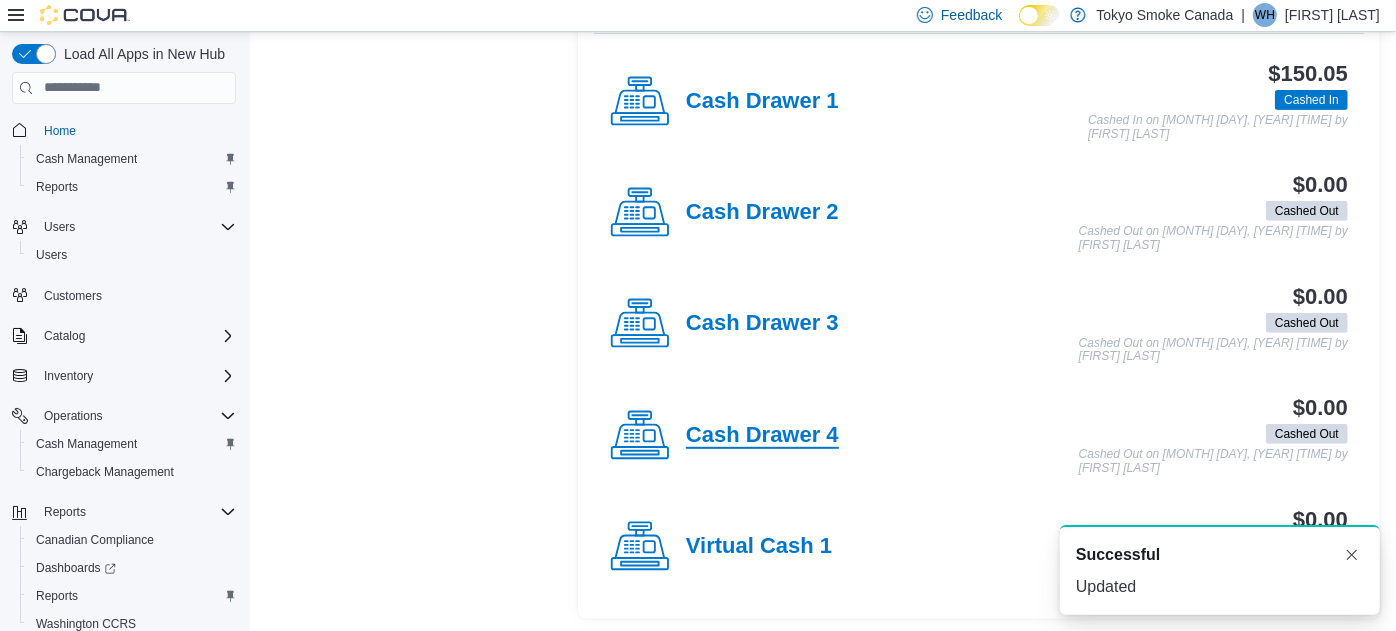 click on "Cash Drawer 4" at bounding box center [762, 436] 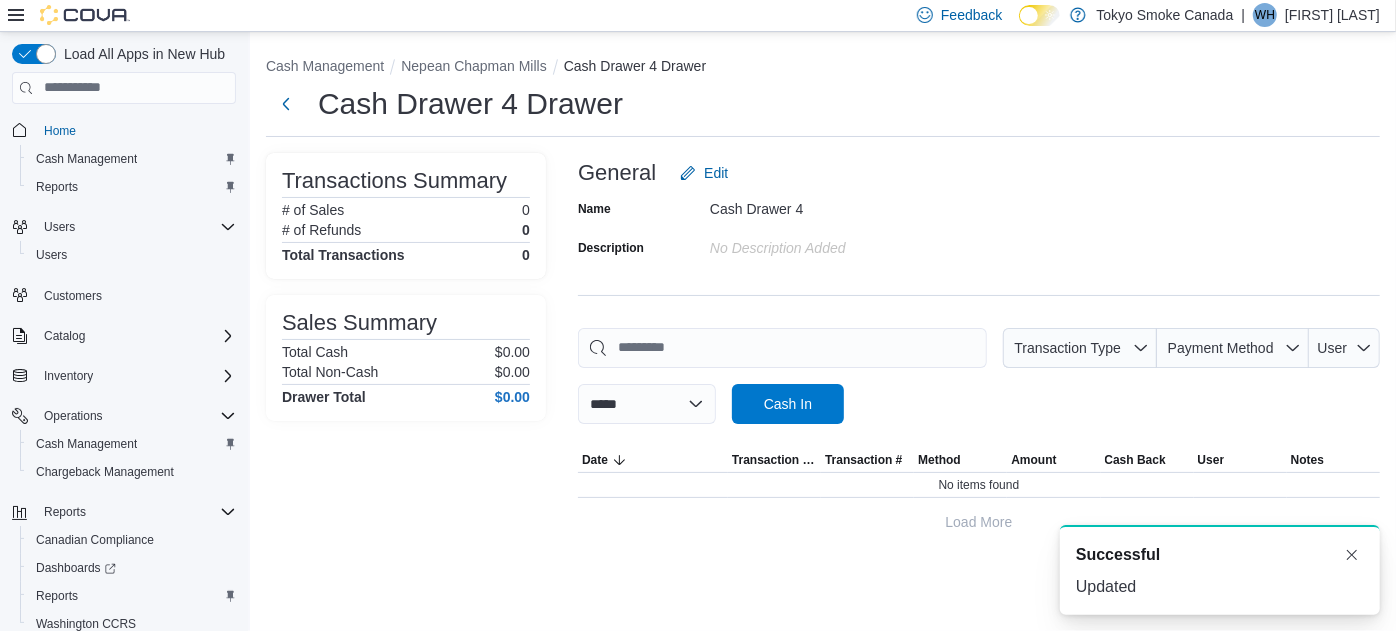 scroll, scrollTop: 0, scrollLeft: 0, axis: both 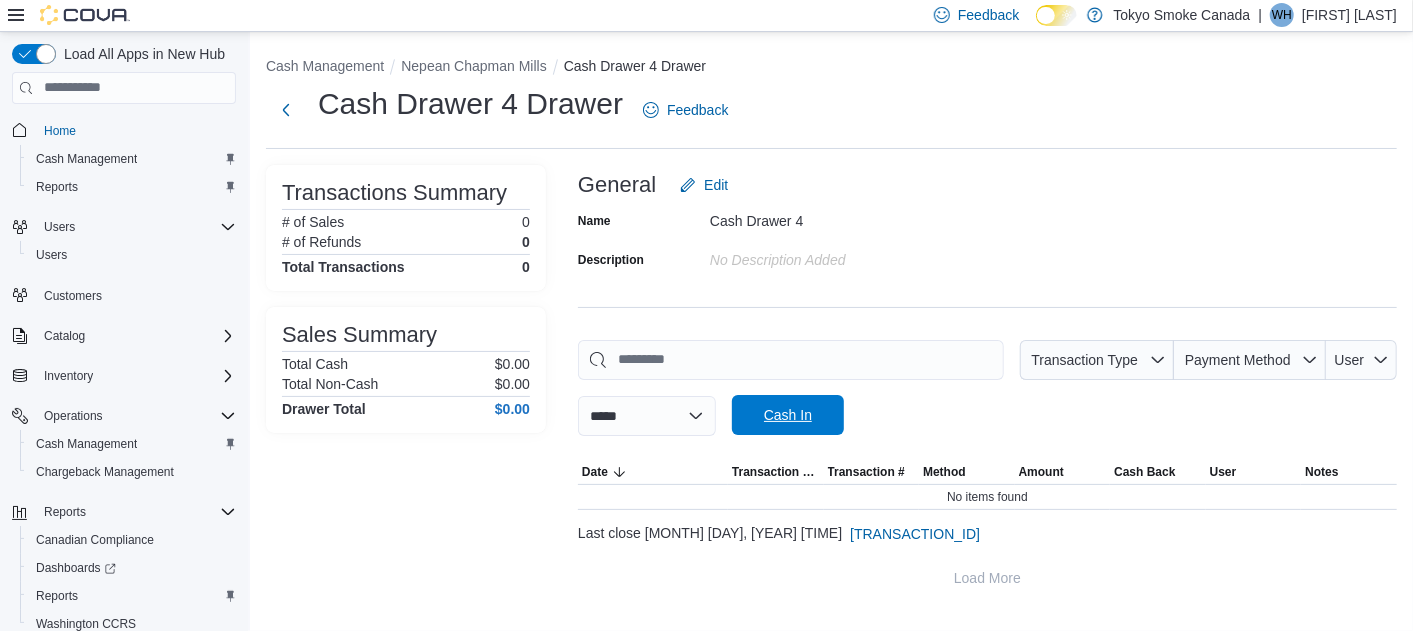 click on "Cash In" at bounding box center [788, 415] 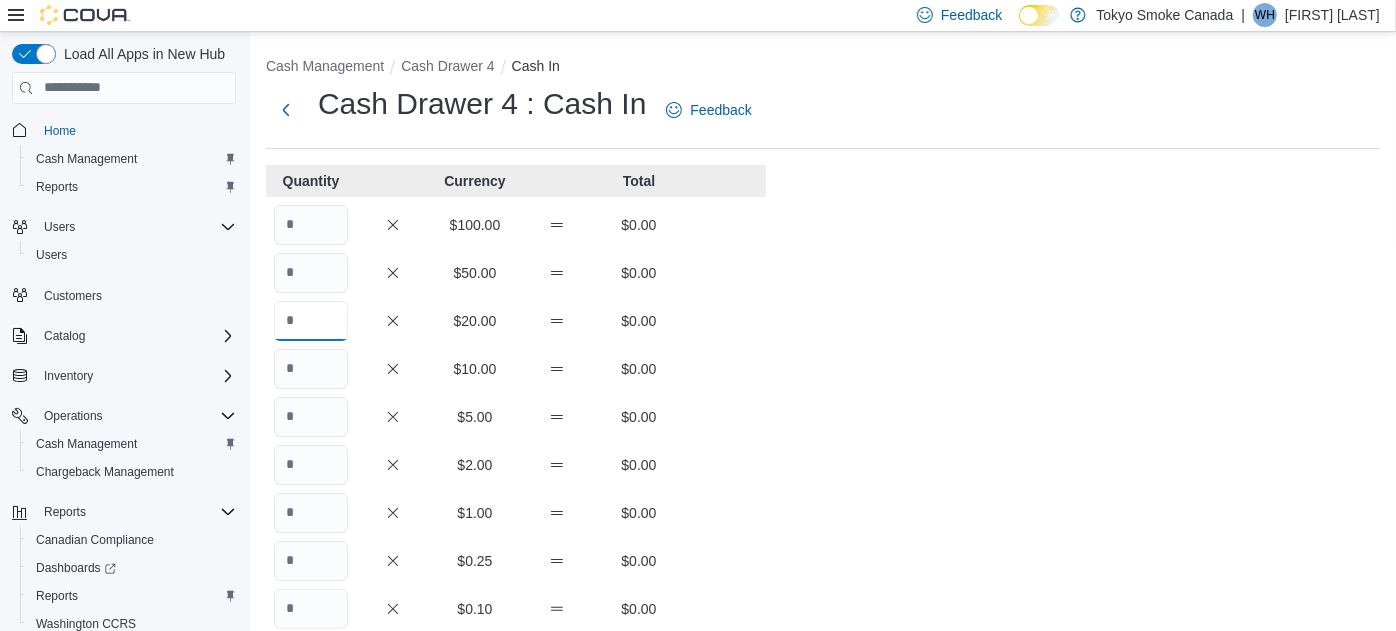 click at bounding box center [311, 321] 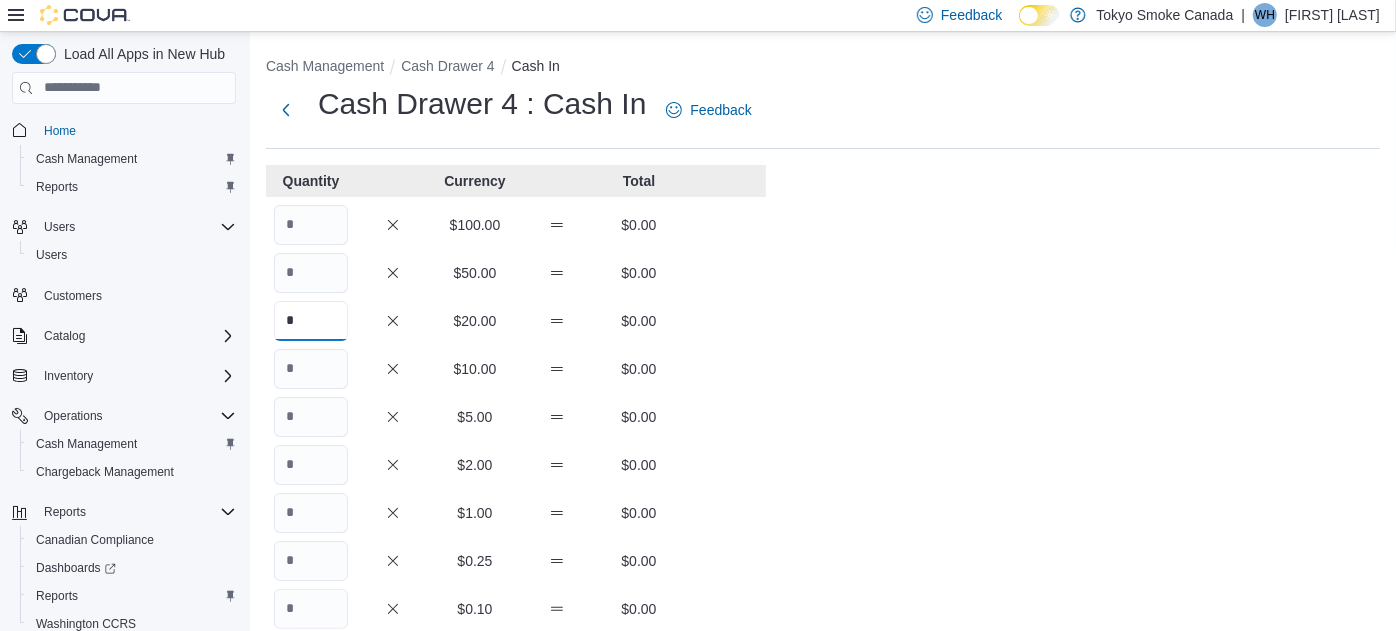 type on "*" 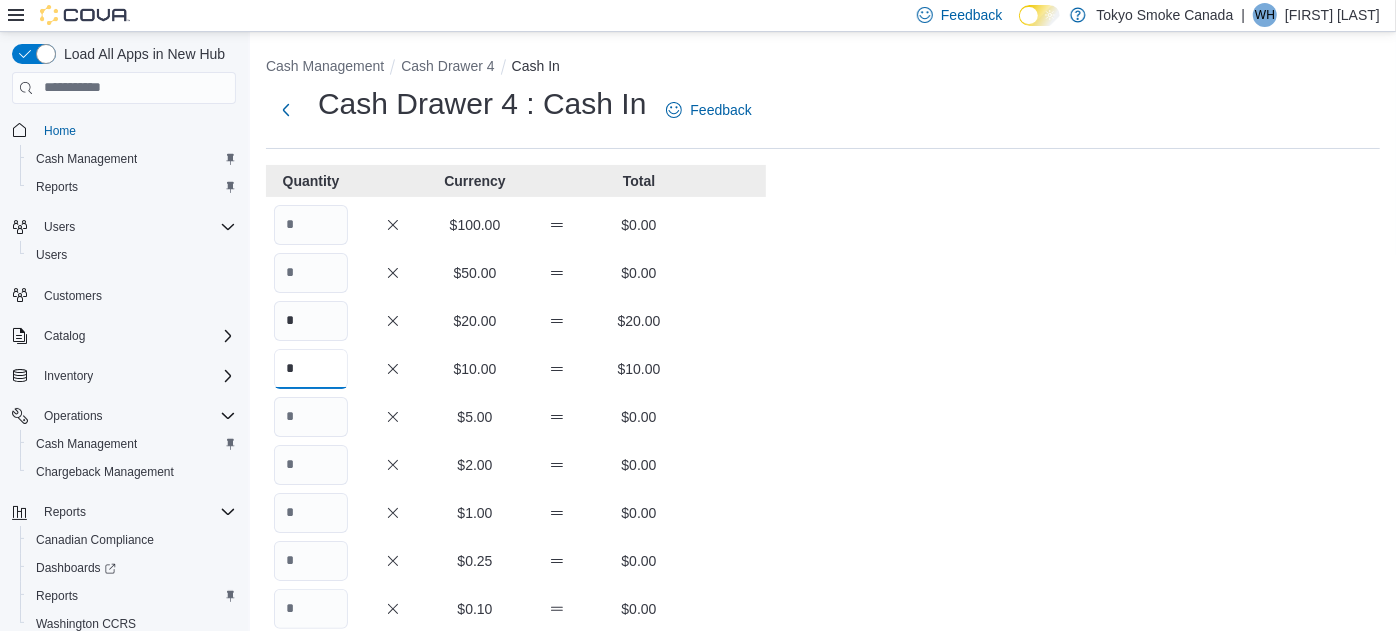 type on "*" 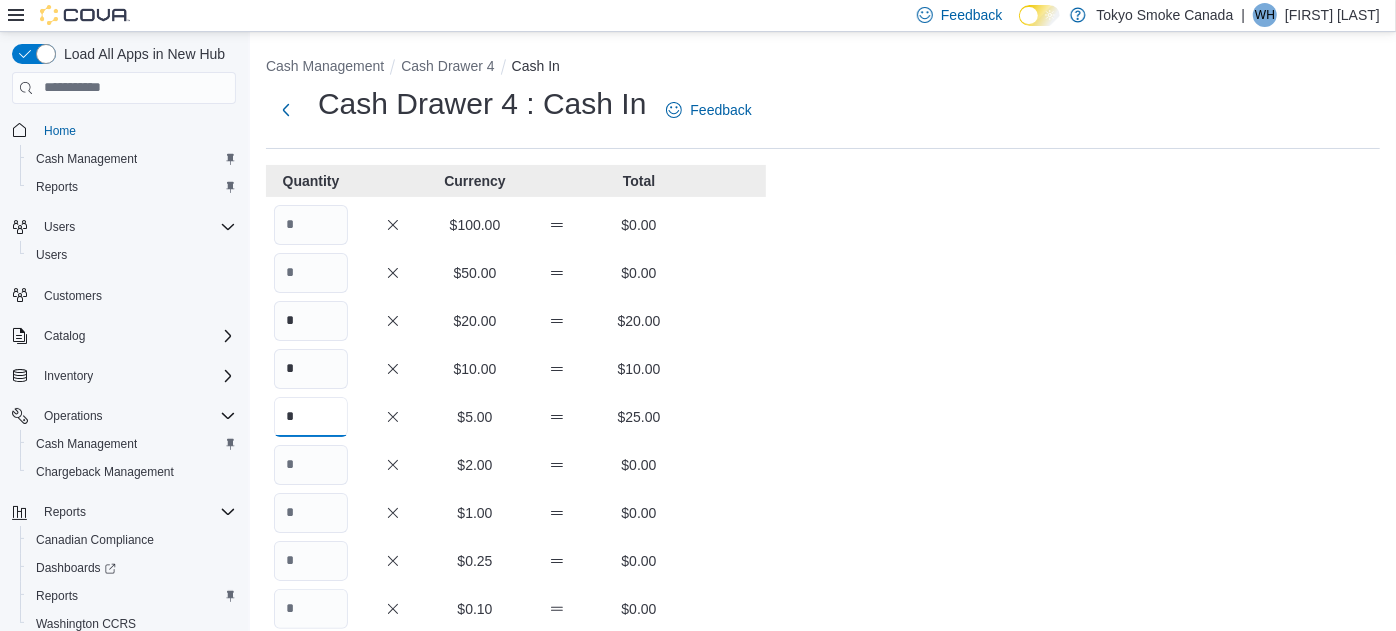 type on "*" 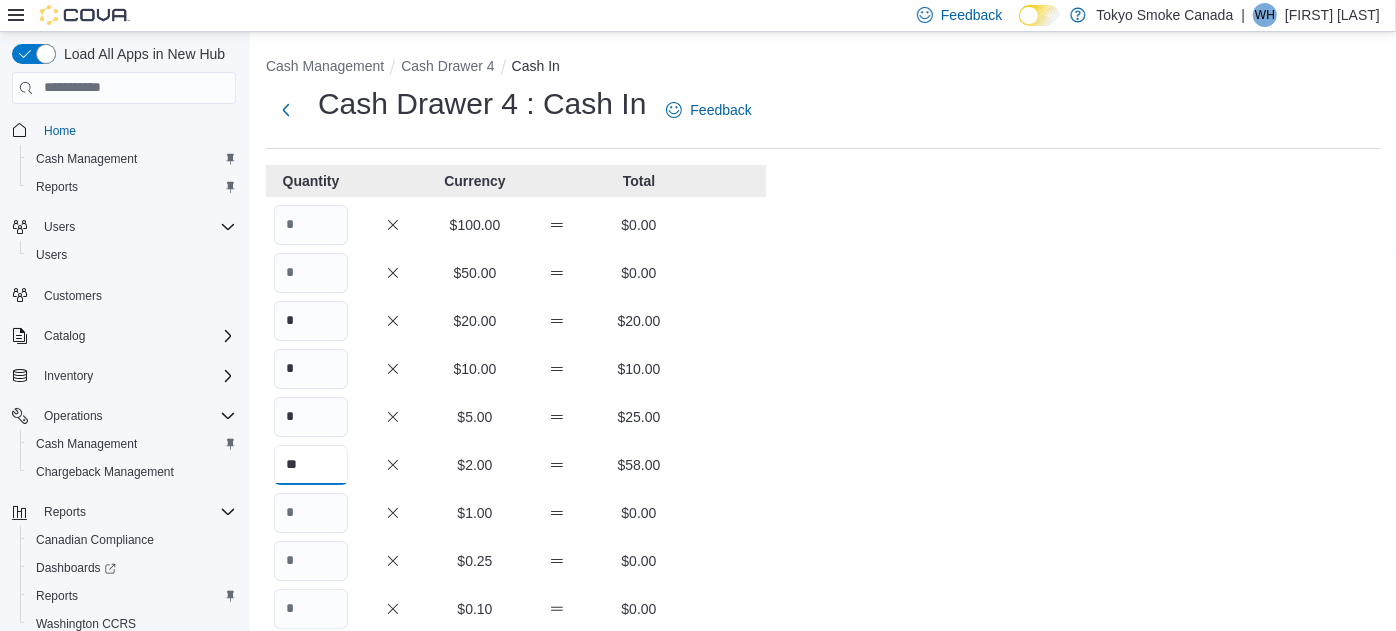 type on "**" 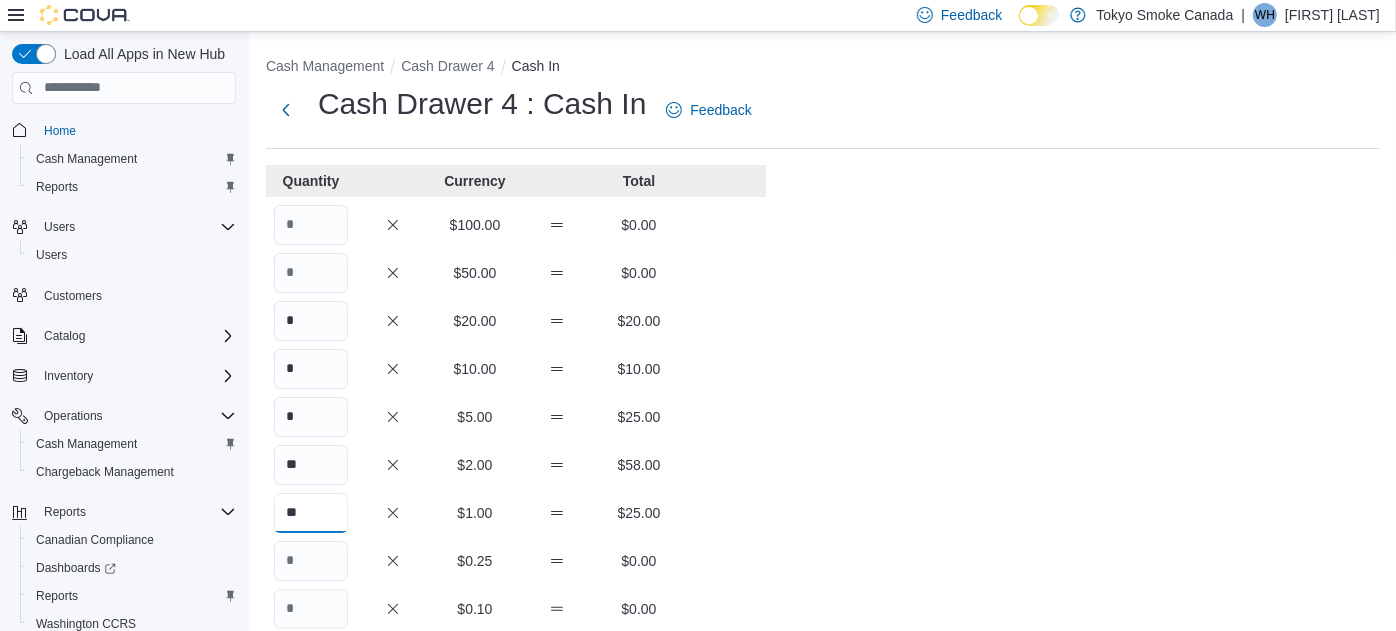 type on "**" 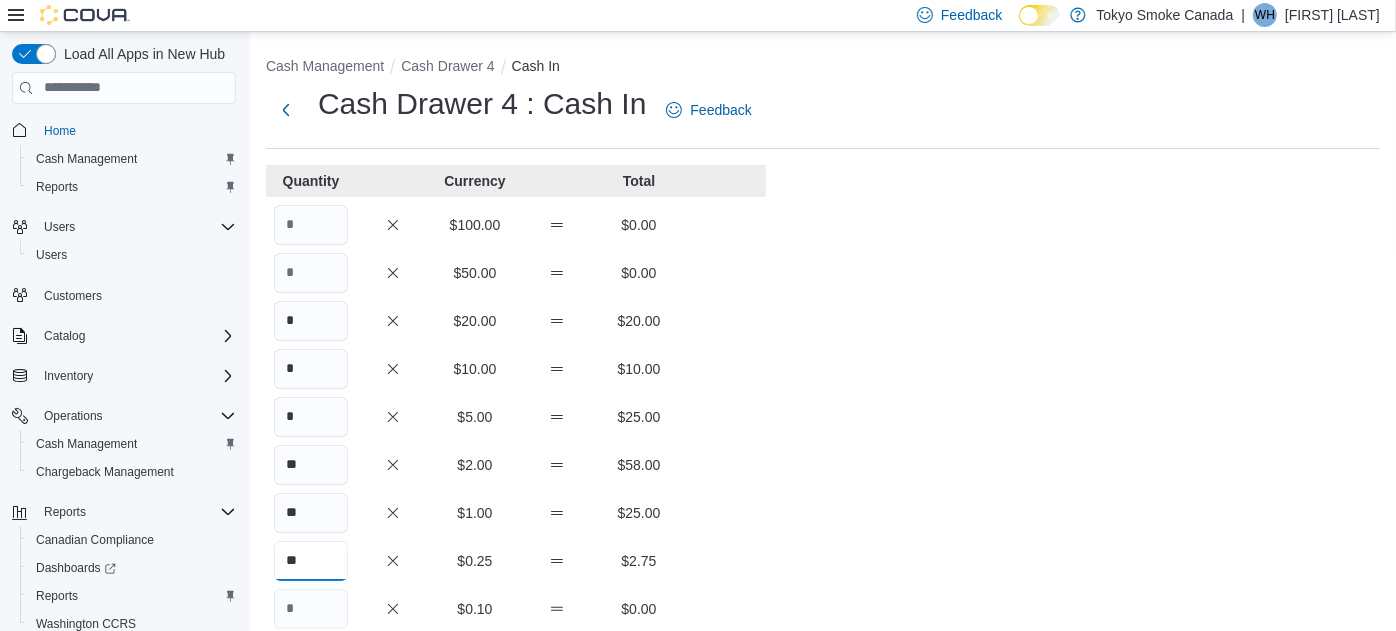 type on "**" 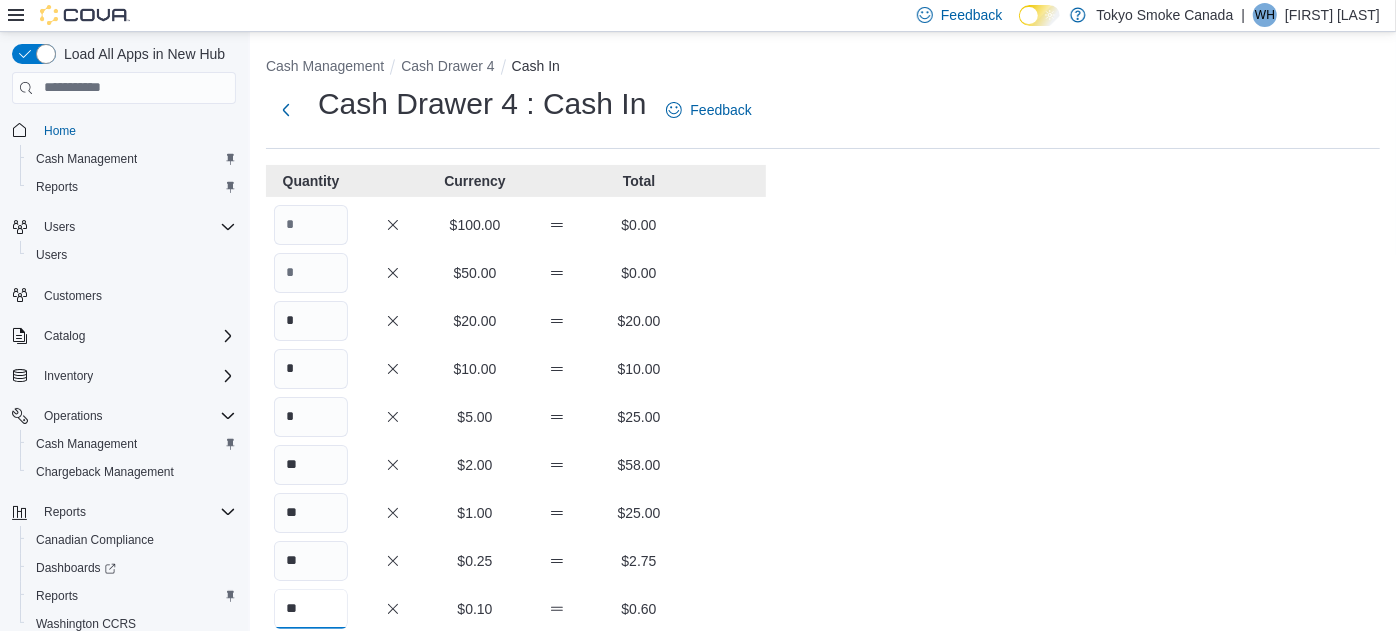 type on "**" 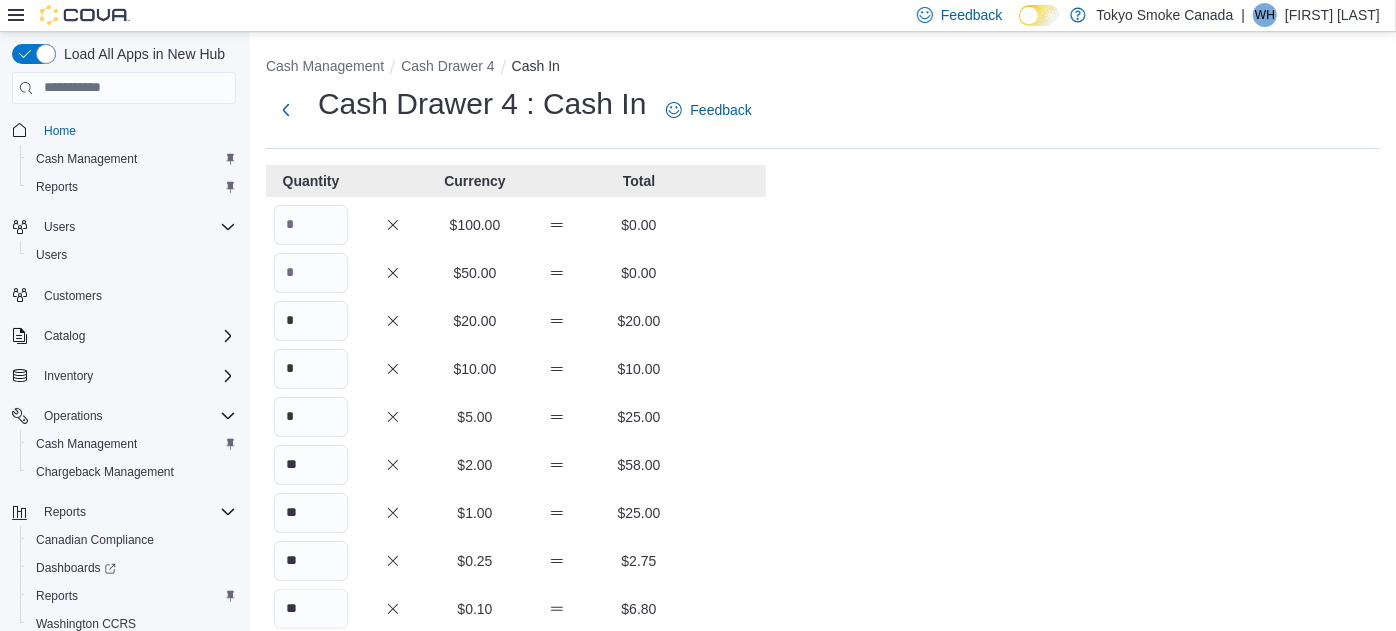 scroll, scrollTop: 340, scrollLeft: 0, axis: vertical 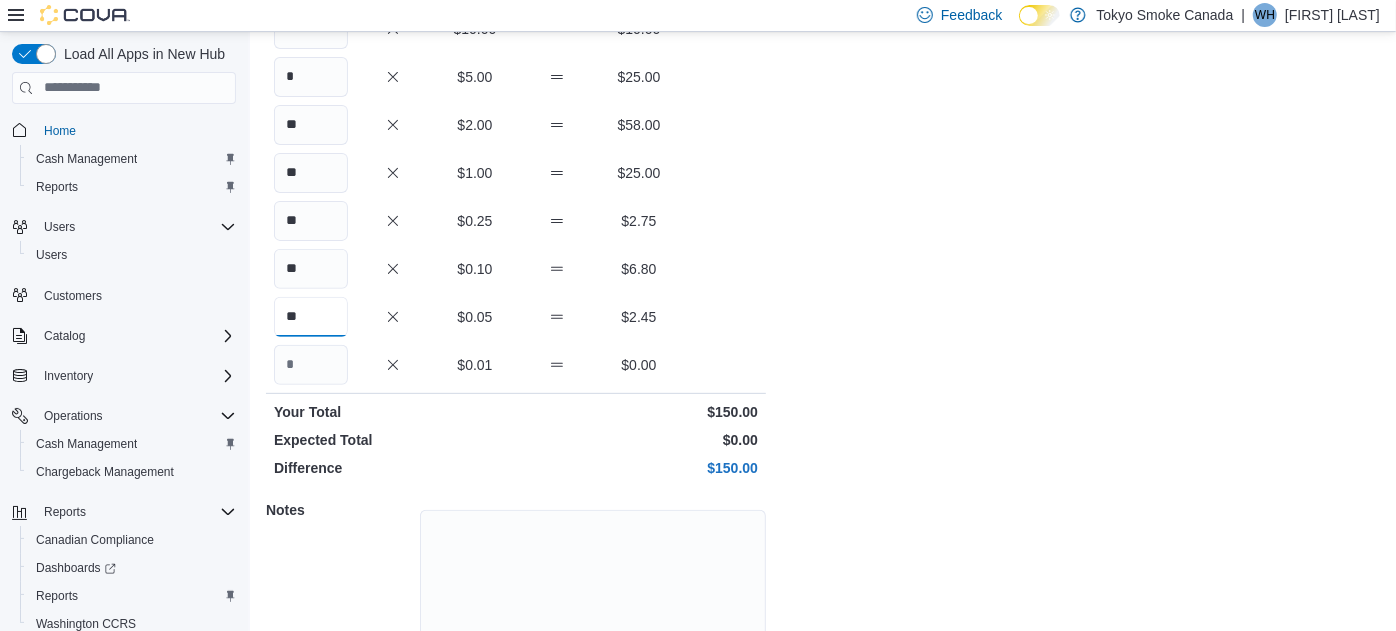 type on "**" 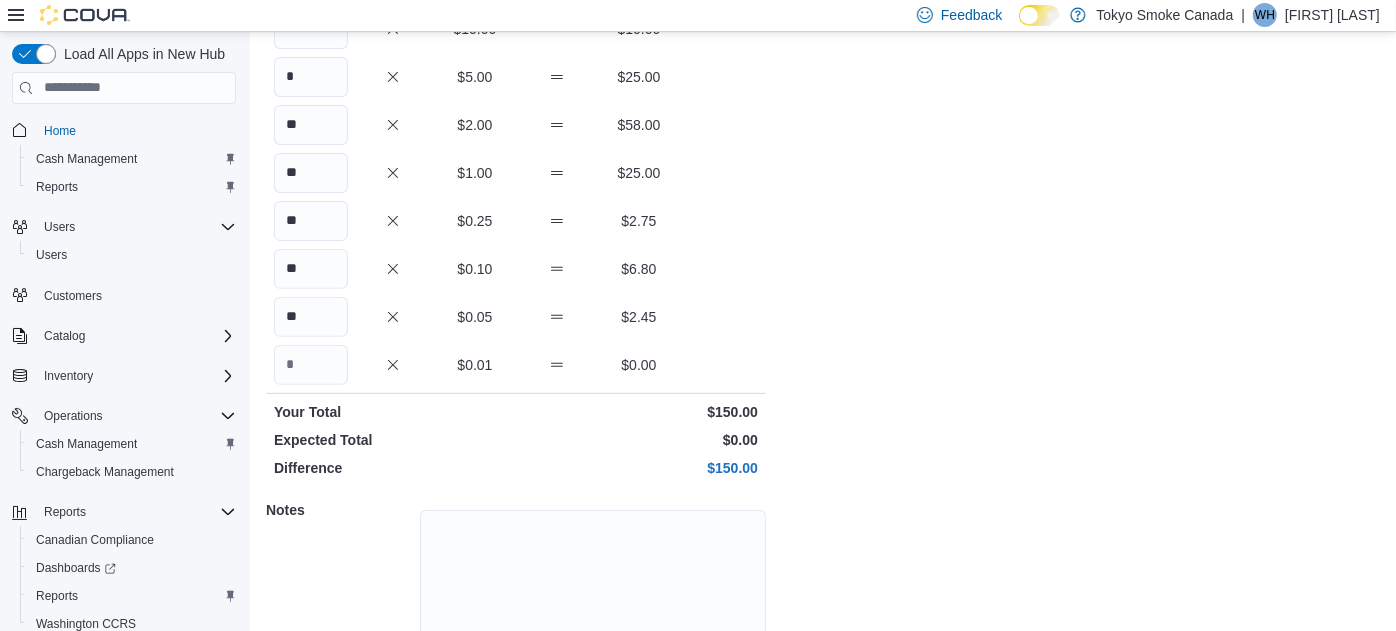 scroll, scrollTop: 443, scrollLeft: 0, axis: vertical 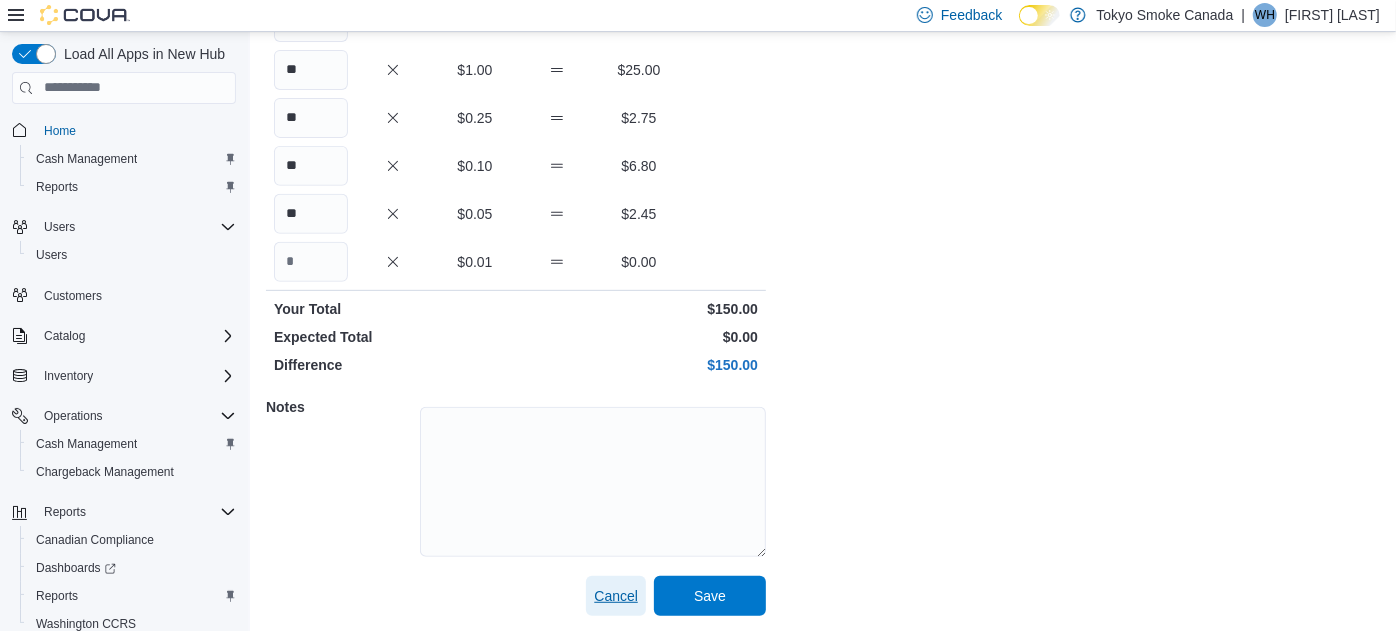 type 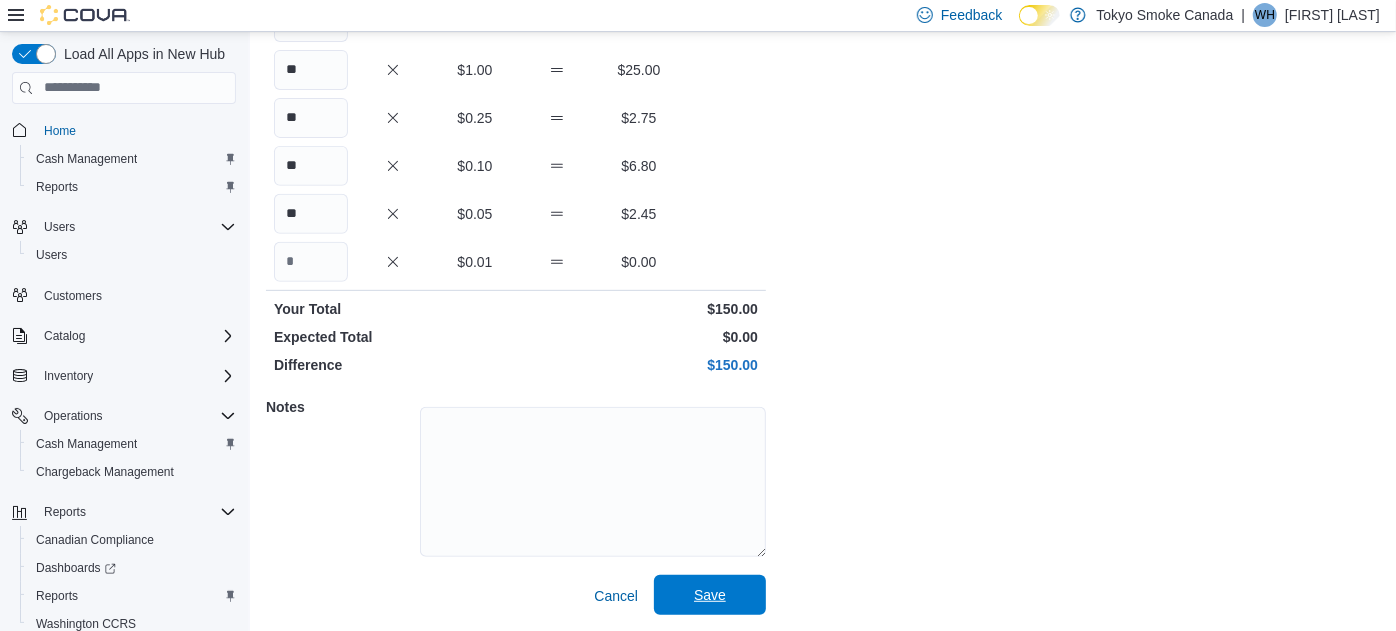 click on "Save" at bounding box center (710, 595) 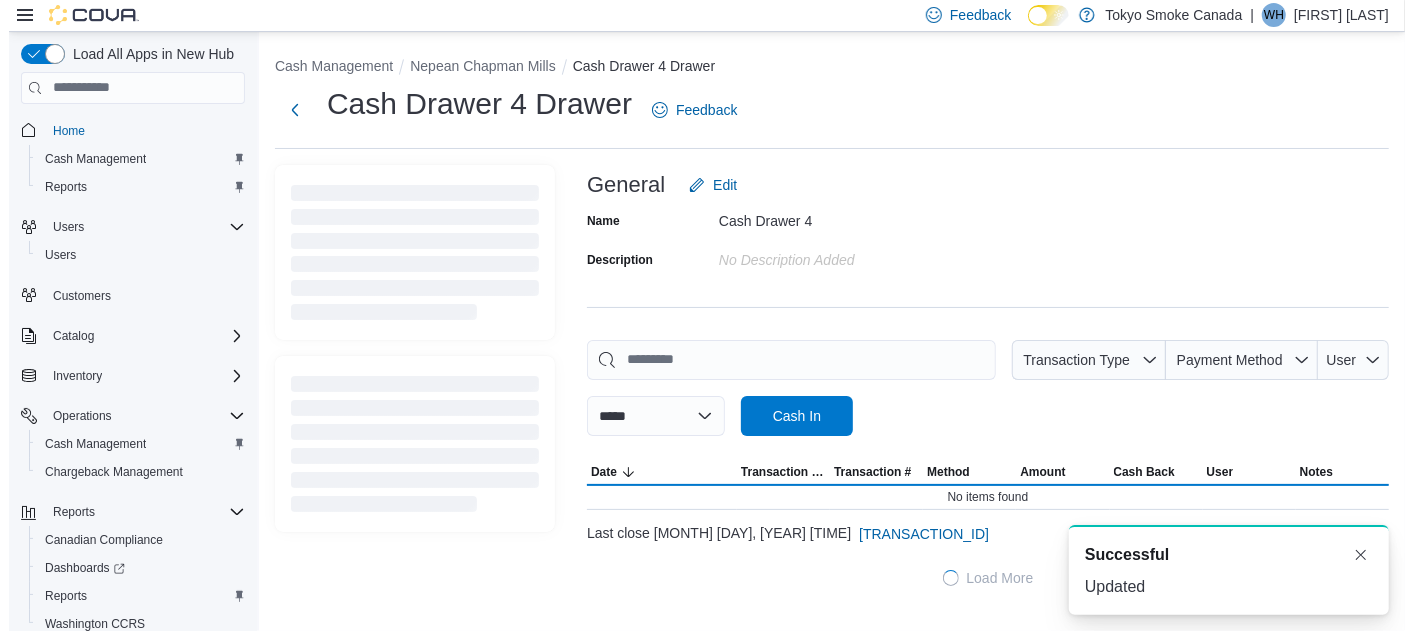 scroll, scrollTop: 0, scrollLeft: 0, axis: both 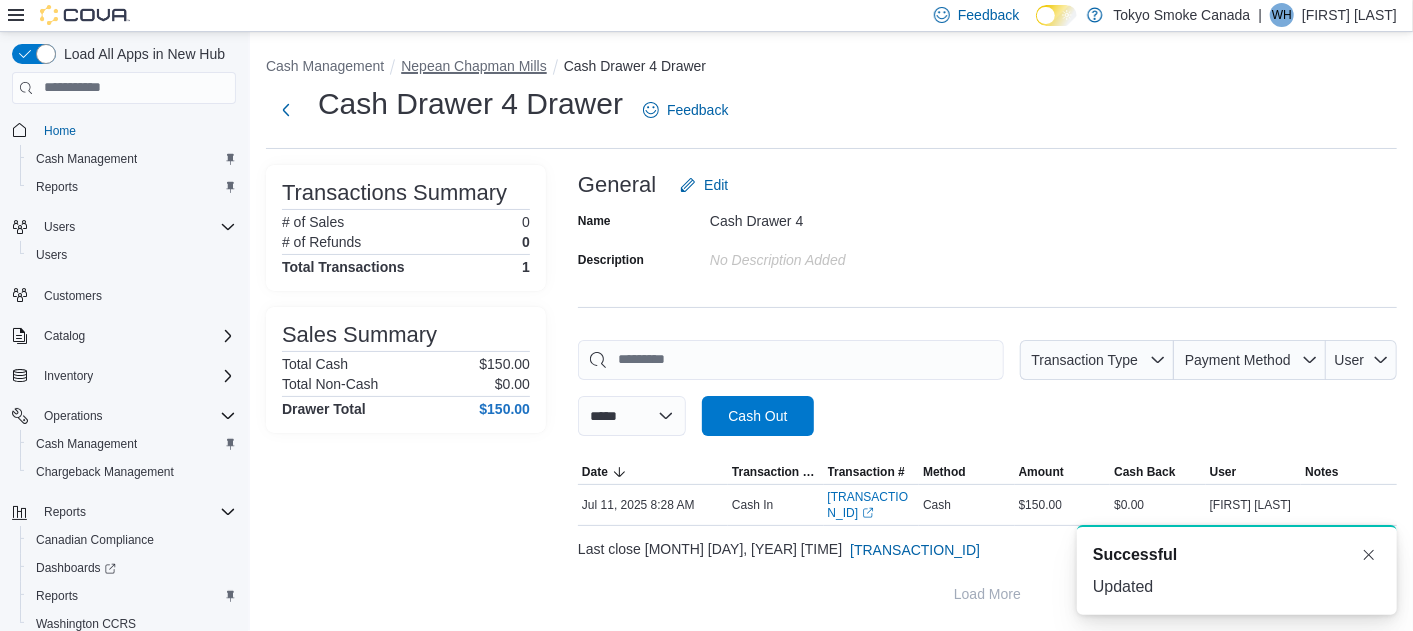 click on "Nepean Chapman Mills" at bounding box center [474, 66] 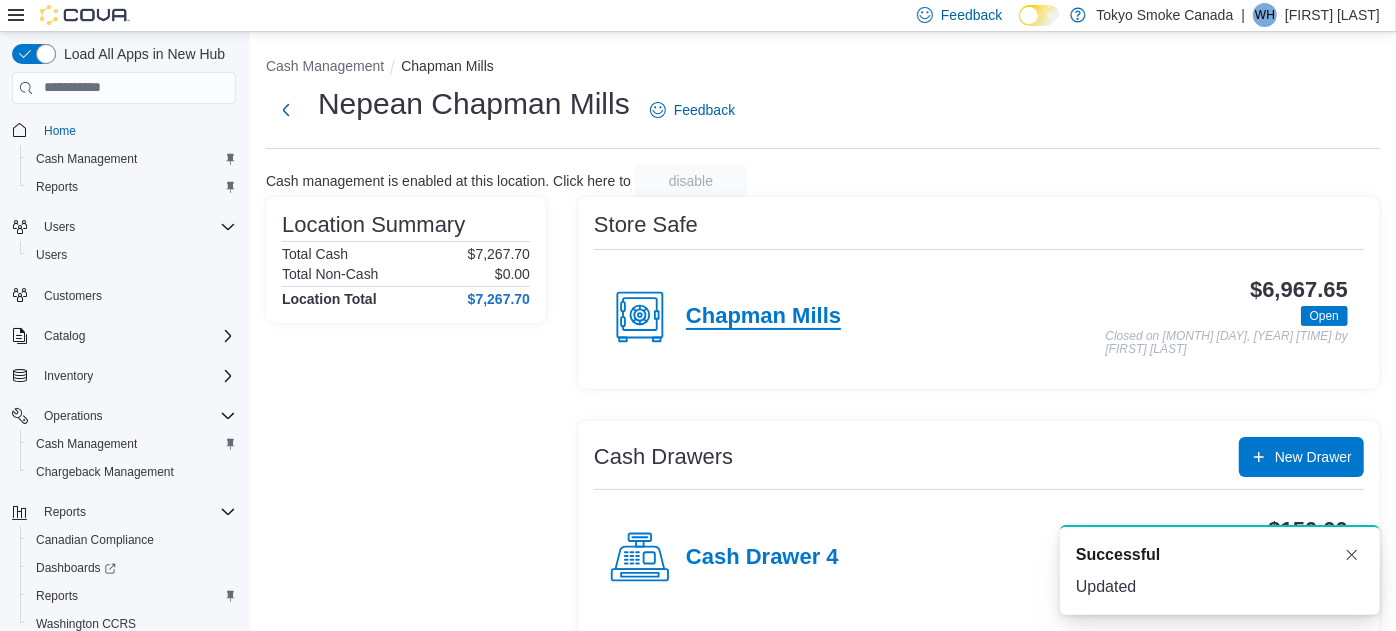 click on "Chapman Mills" at bounding box center (763, 317) 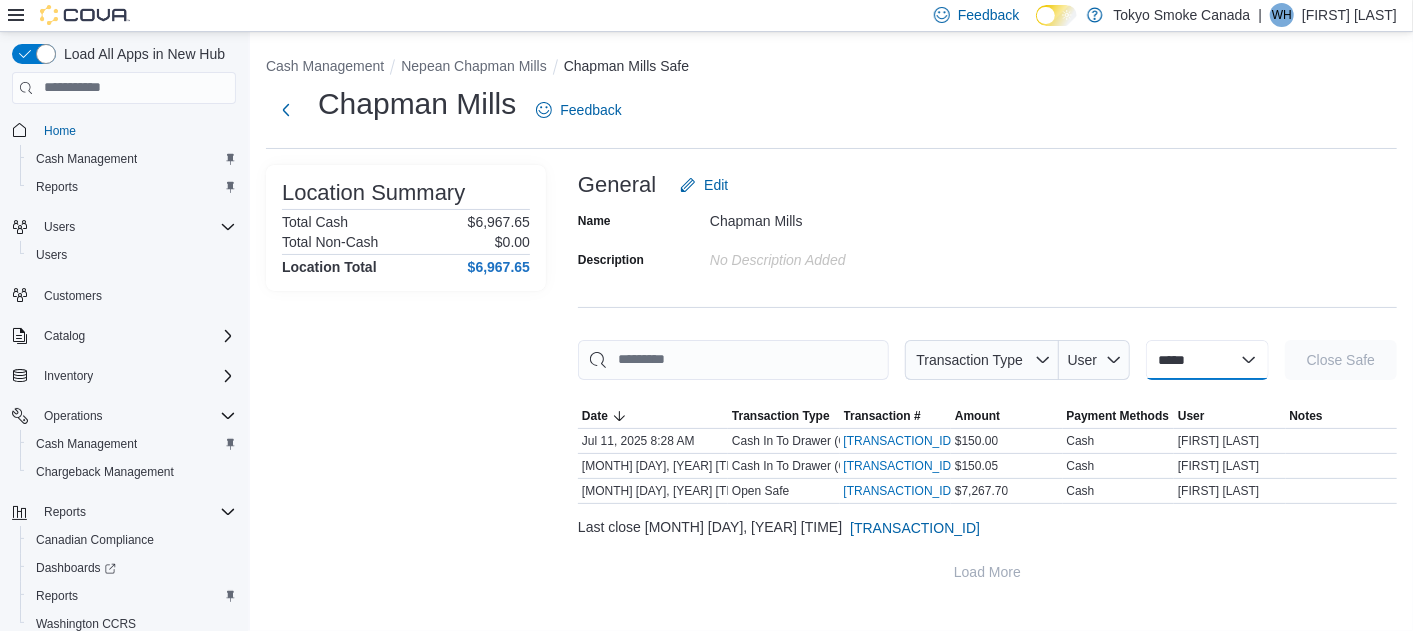 click on "**********" at bounding box center [1207, 360] 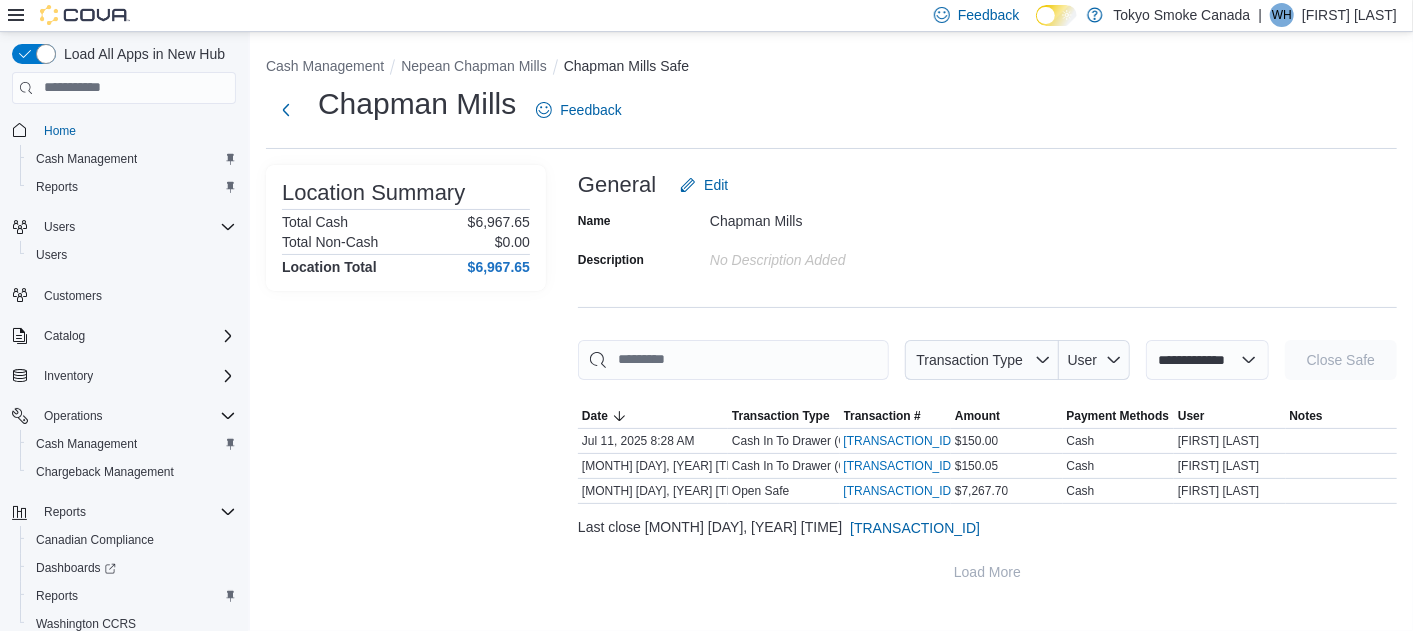 click on "**********" at bounding box center (1207, 360) 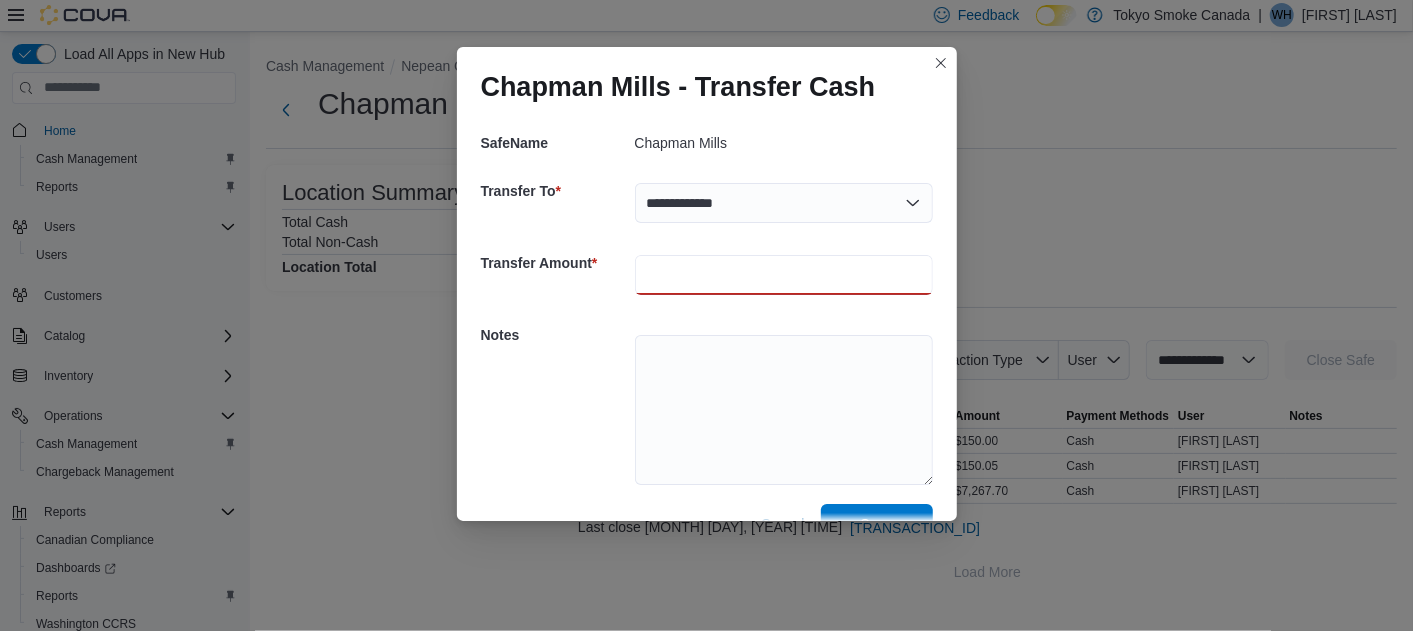 click at bounding box center [784, 275] 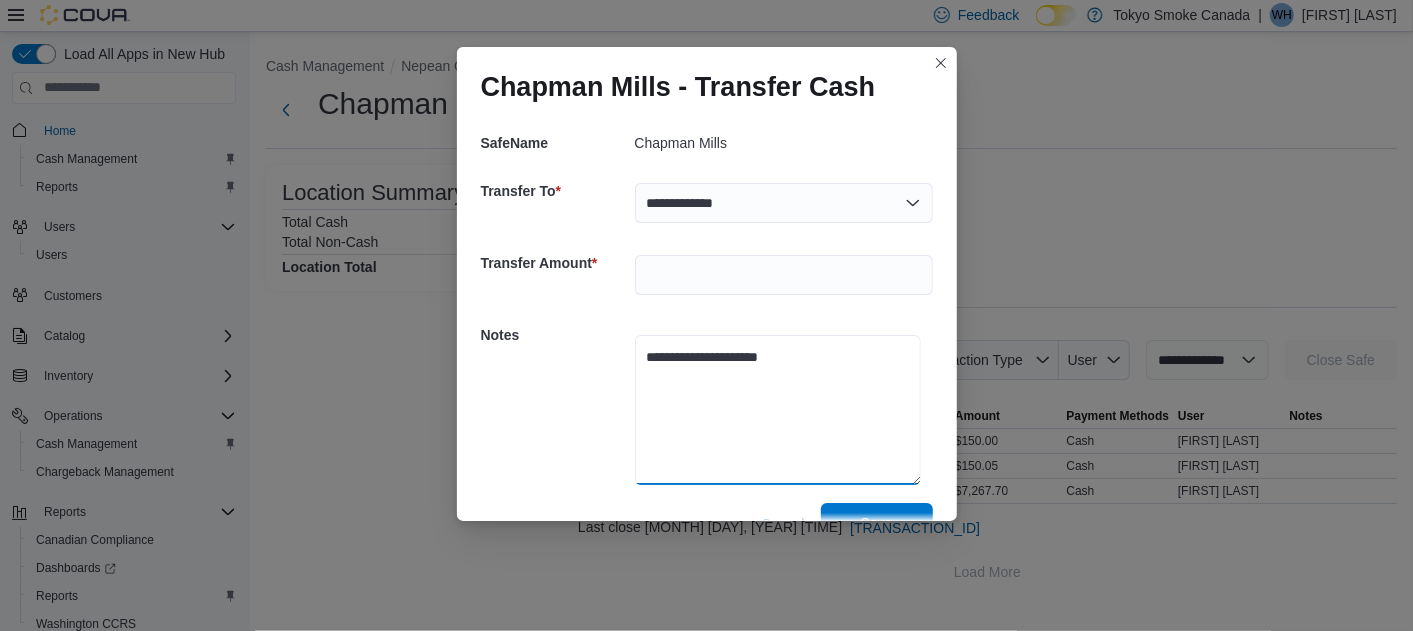 type on "**********" 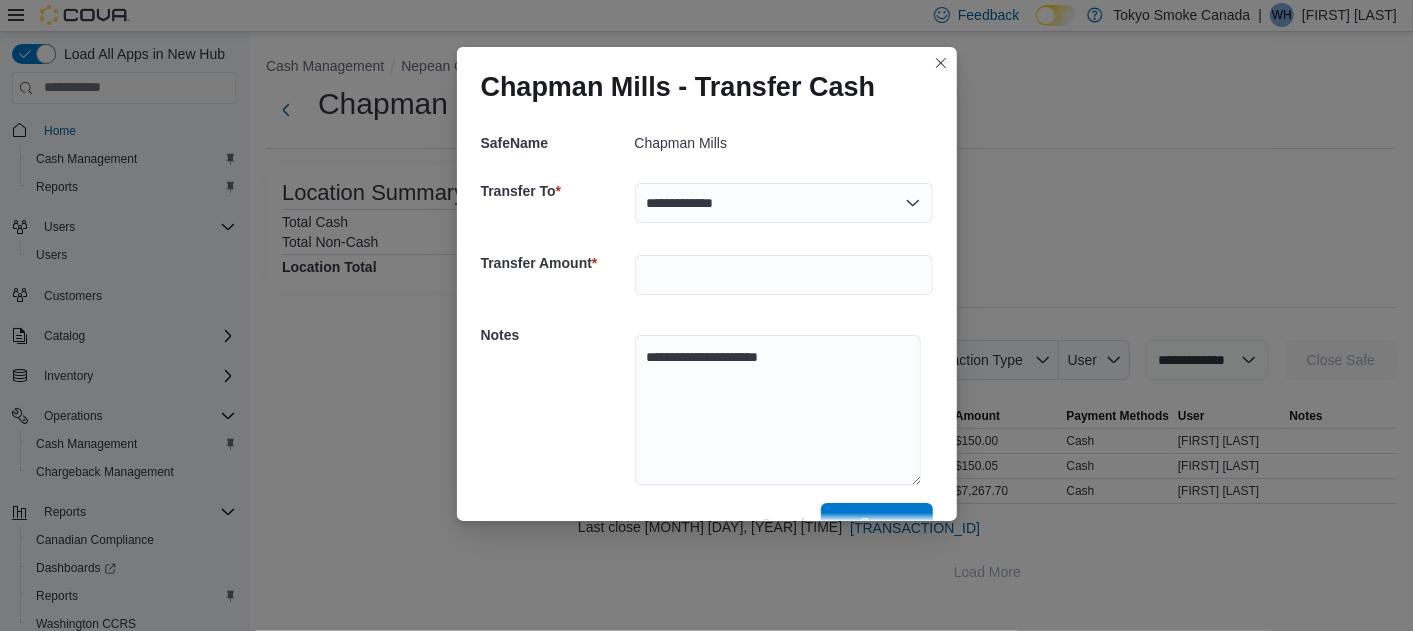click on "Save" at bounding box center (877, 523) 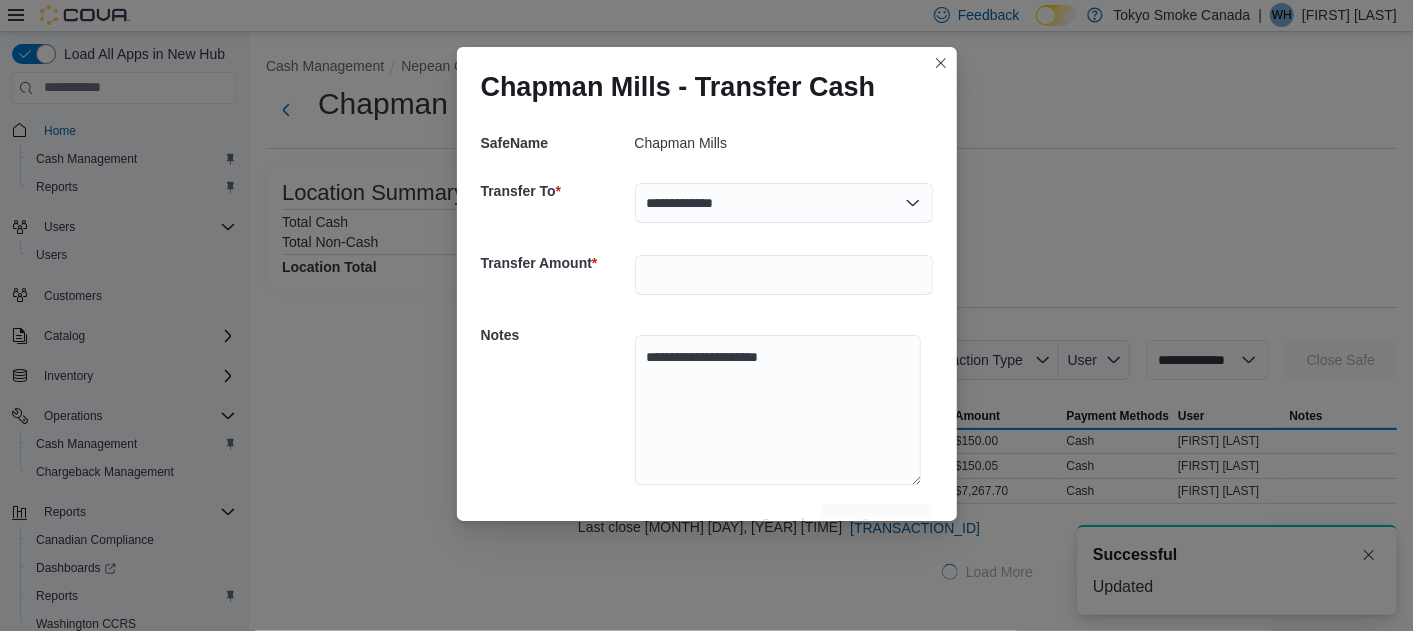 scroll, scrollTop: 0, scrollLeft: 0, axis: both 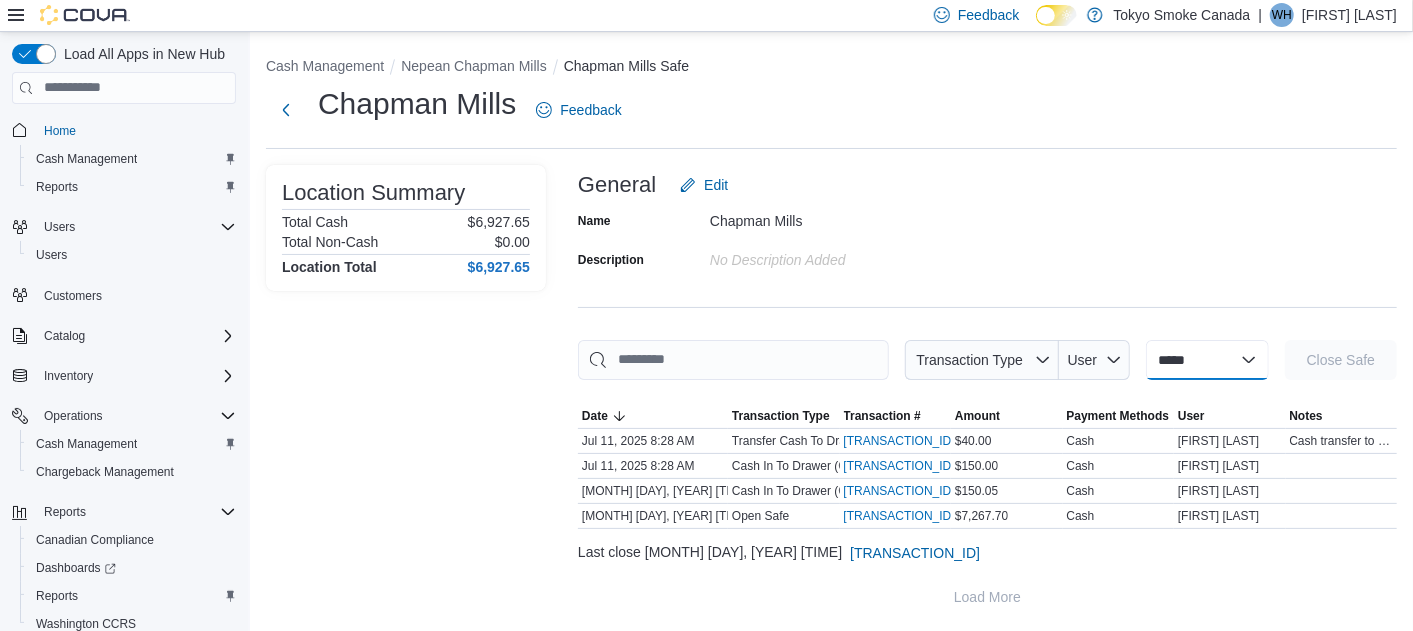 click on "**********" at bounding box center [1207, 360] 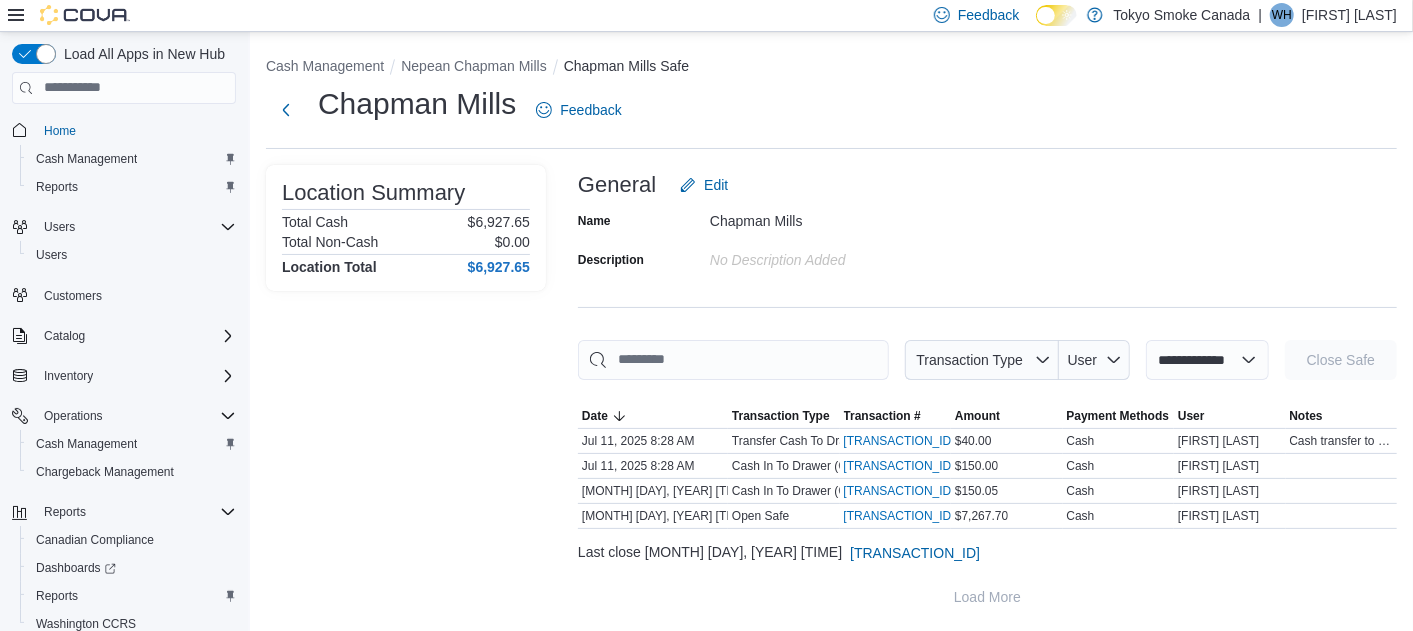 click on "**********" at bounding box center (1207, 360) 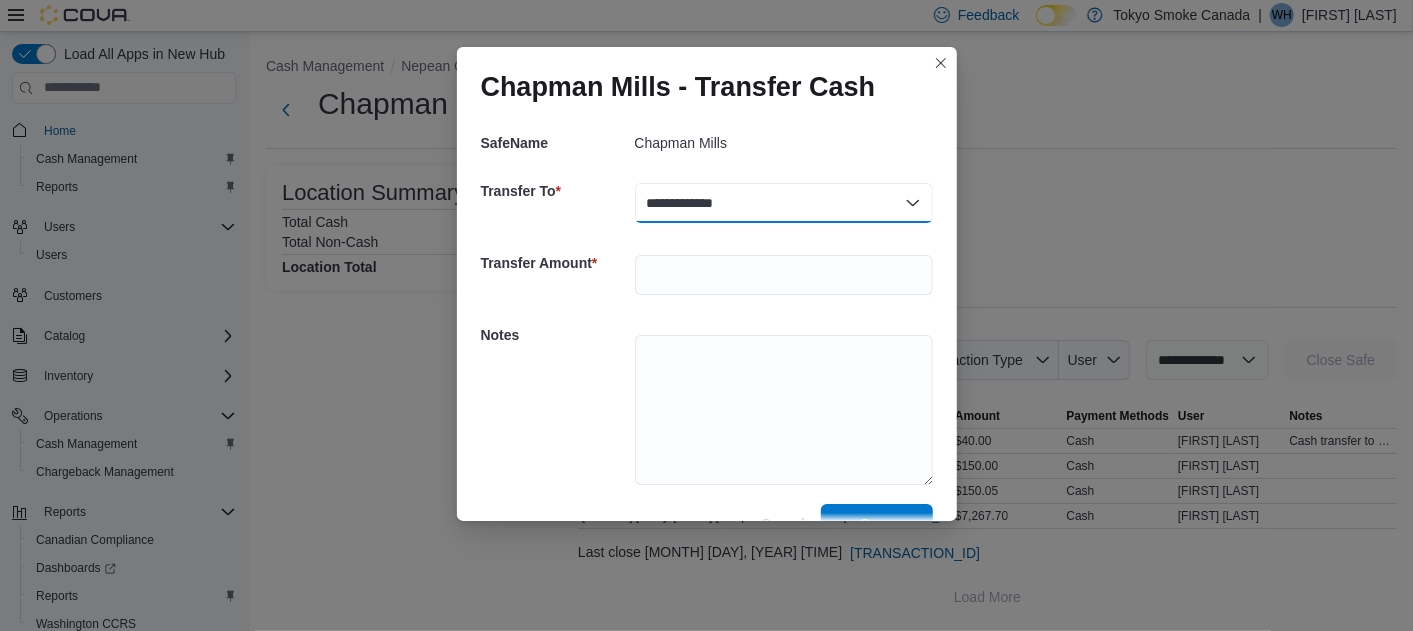click on "**********" at bounding box center (784, 203) 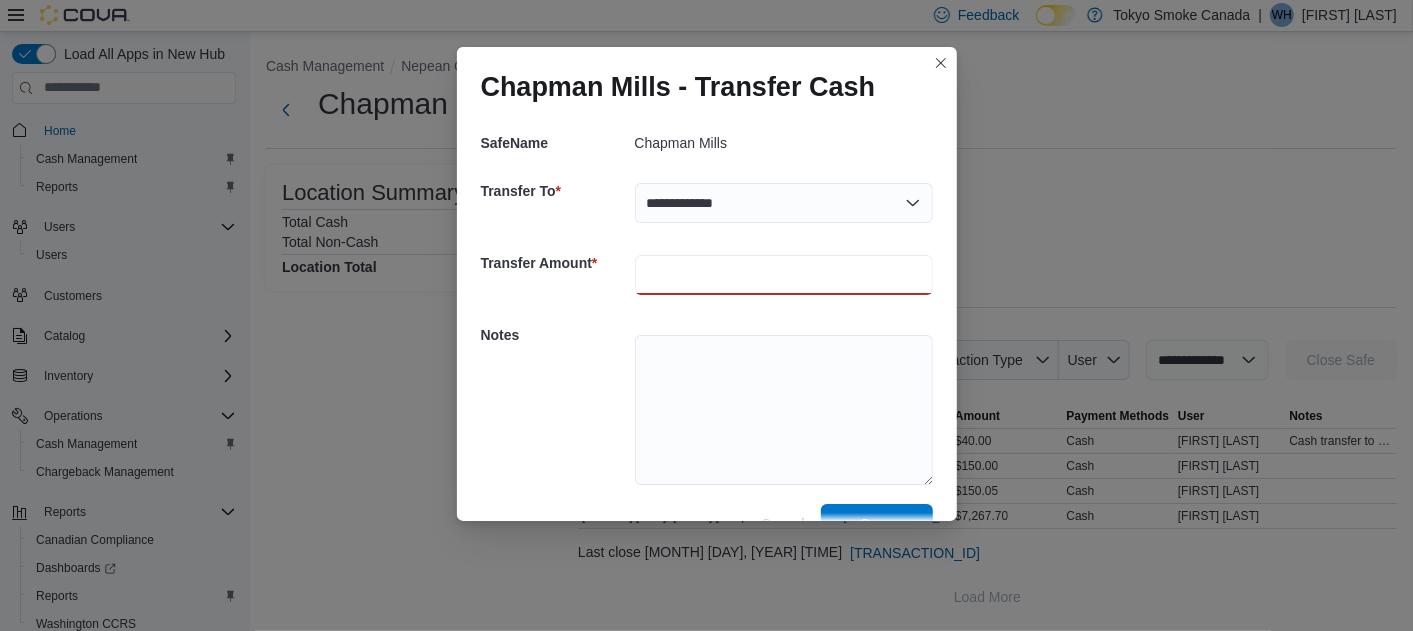 click at bounding box center (784, 275) 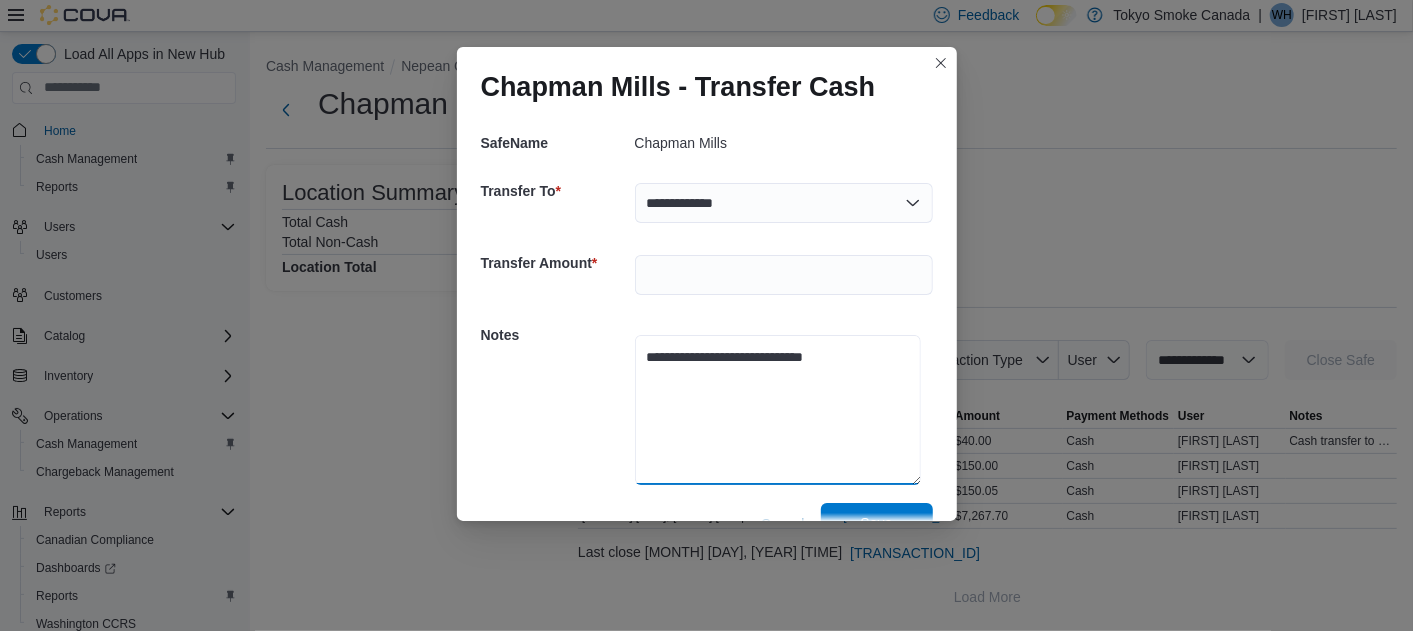 type on "**********" 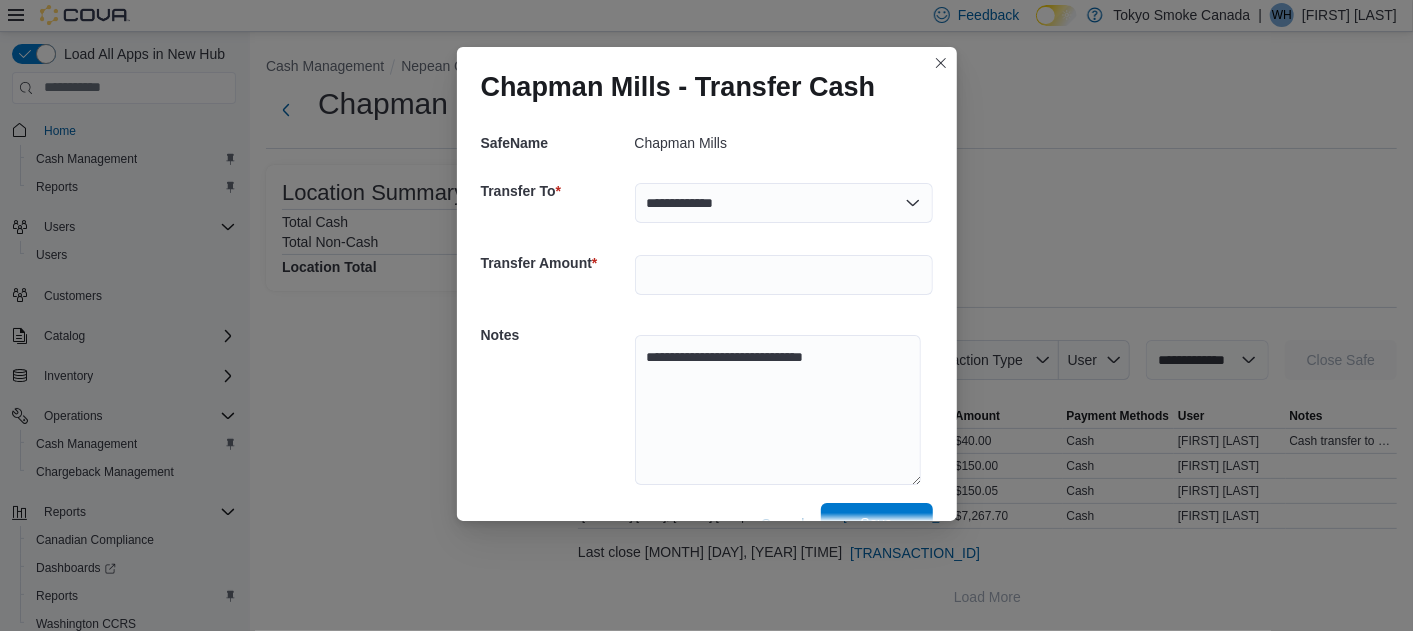 click on "Save" at bounding box center [877, 523] 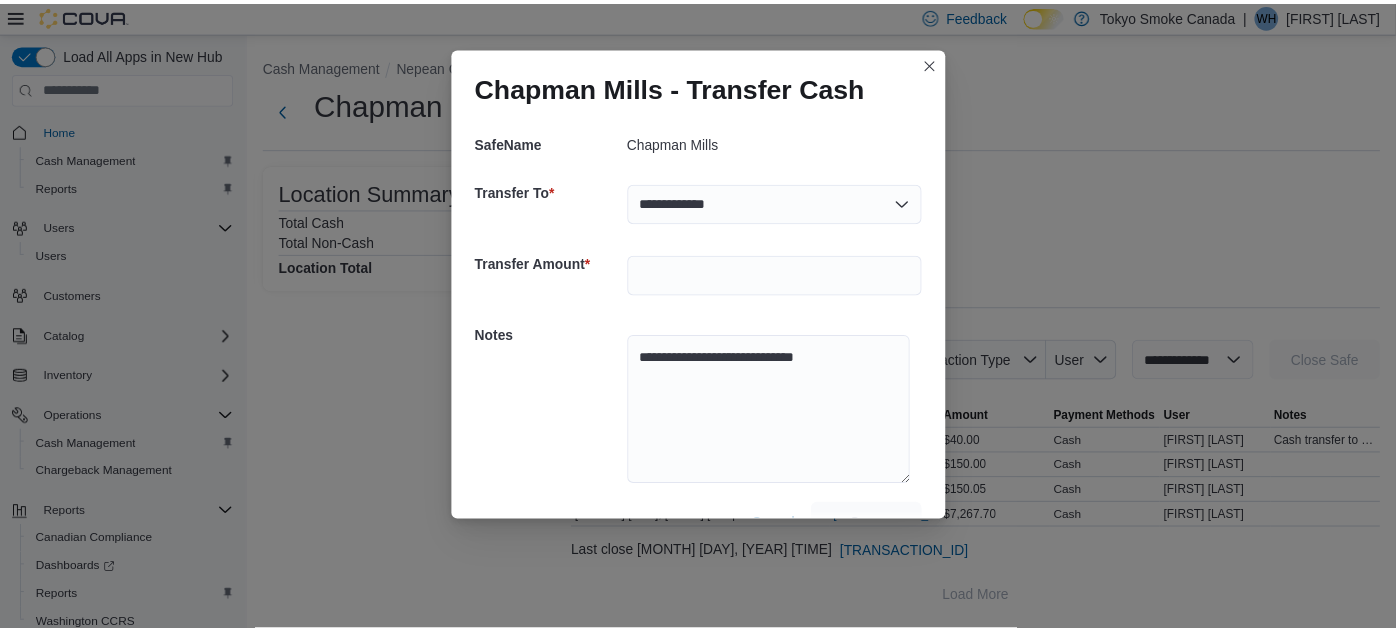scroll, scrollTop: 0, scrollLeft: 0, axis: both 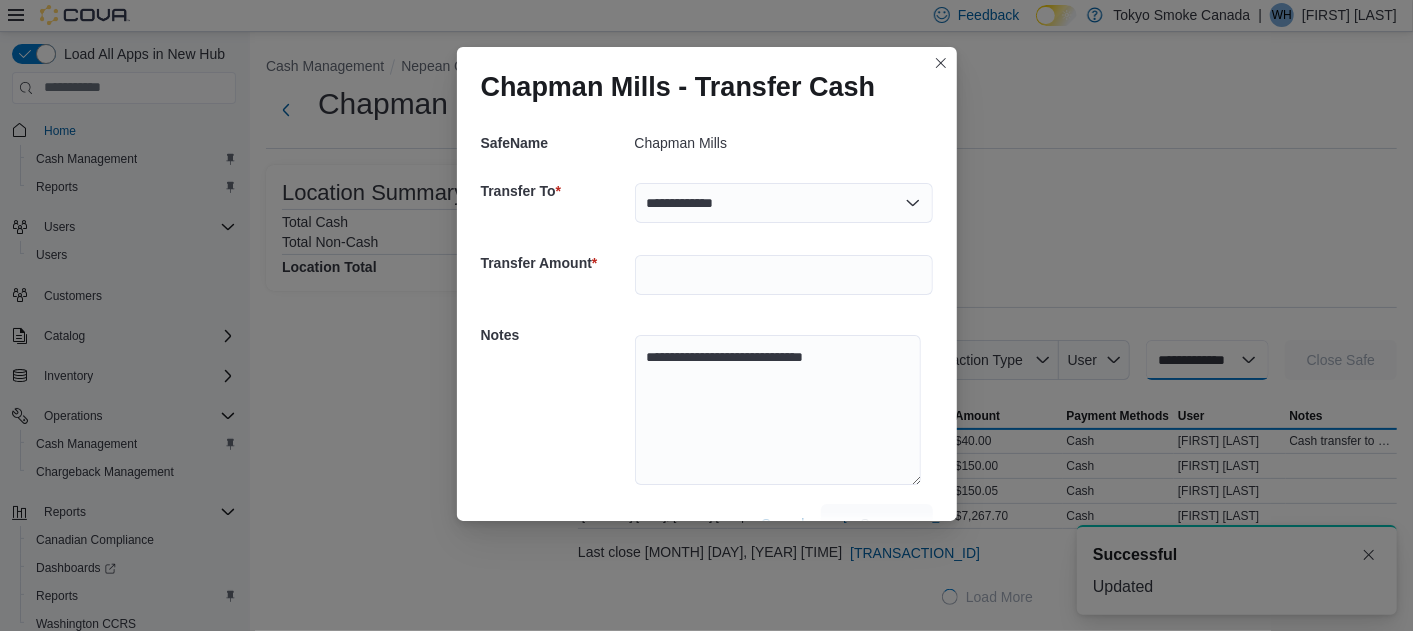 select 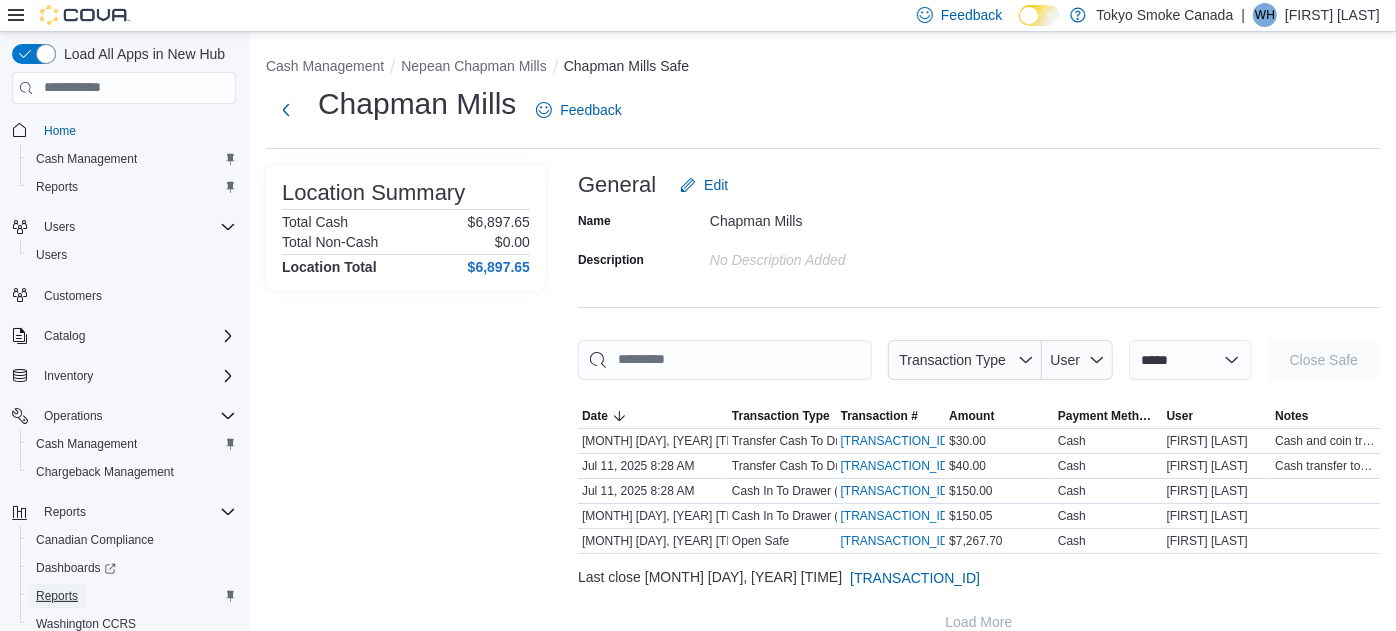 click on "Reports" at bounding box center [57, 596] 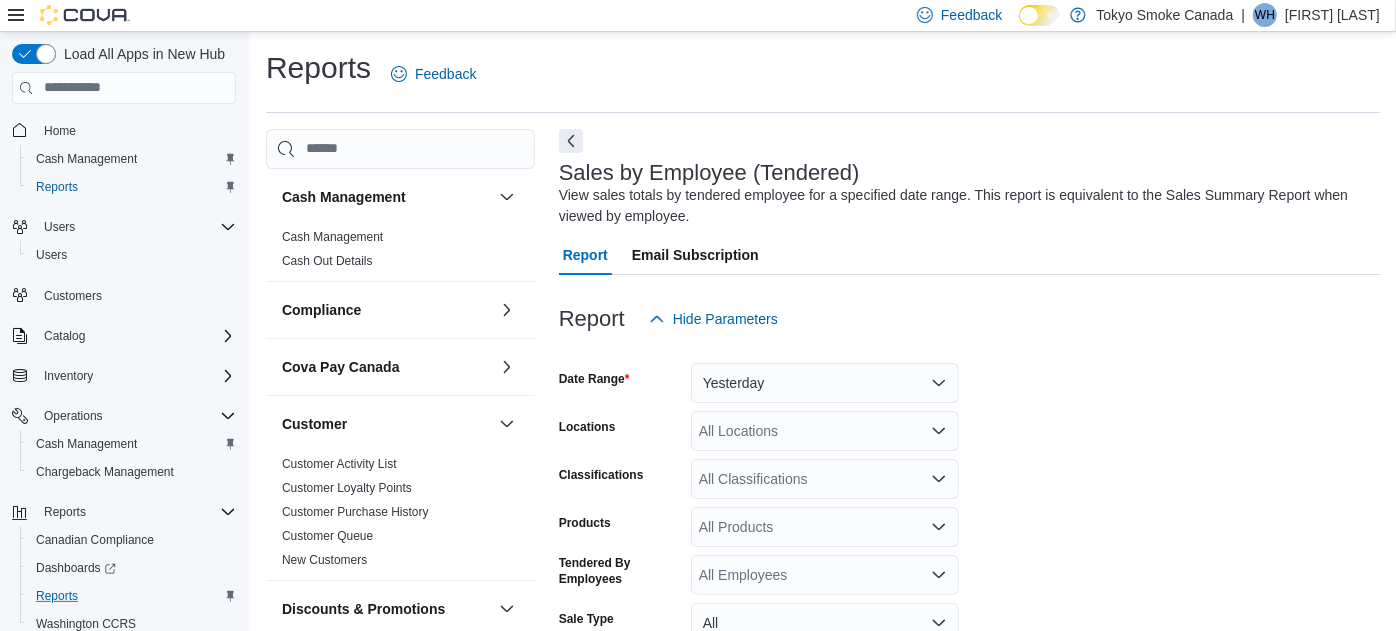 scroll, scrollTop: 66, scrollLeft: 0, axis: vertical 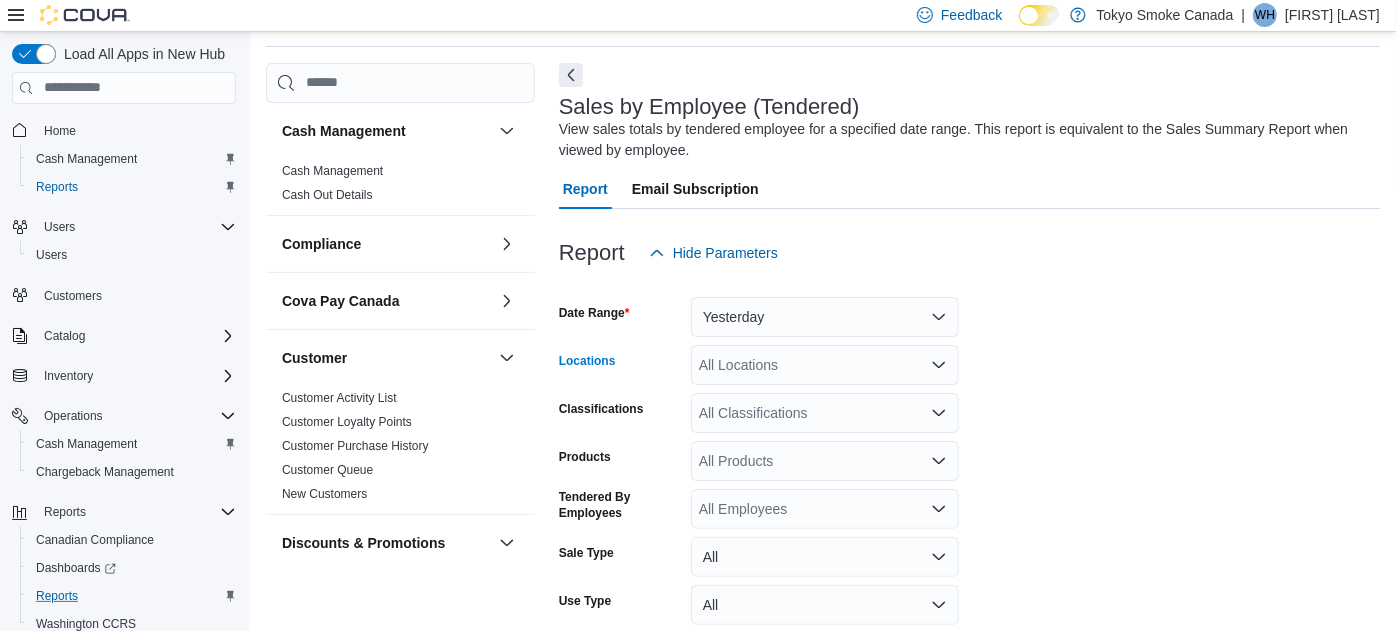 click on "All Locations" at bounding box center (825, 365) 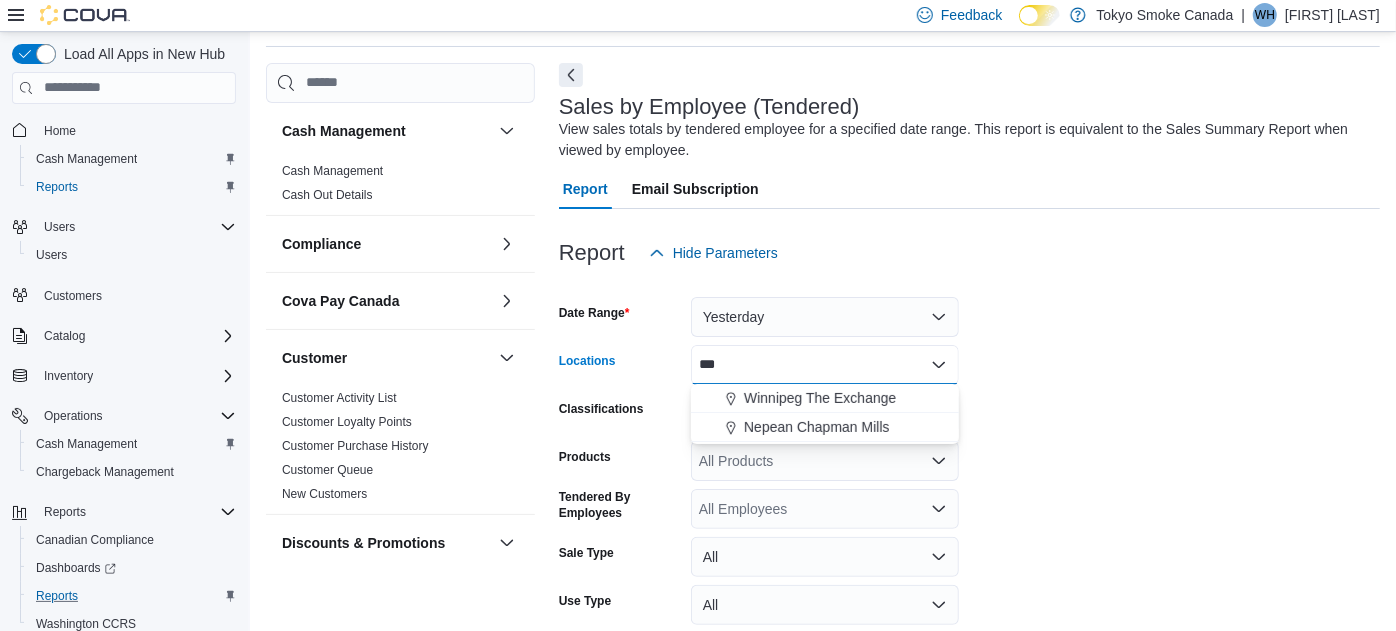type on "***" 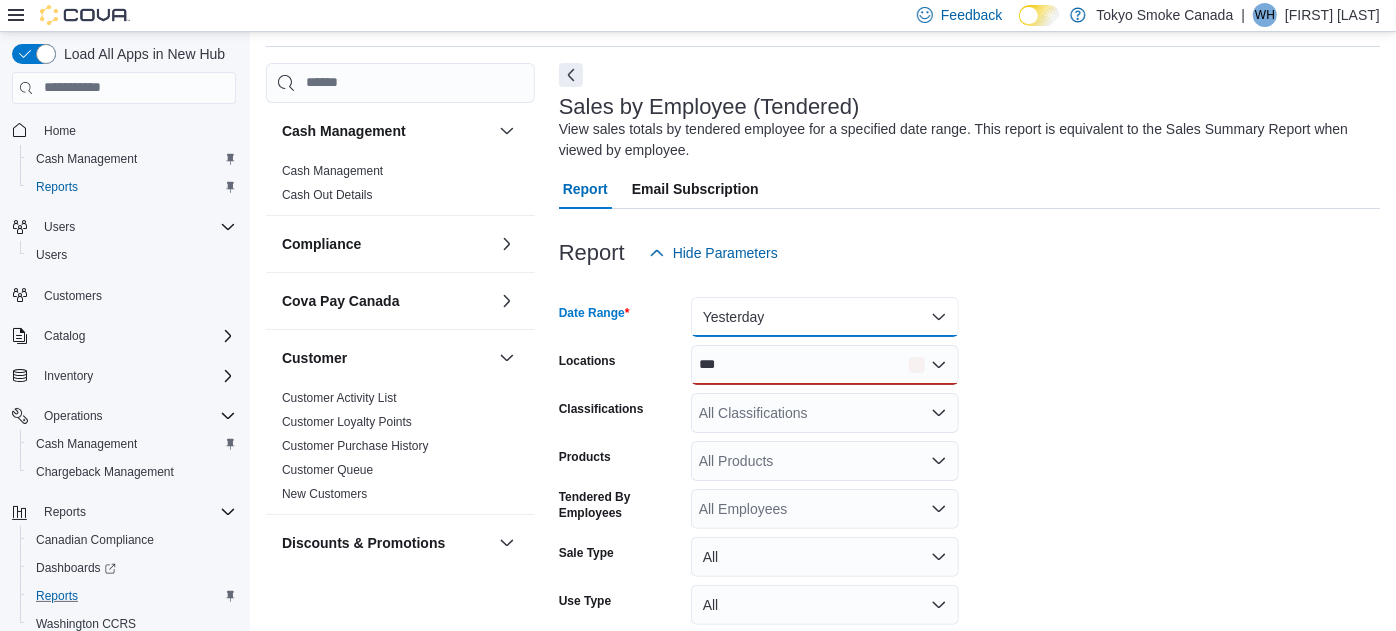 click on "Yesterday" at bounding box center [825, 317] 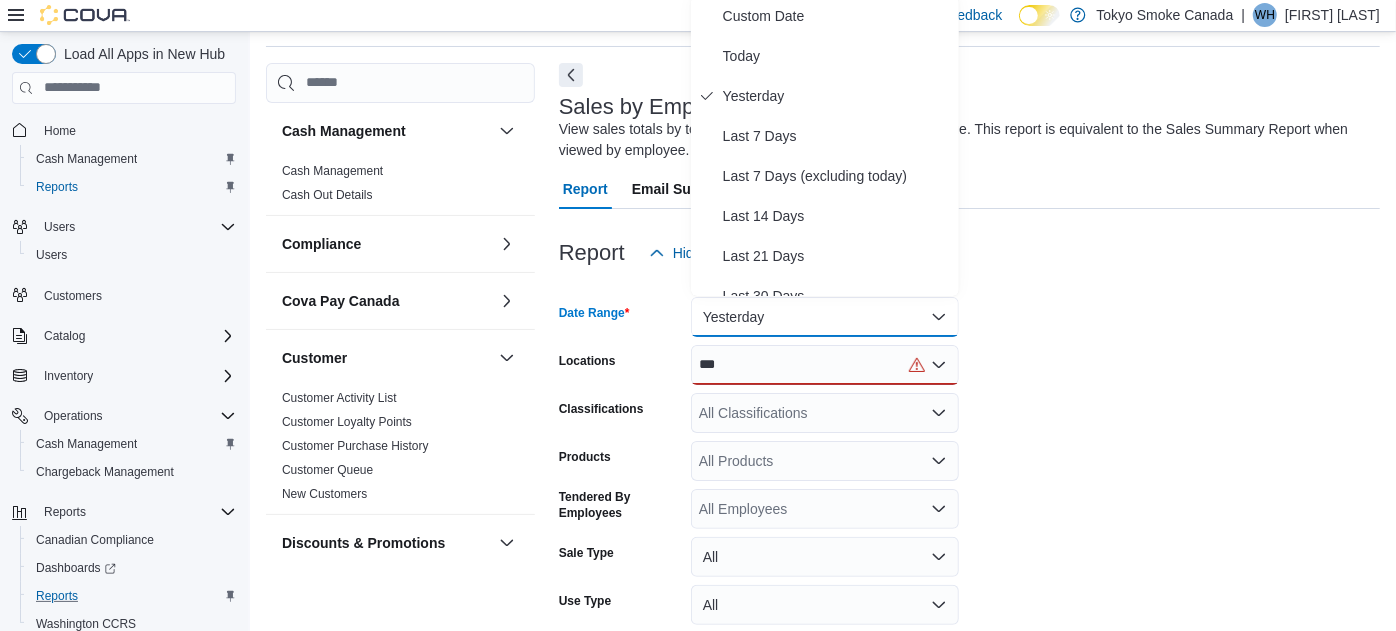 scroll, scrollTop: 62, scrollLeft: 0, axis: vertical 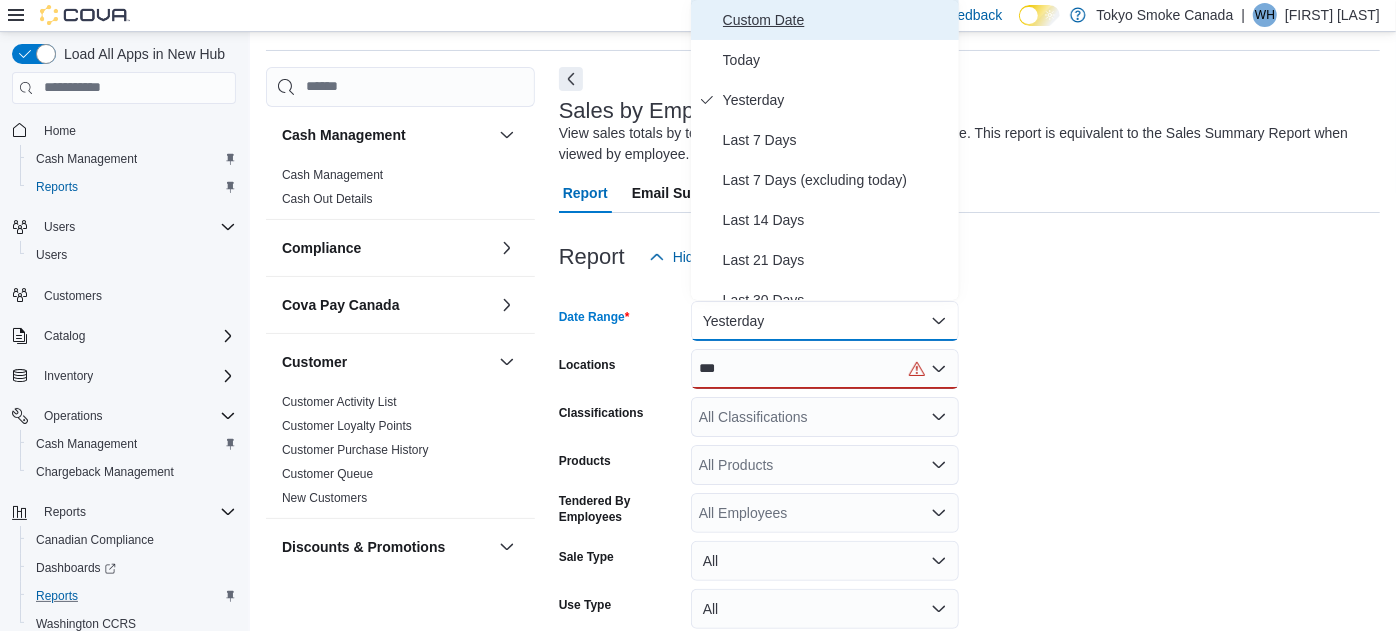 click on "Custom Date" at bounding box center (837, 20) 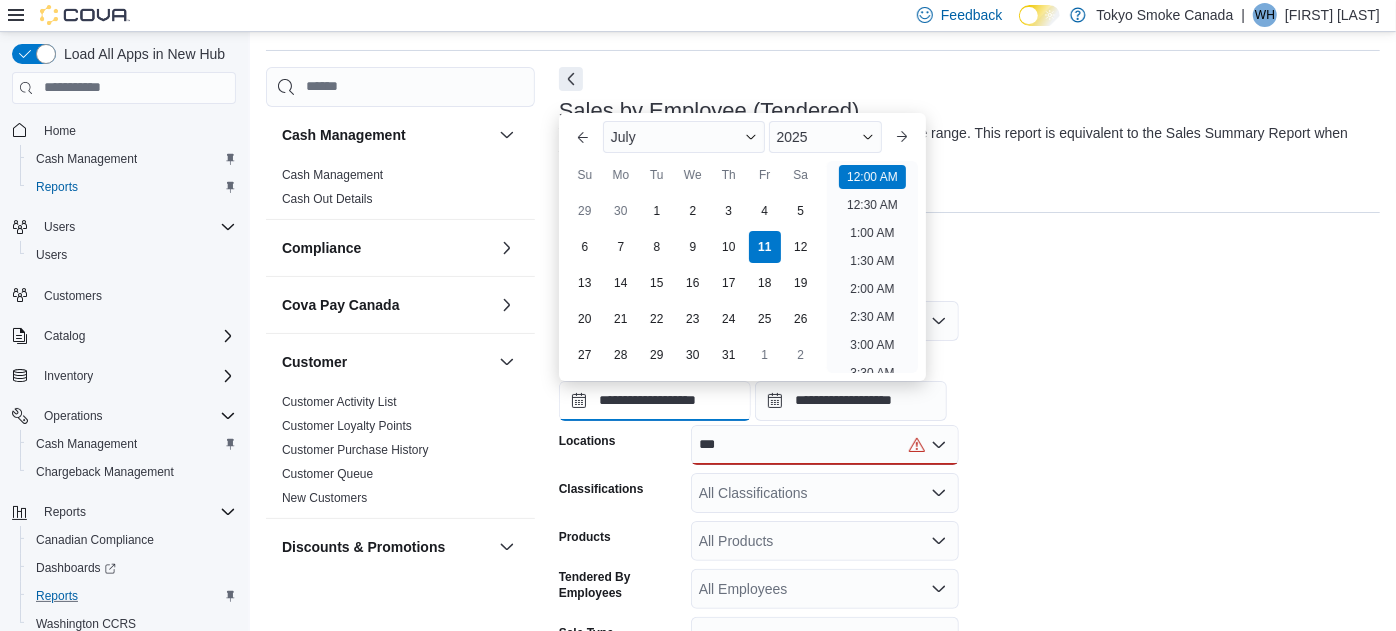 click on "**********" at bounding box center [655, 401] 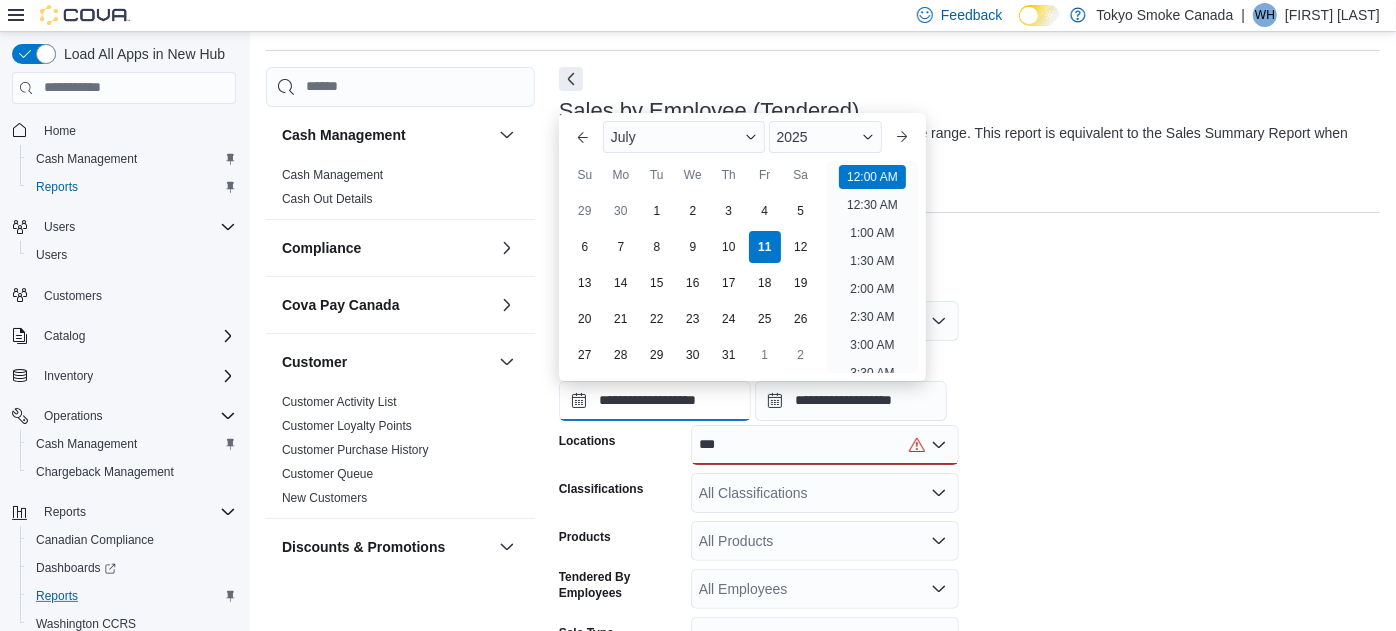 scroll, scrollTop: 62, scrollLeft: 0, axis: vertical 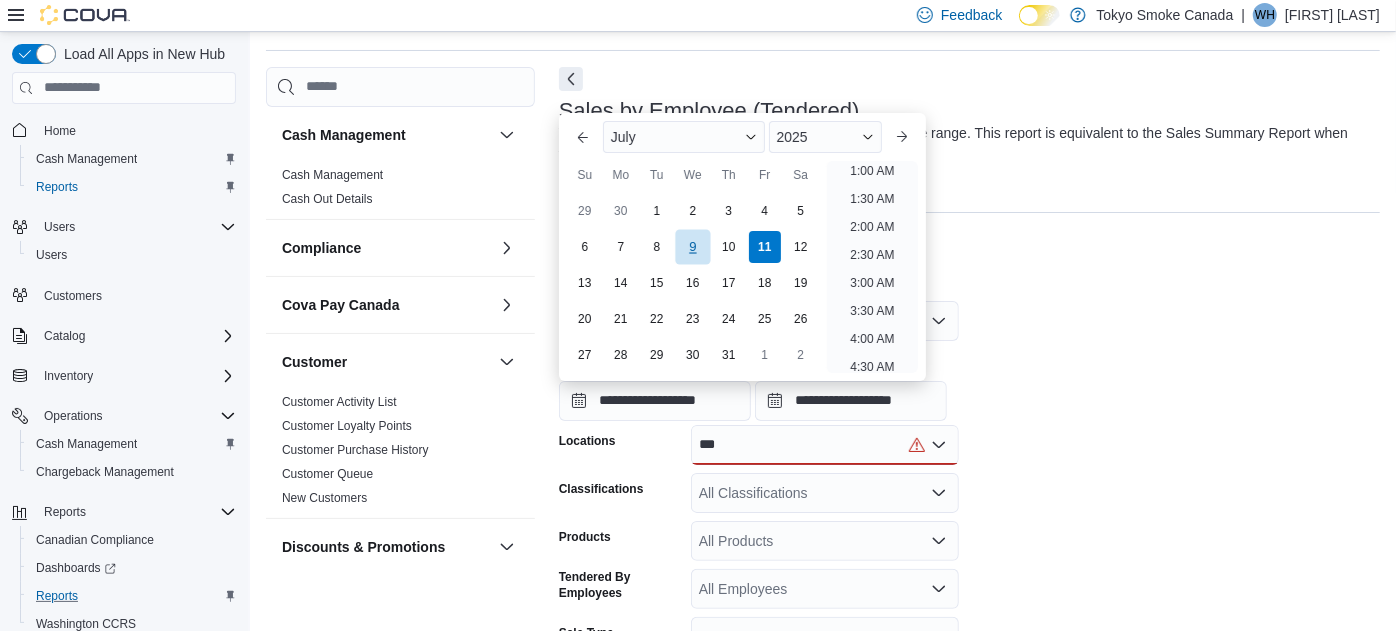 click on "9" at bounding box center (692, 246) 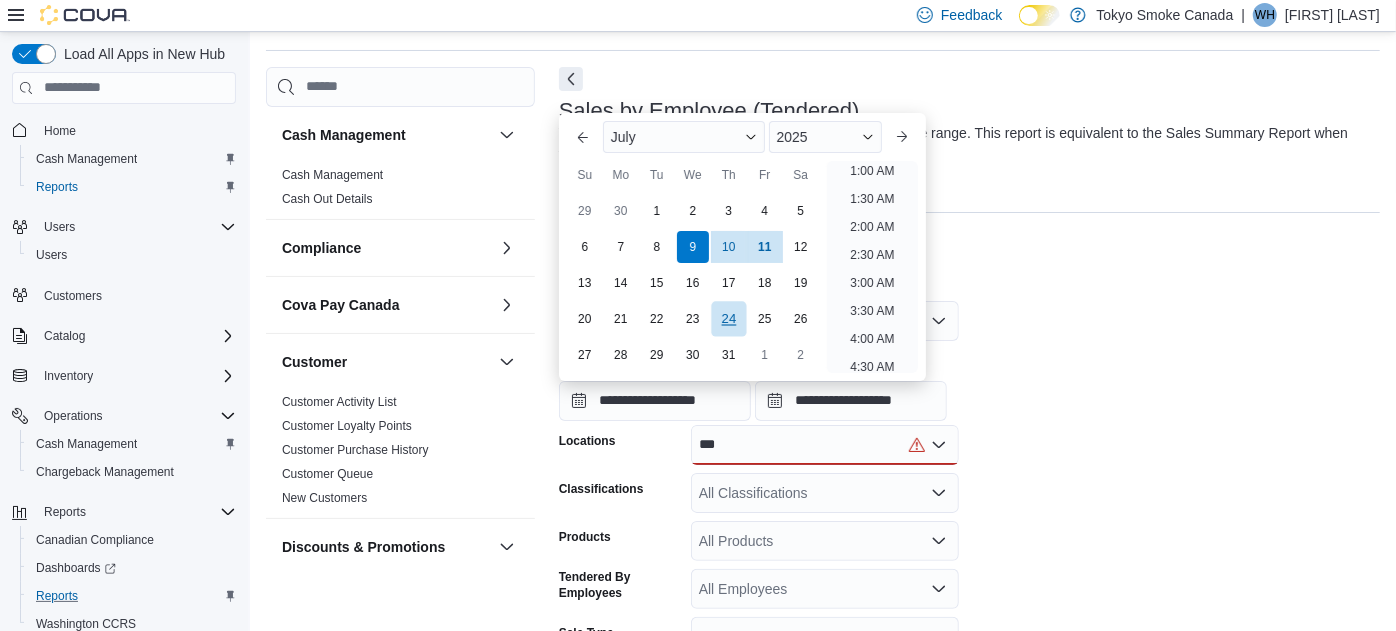 scroll, scrollTop: 3, scrollLeft: 0, axis: vertical 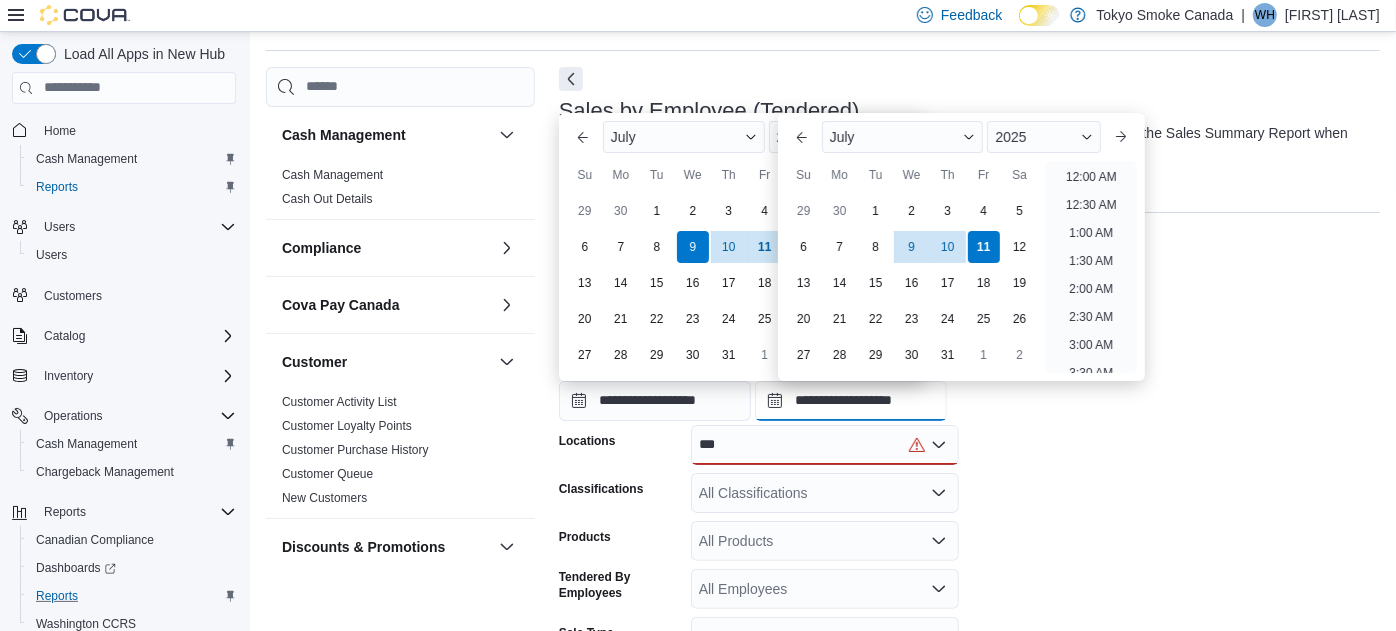 click on "**********" at bounding box center (851, 401) 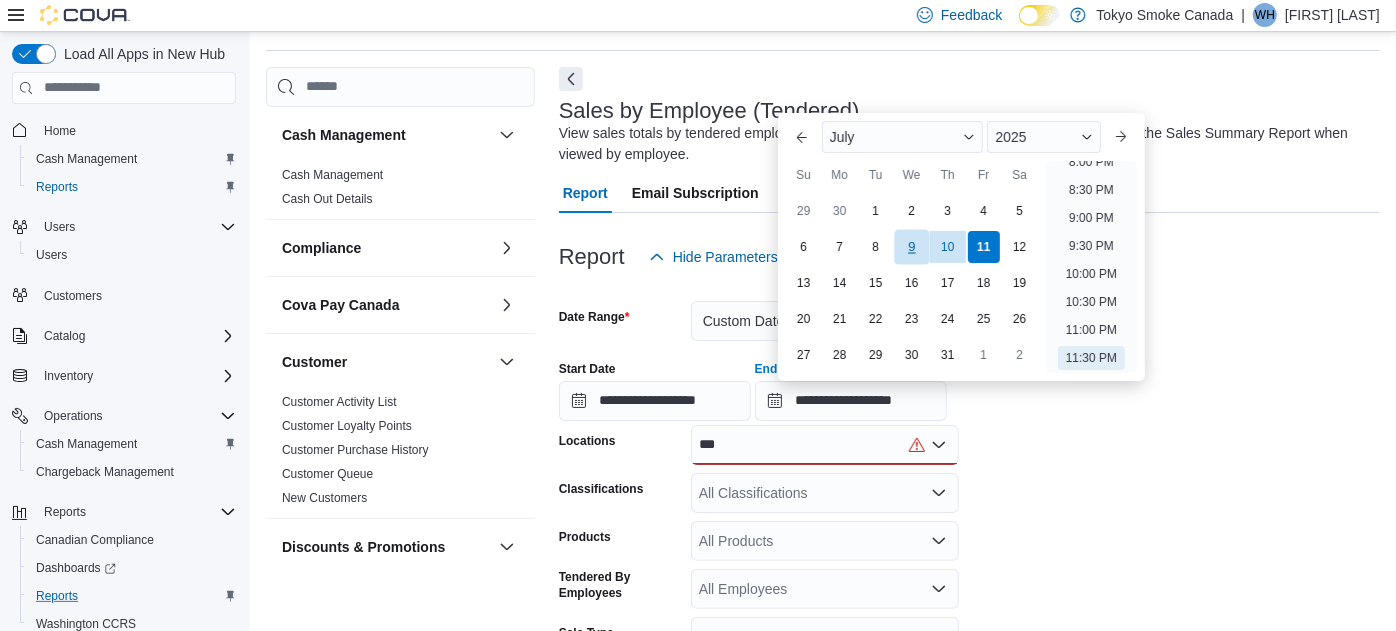 click on "9" at bounding box center [911, 246] 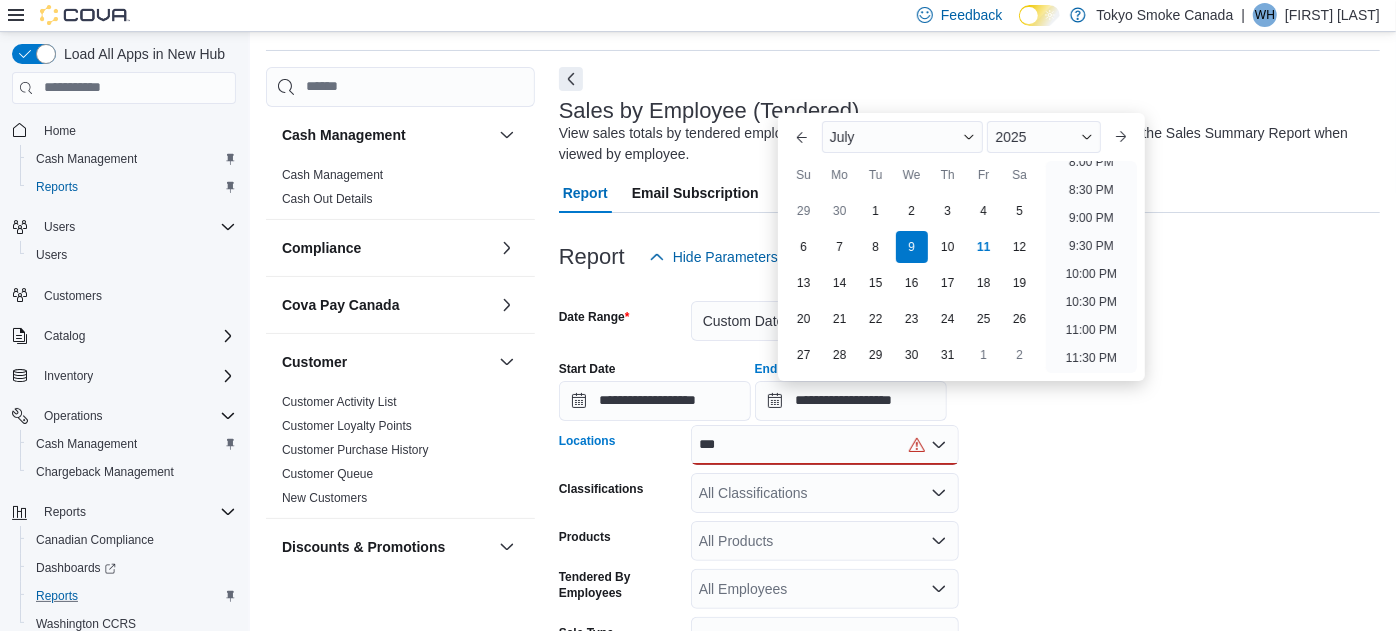 click on "***" at bounding box center [825, 445] 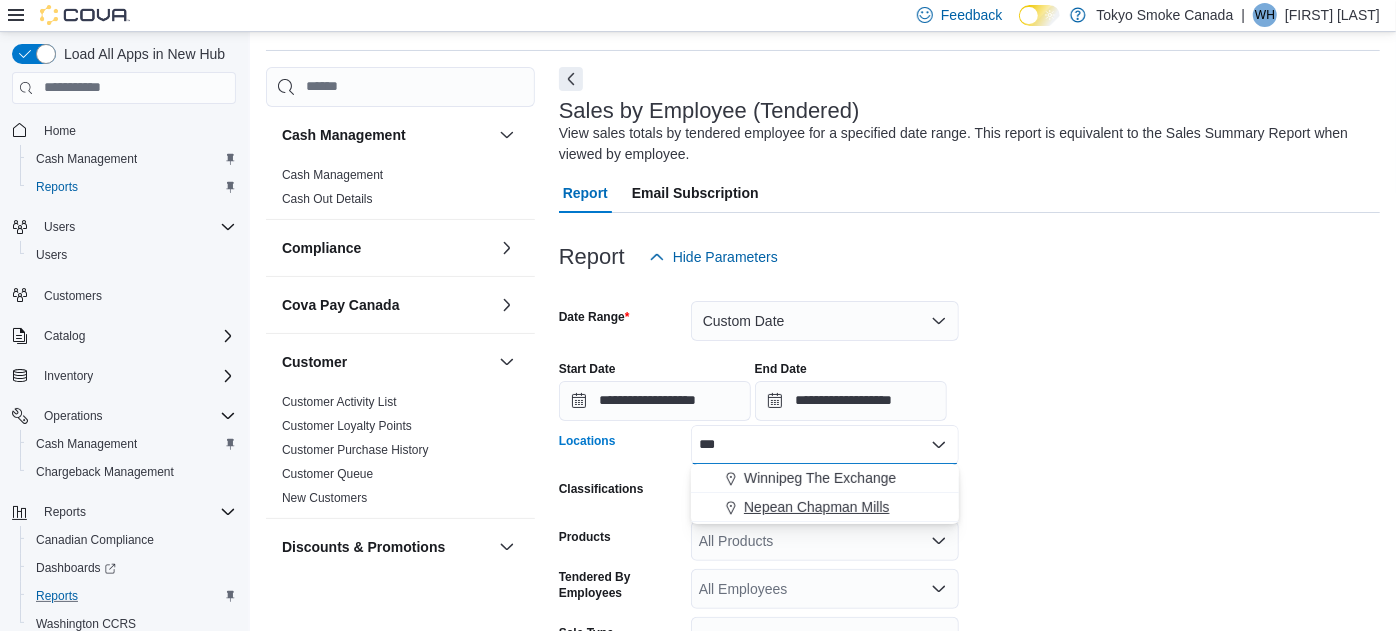 click on "Nepean Chapman Mills" at bounding box center (817, 507) 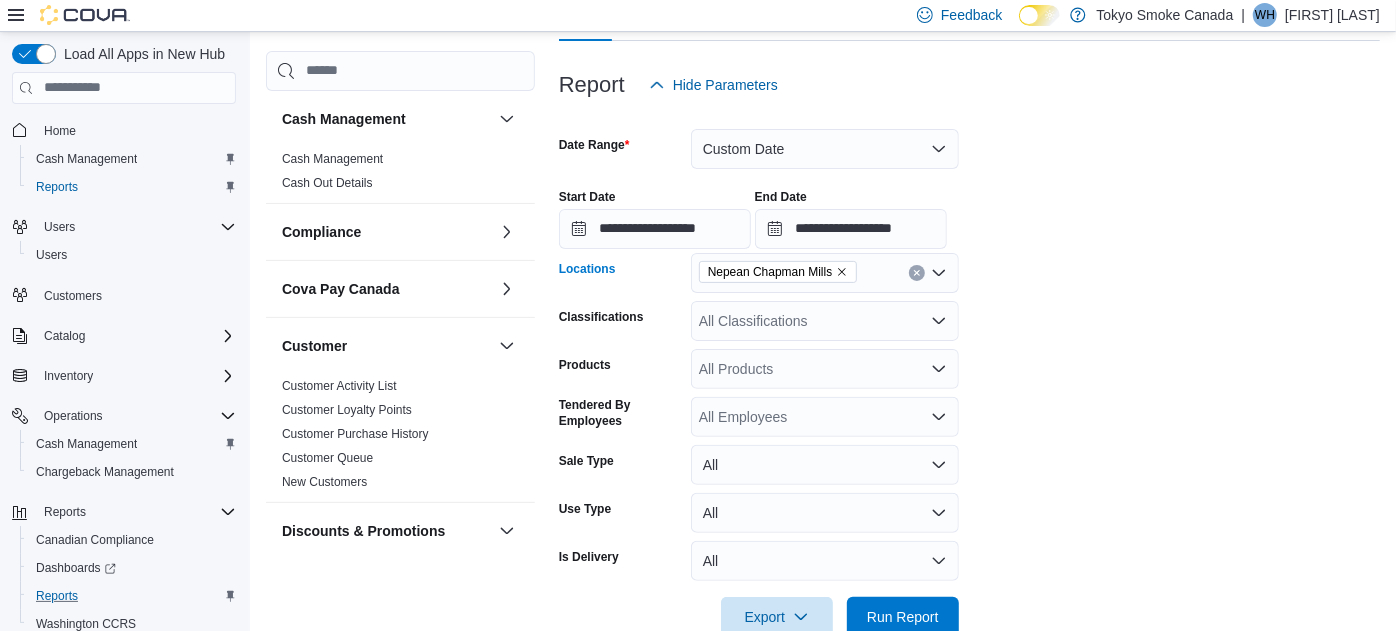 scroll, scrollTop: 279, scrollLeft: 0, axis: vertical 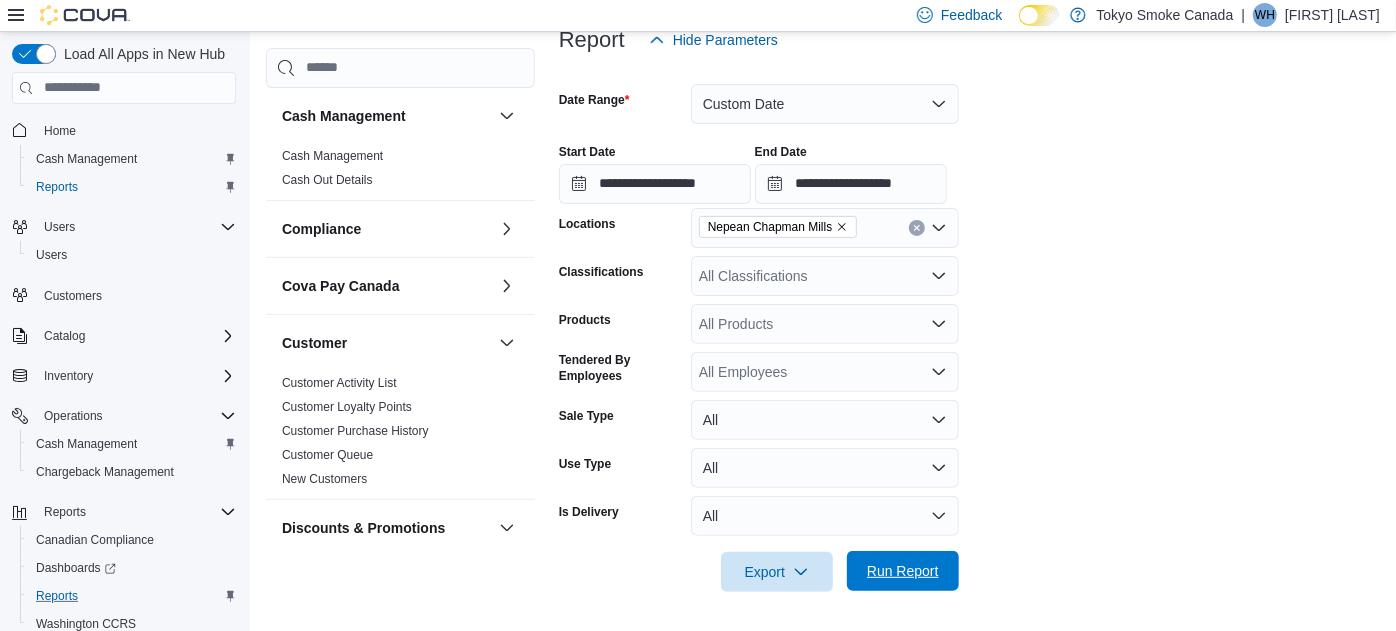 click on "Run Report" at bounding box center [903, 571] 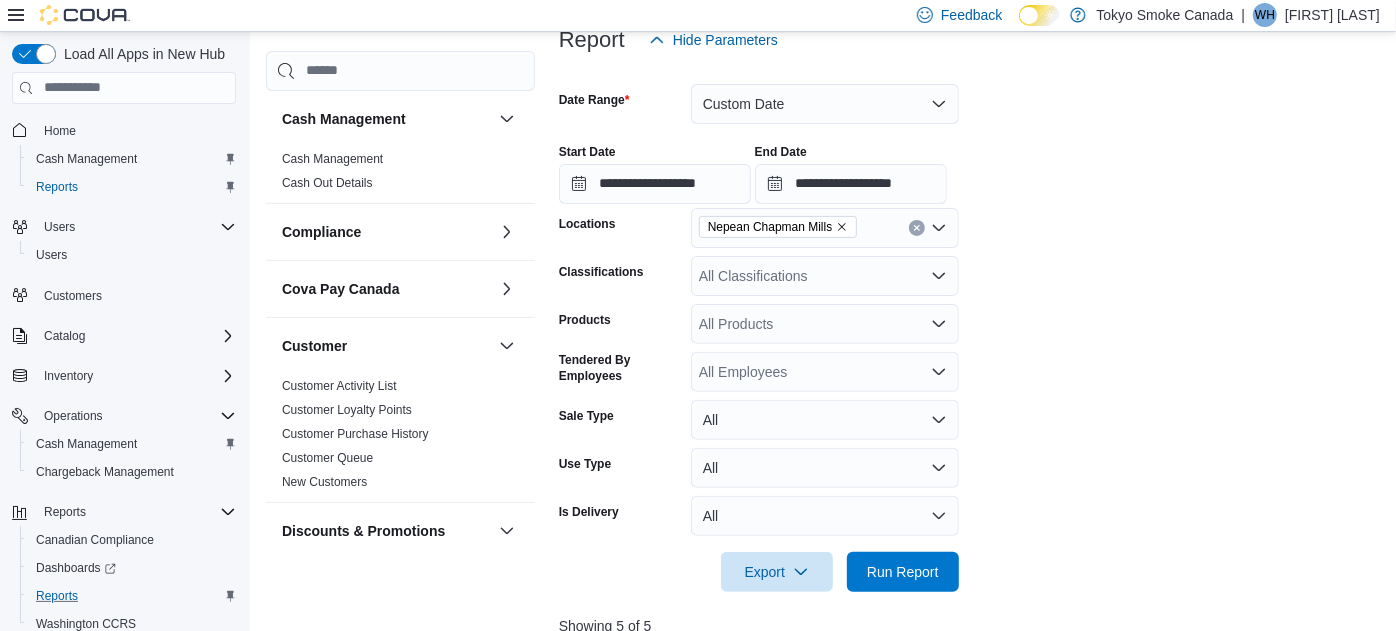 scroll, scrollTop: 808, scrollLeft: 0, axis: vertical 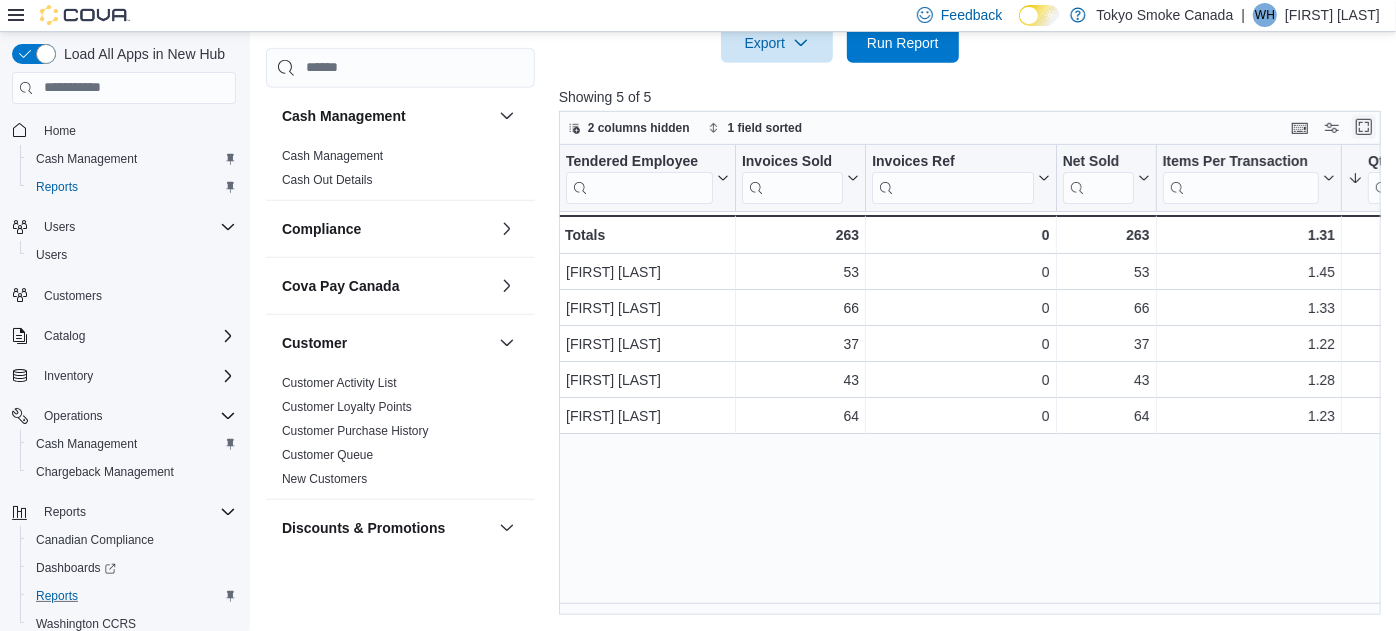 click at bounding box center (1364, 127) 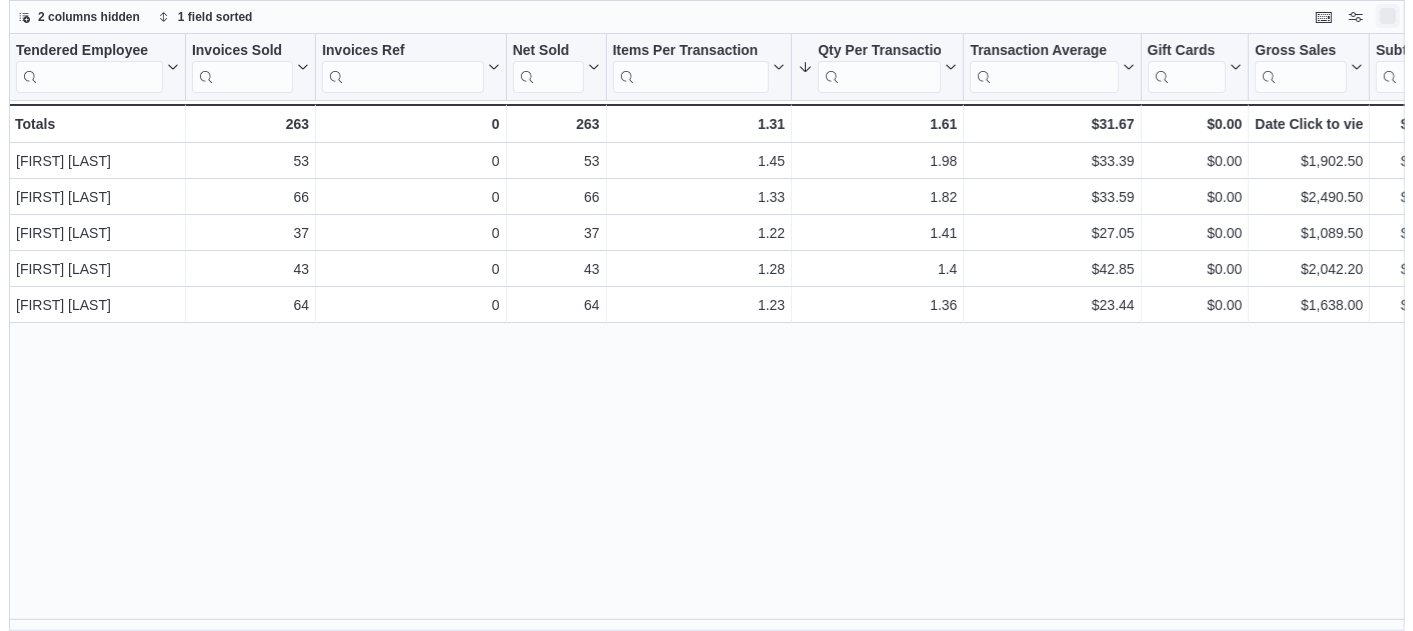 scroll, scrollTop: 0, scrollLeft: 0, axis: both 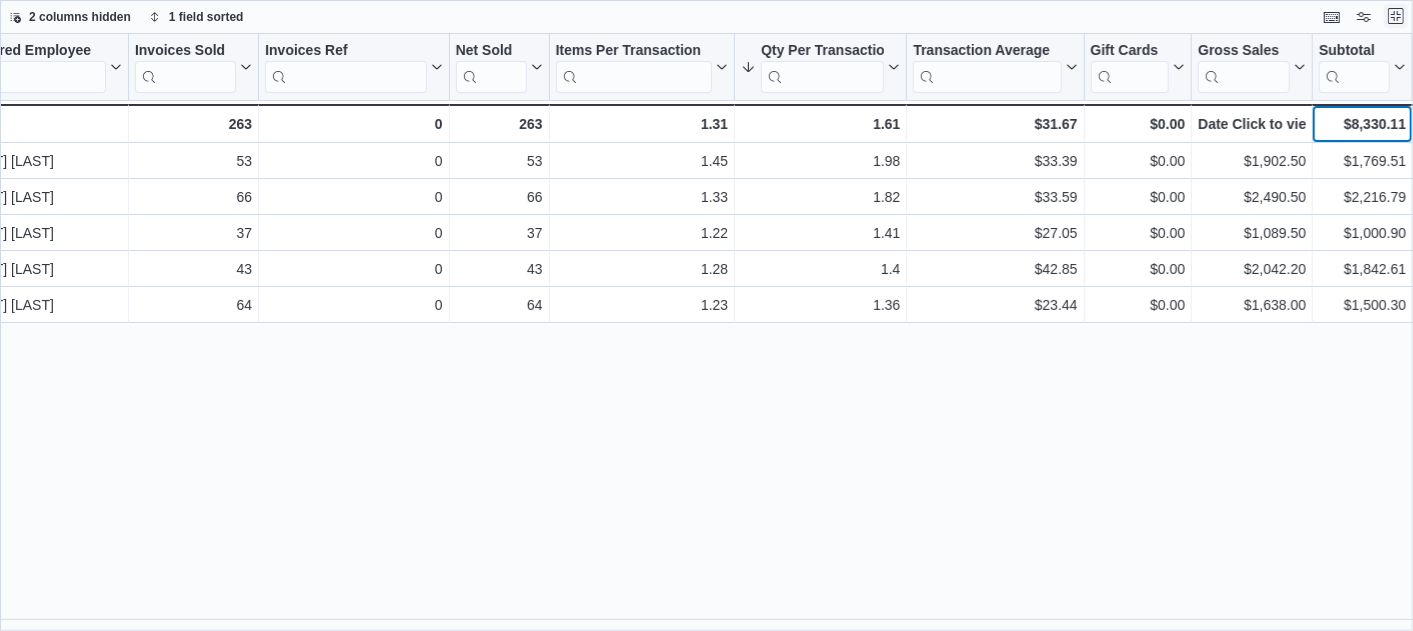 drag, startPoint x: 1369, startPoint y: 128, endPoint x: 1391, endPoint y: 16, distance: 114.14027 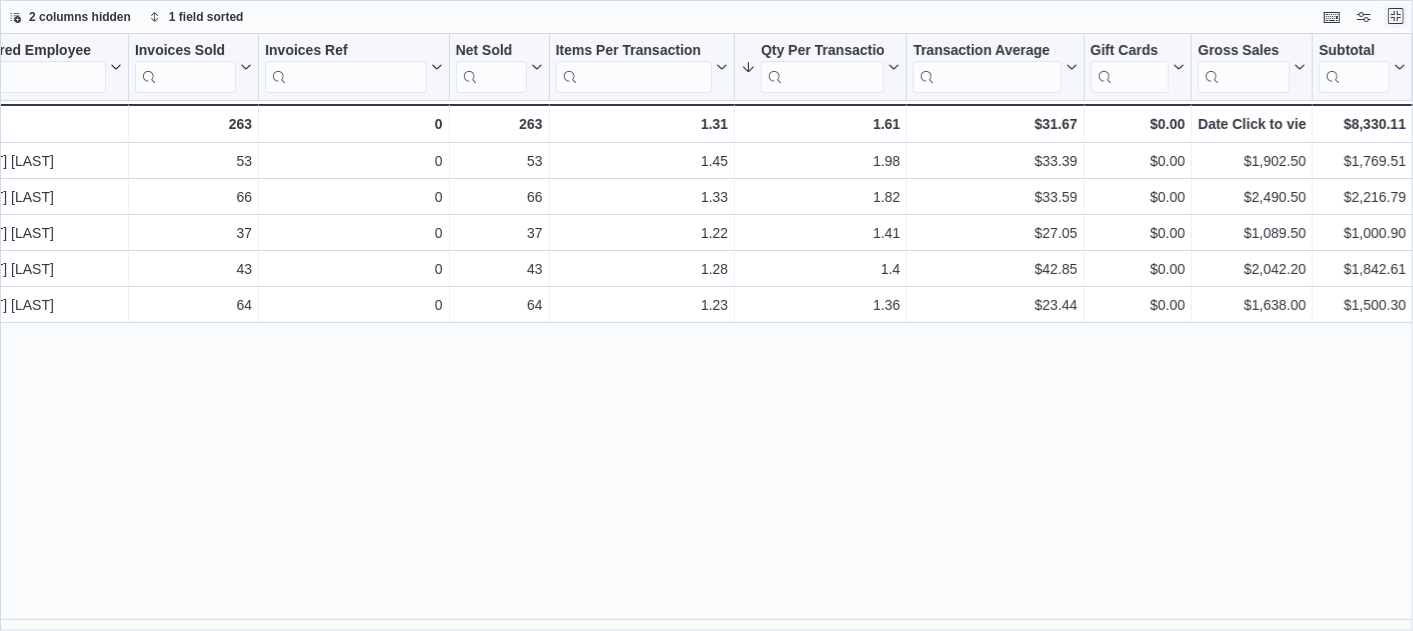 click at bounding box center (1396, 16) 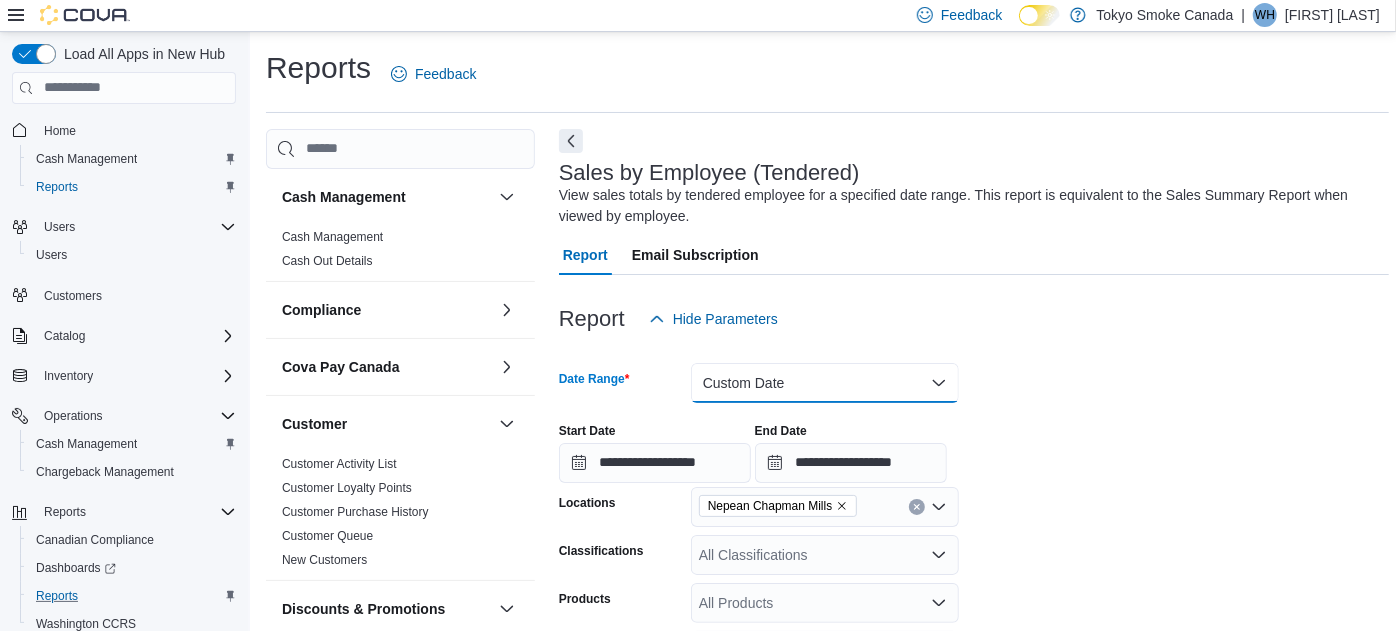 click on "Custom Date" at bounding box center (825, 383) 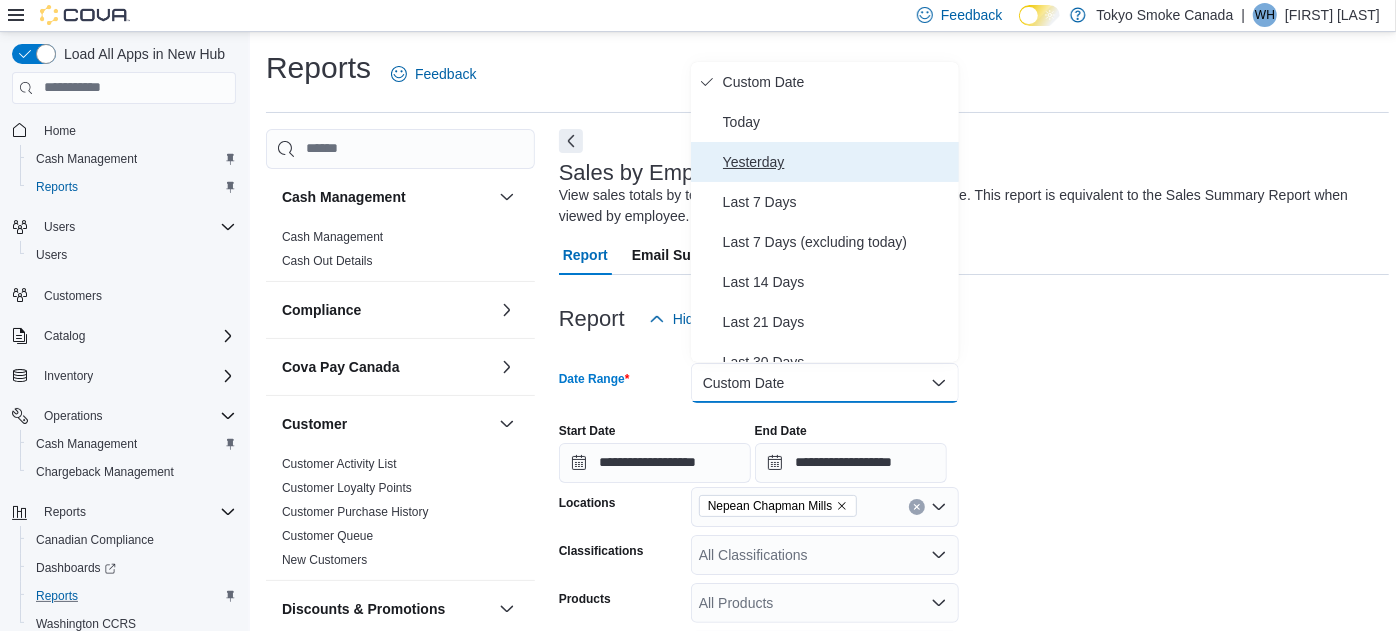 click on "Yesterday" at bounding box center [837, 162] 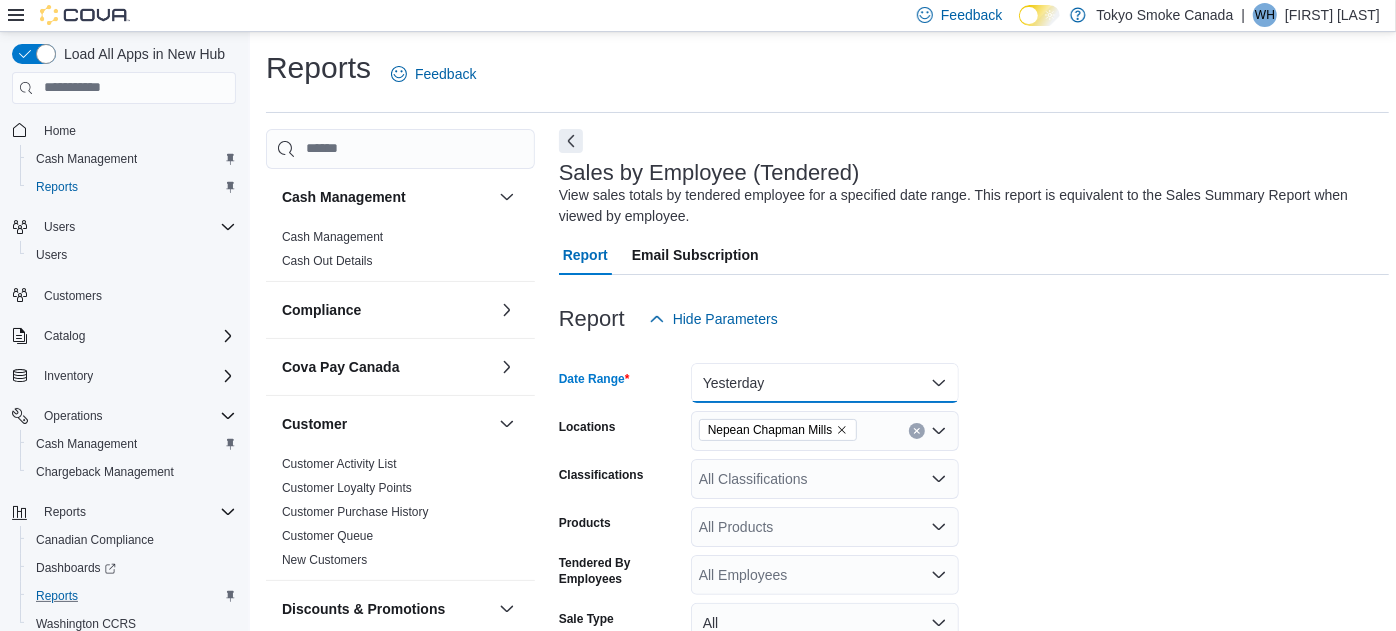 scroll, scrollTop: 551, scrollLeft: 0, axis: vertical 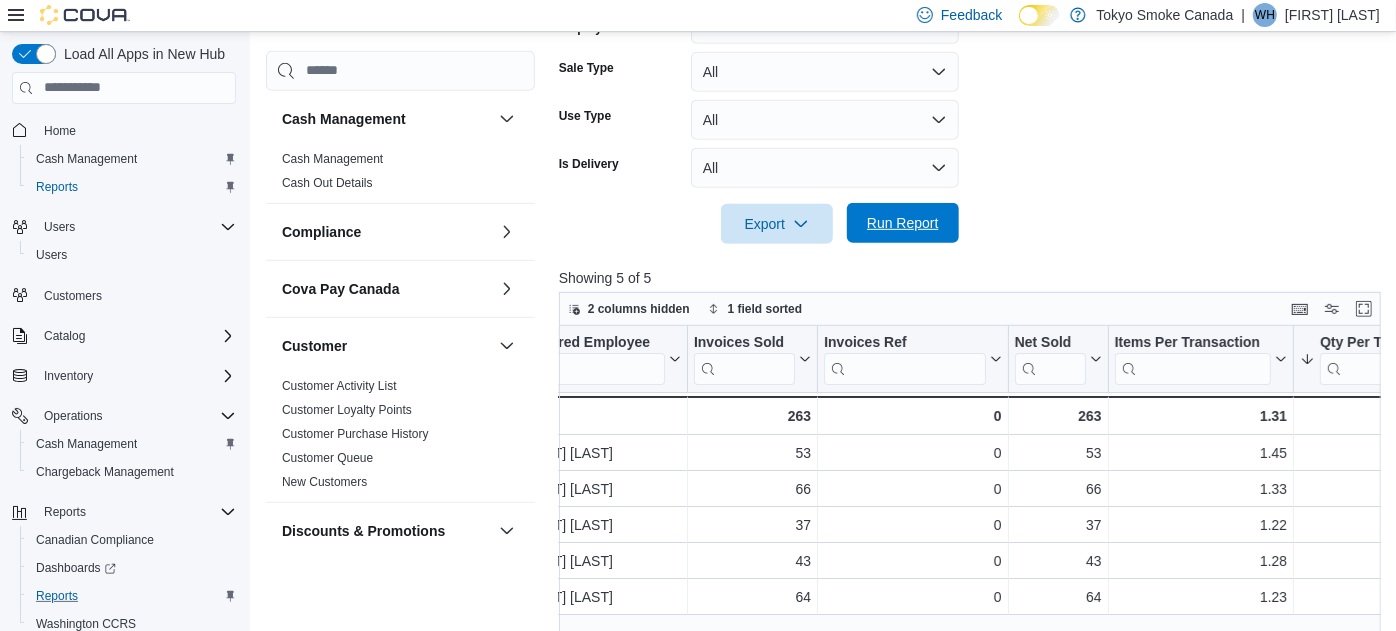click on "Run Report" at bounding box center (903, 223) 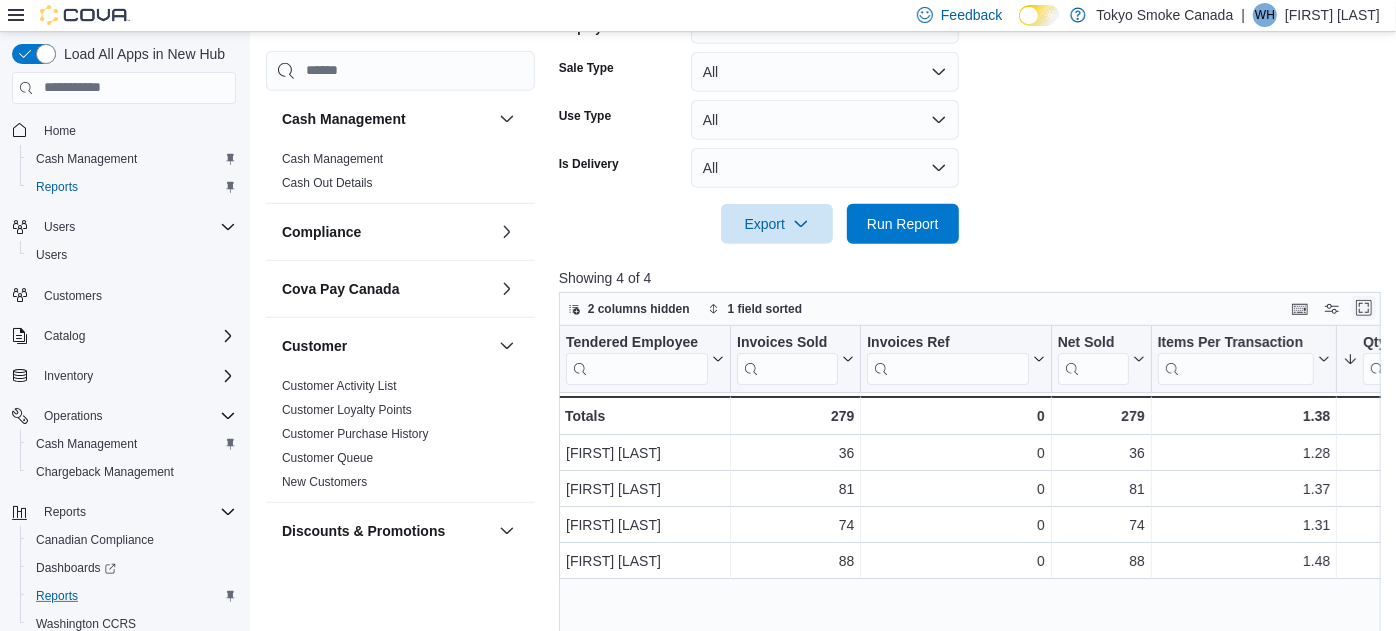 click at bounding box center [1364, 308] 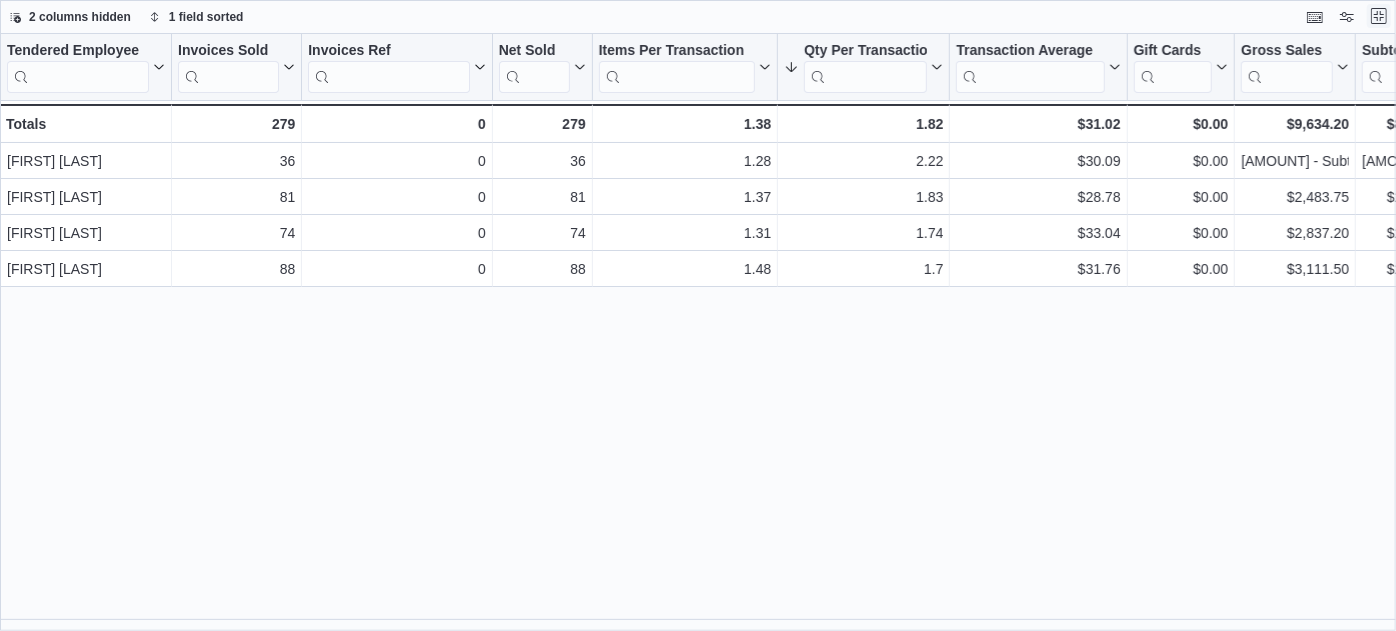 scroll, scrollTop: 0, scrollLeft: 0, axis: both 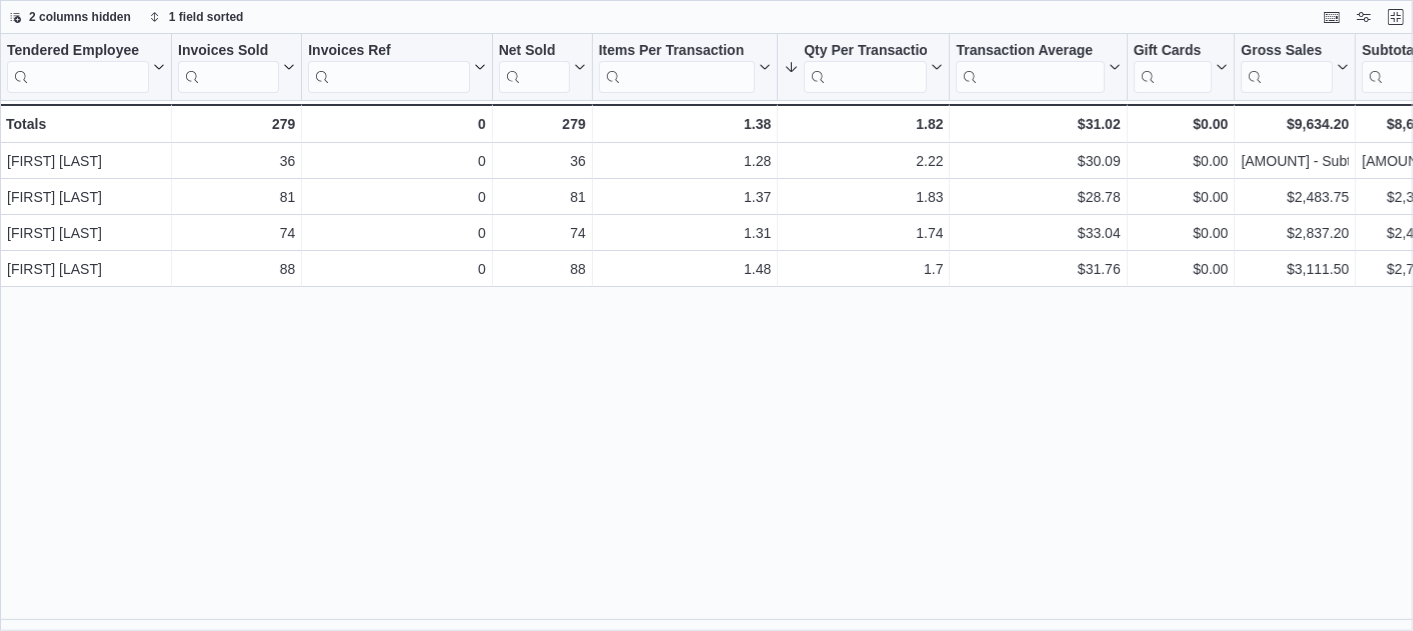click on "Tendered Employee Click to view column header actions Invoices Sold Click to view column header actions Invoices Ref Click to view column header actions Net Sold Click to view column header actions Items Per Transaction Click to view column header actions Qty Per Transaction Sorted descending . Click to view column header actions Transaction Average Click to view column header actions Gift Cards Click to view column header actions Gross Sales Click to view column header actions Subtotal Click to view column header actions Total Tax Click to view column header actions Total Invoiced Click to view column header actions Total Cost Click to view column header actions Gross Profit Click to view column header actions Gross Margin Click to view column header actions Total Discount Click to view column header actions Cashback Click to view column header actions Loyalty Redemptions Click to view column header actions Cash Click to view column header actions Debit Click to view column header actions MasterCard Visa HST" at bounding box center [706, 333] 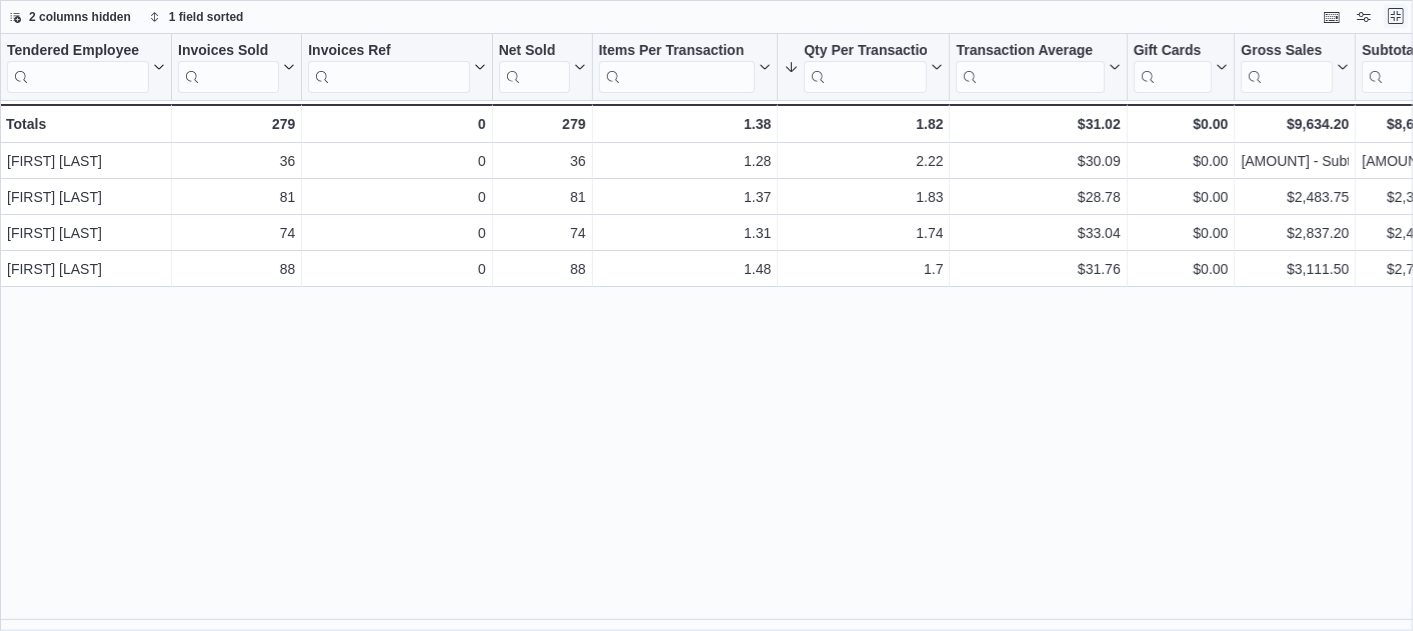 click at bounding box center [1396, 16] 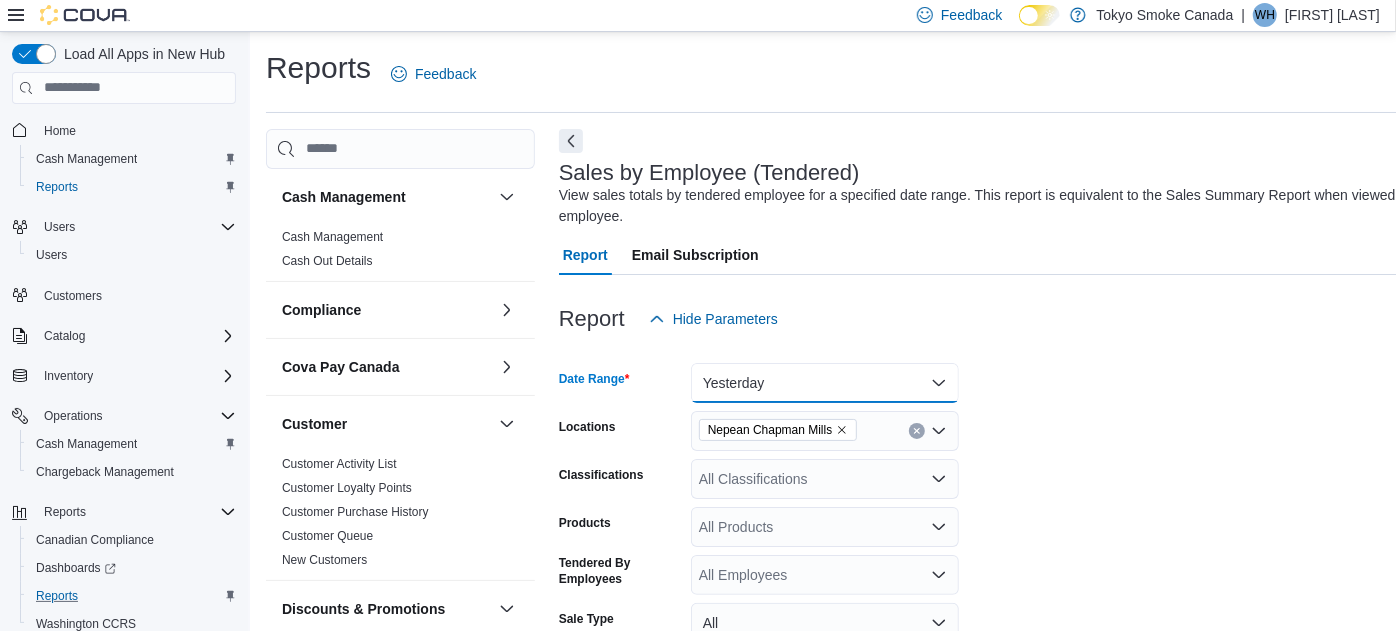 click on "Yesterday" at bounding box center [825, 383] 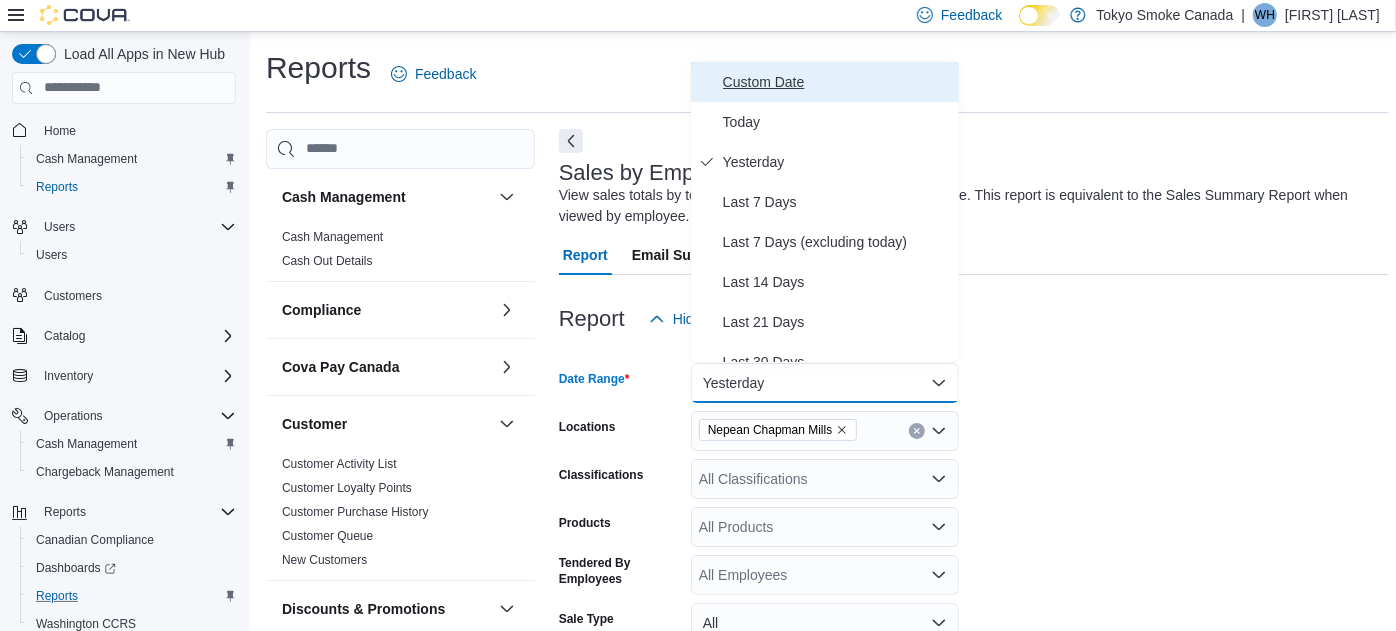 click on "Custom Date" at bounding box center [837, 82] 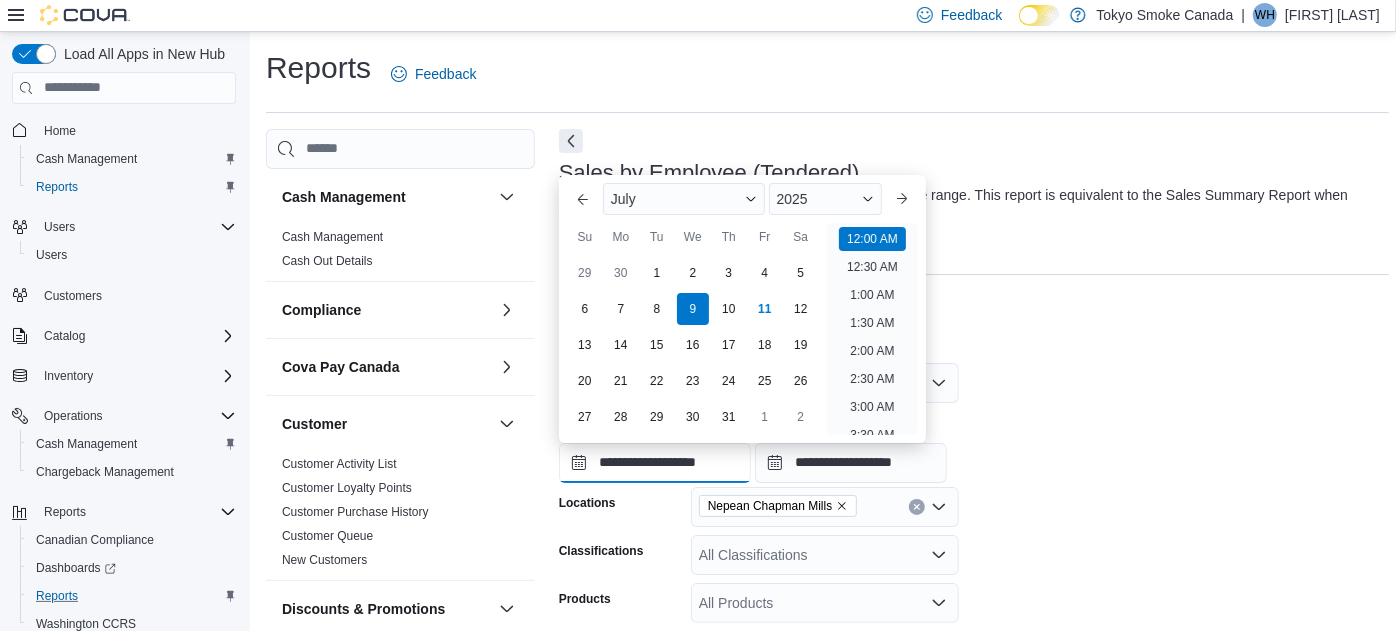 click on "**********" at bounding box center [655, 463] 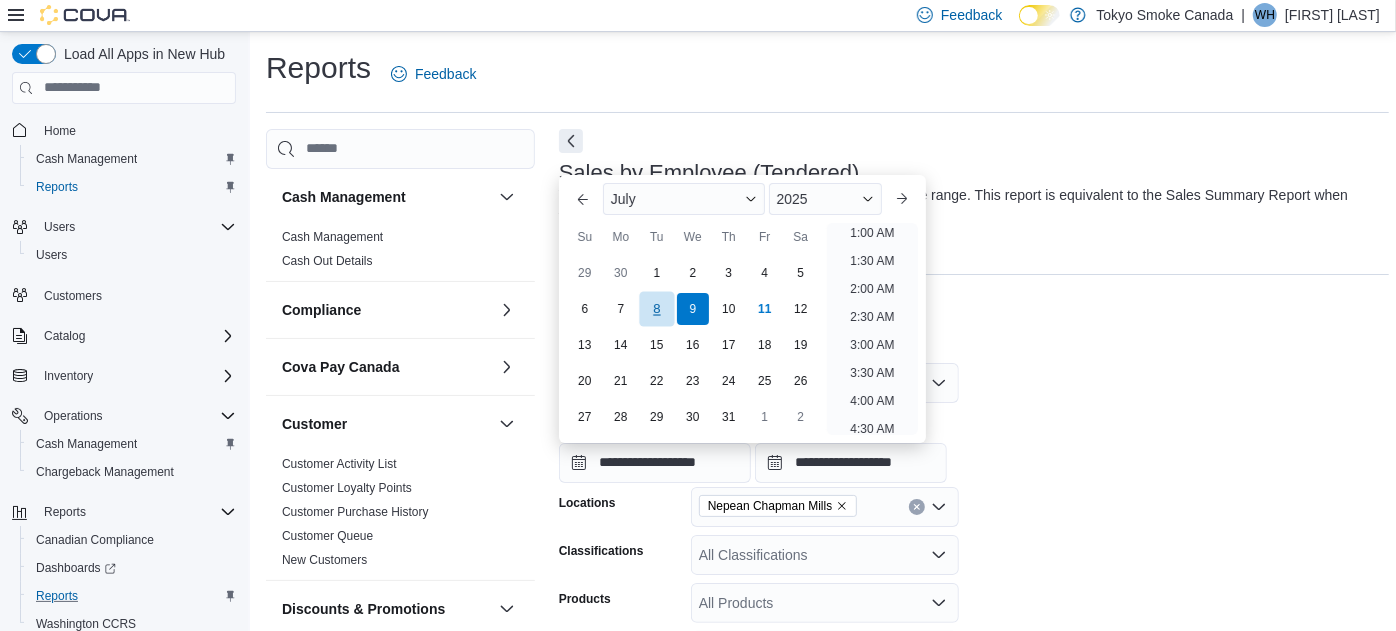 click on "8" at bounding box center [656, 308] 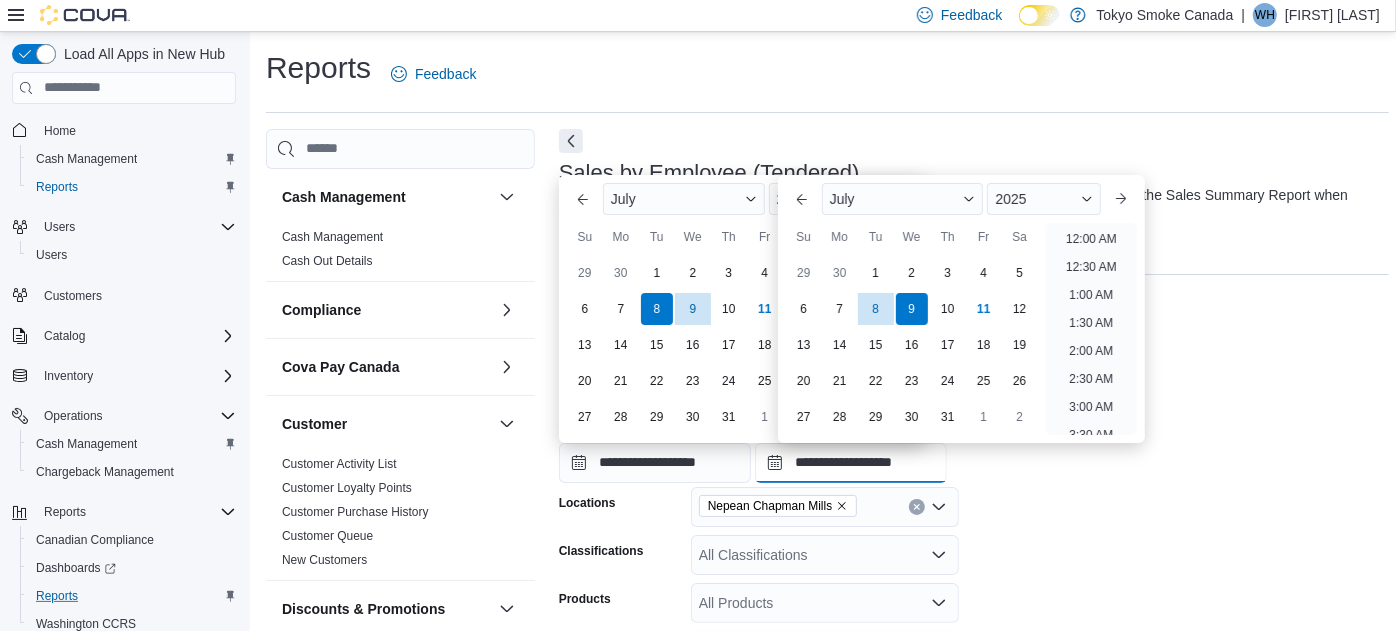 click on "**********" at bounding box center [851, 463] 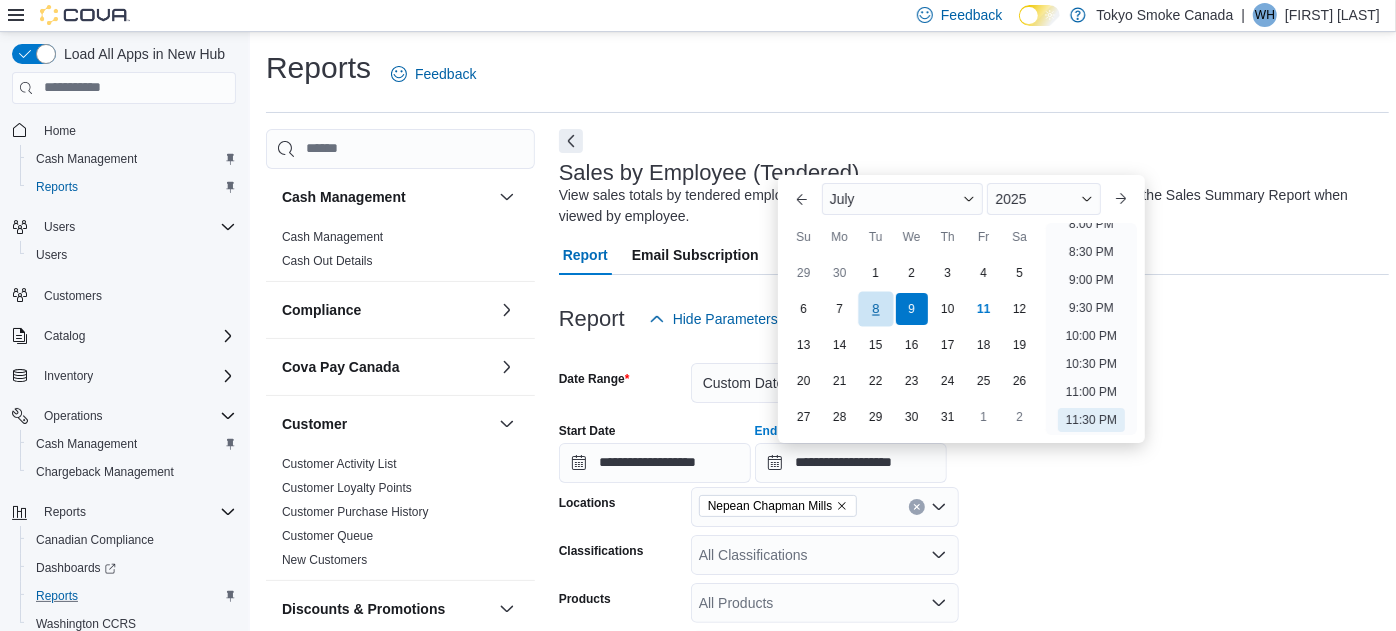 click on "8" at bounding box center [875, 308] 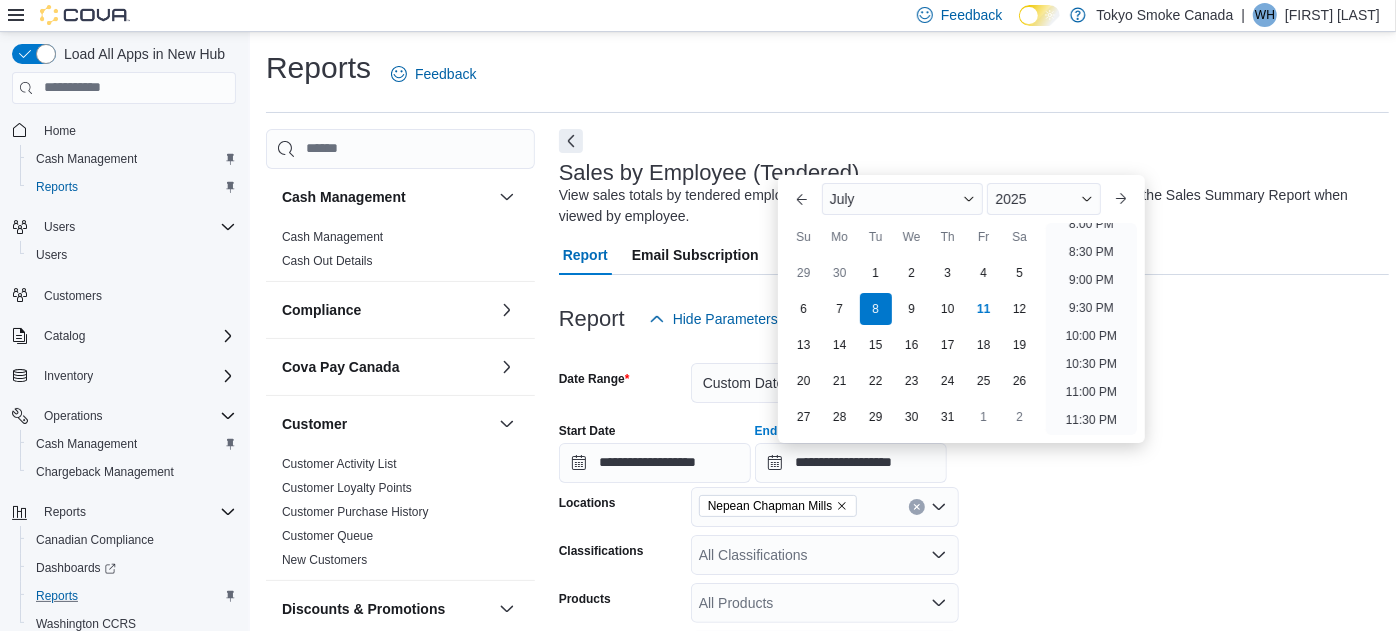 click on "**********" at bounding box center [974, 605] 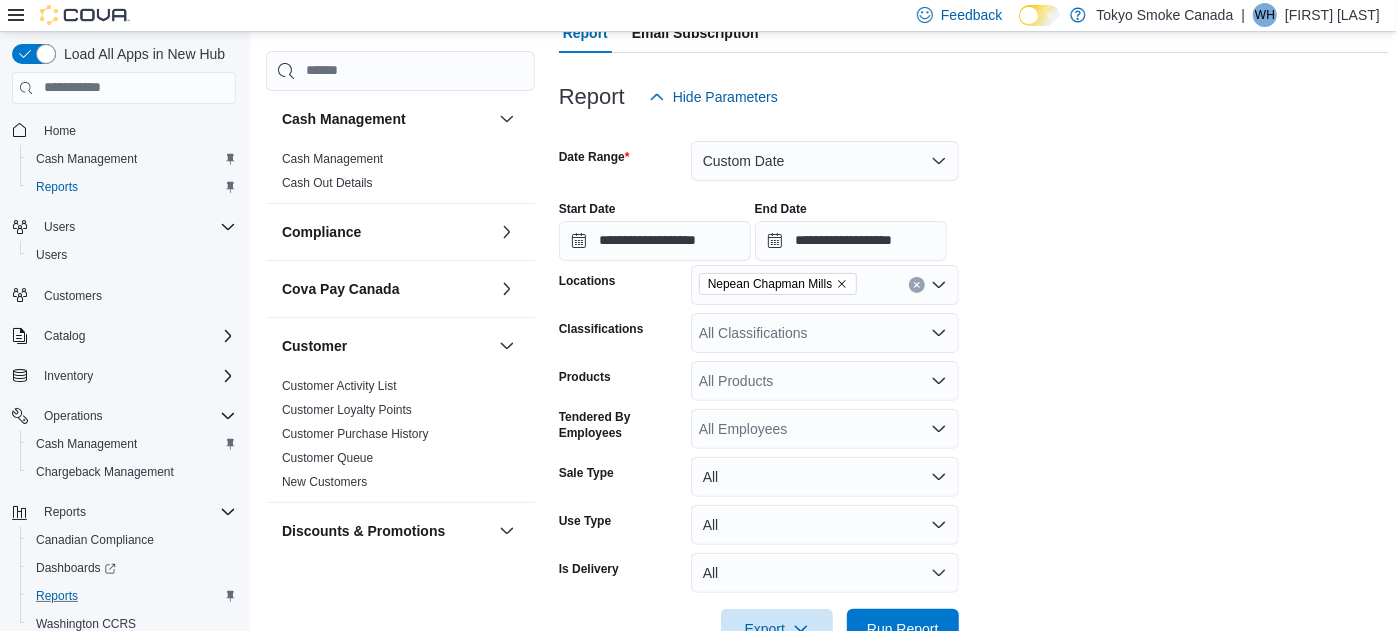 scroll, scrollTop: 355, scrollLeft: 0, axis: vertical 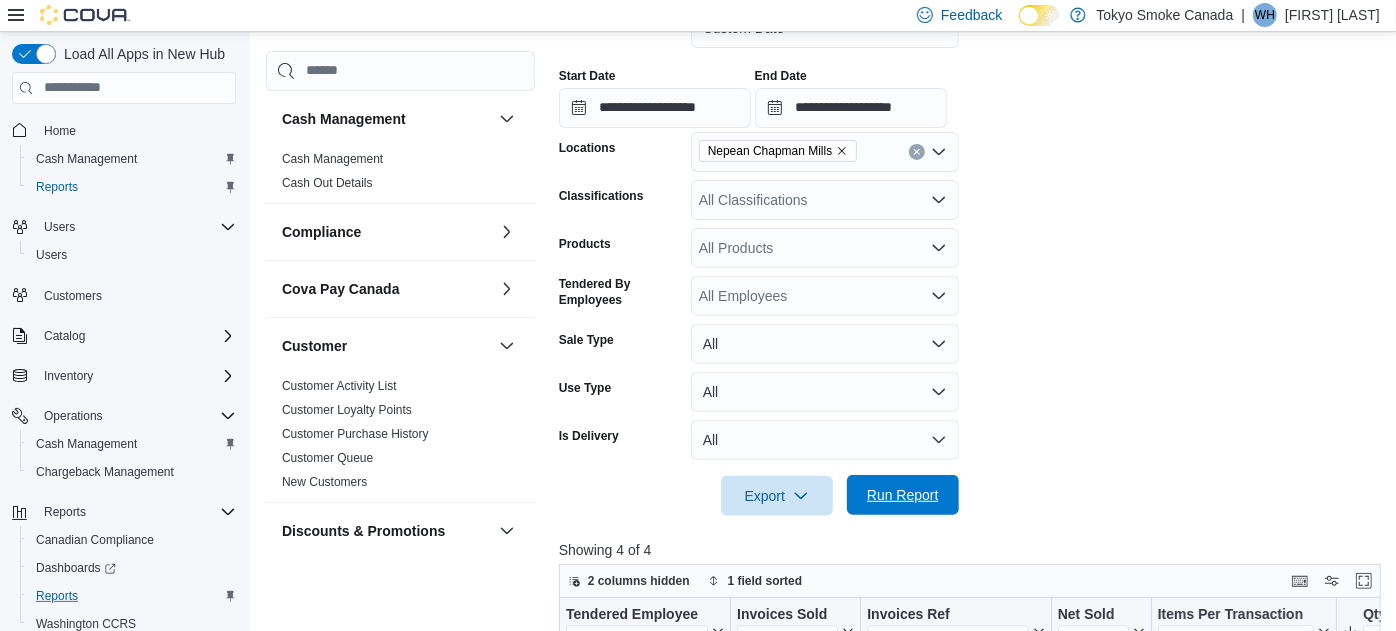 click on "Run Report" at bounding box center [903, 495] 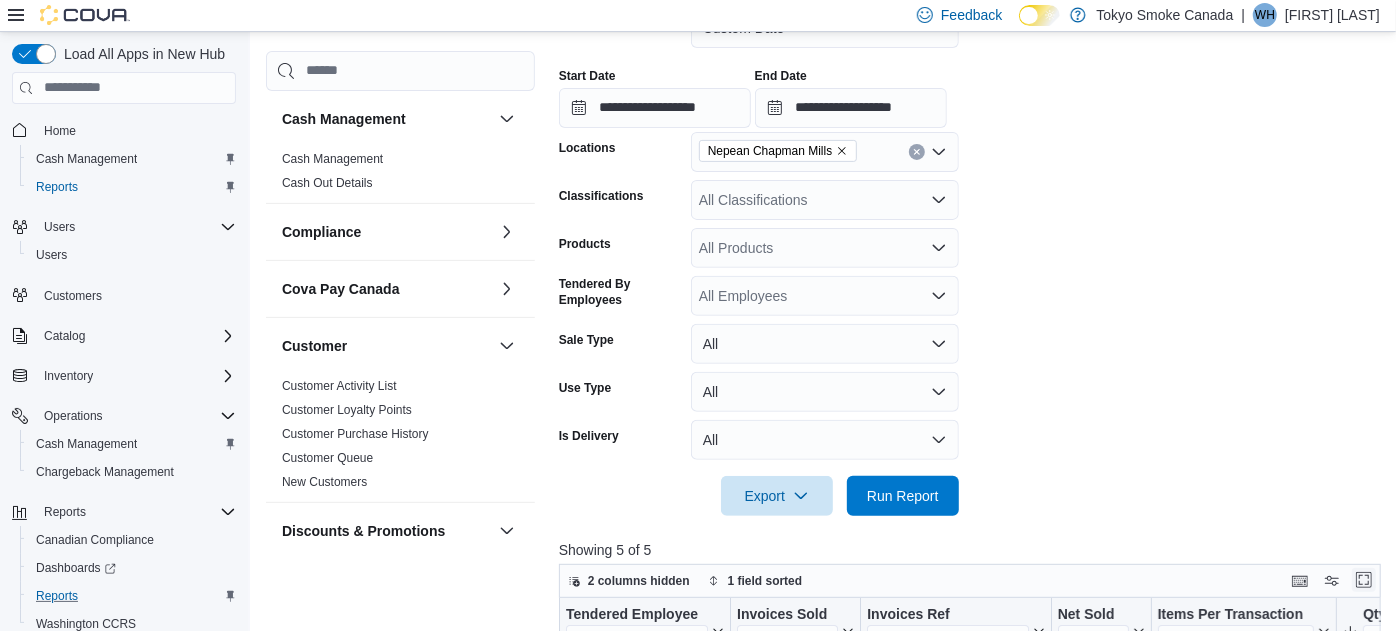 click at bounding box center [1364, 580] 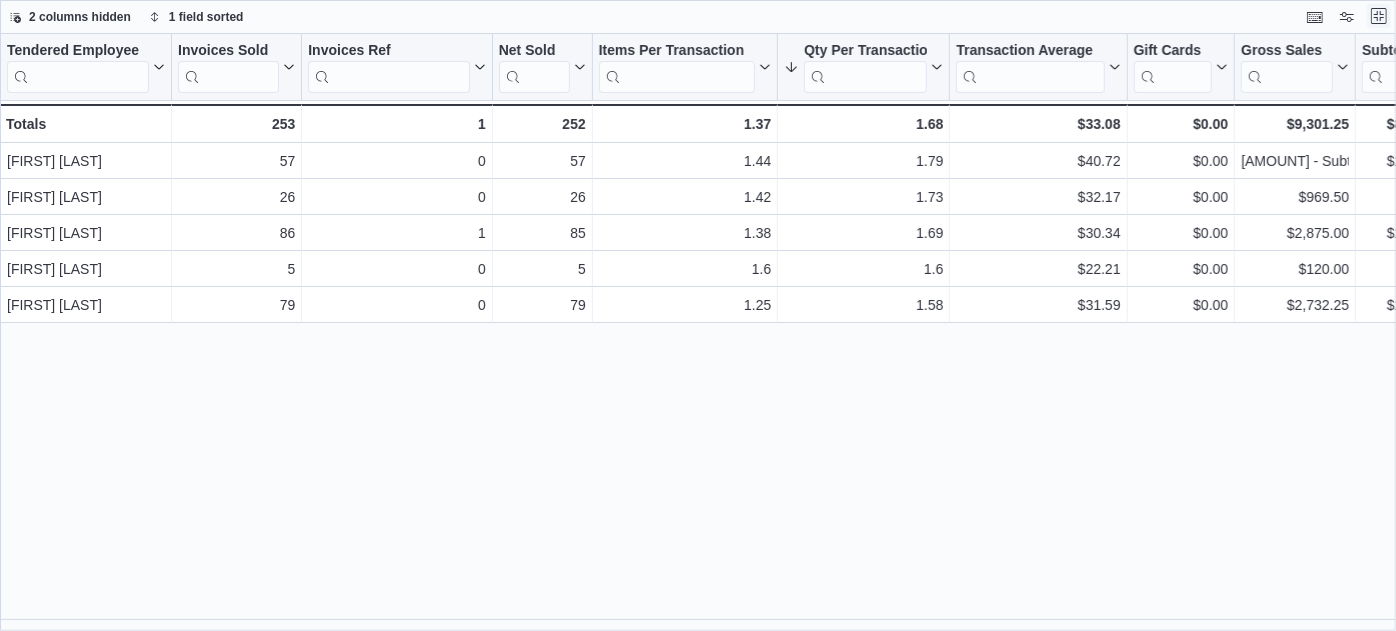 scroll, scrollTop: 0, scrollLeft: 0, axis: both 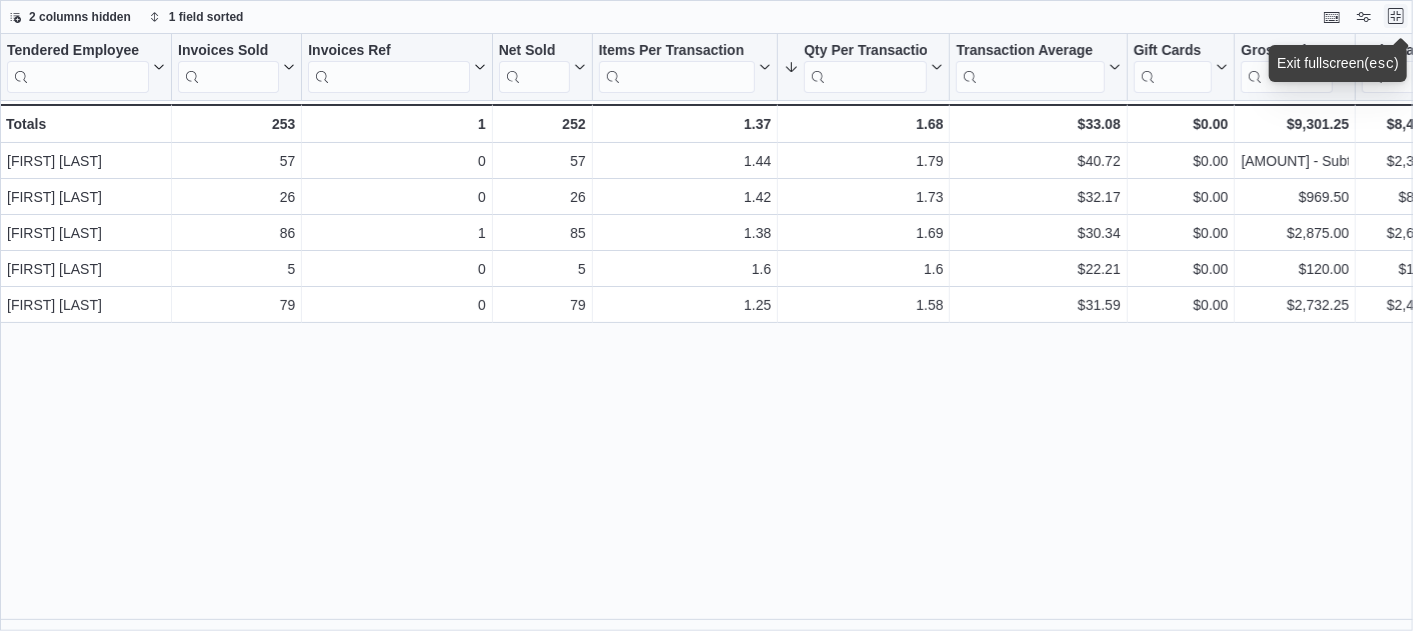 click at bounding box center [1396, 16] 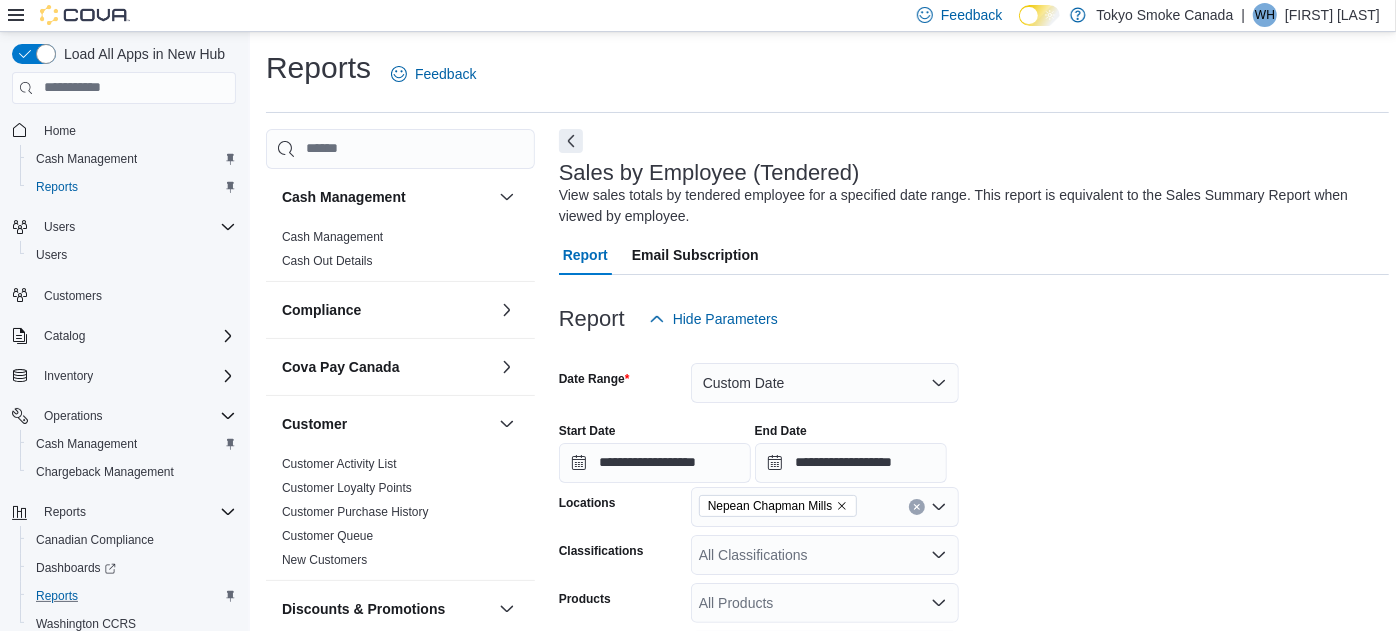 scroll, scrollTop: 44, scrollLeft: 0, axis: vertical 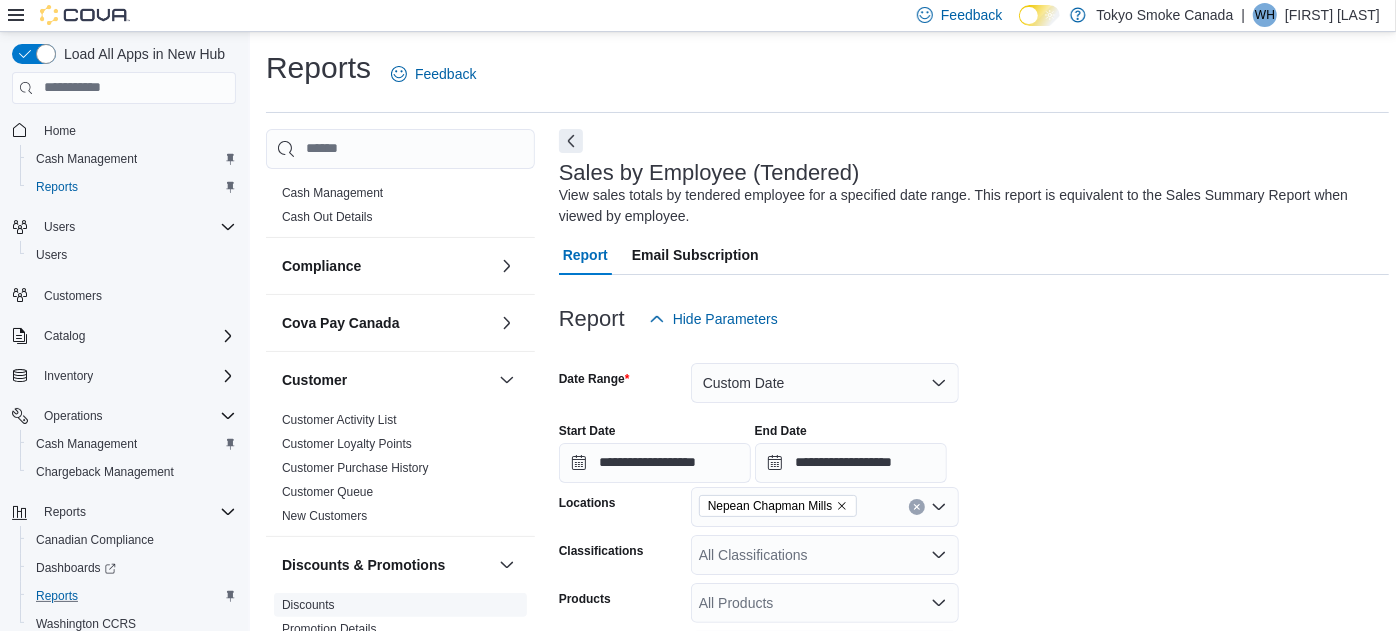 click on "Discounts" at bounding box center [308, 605] 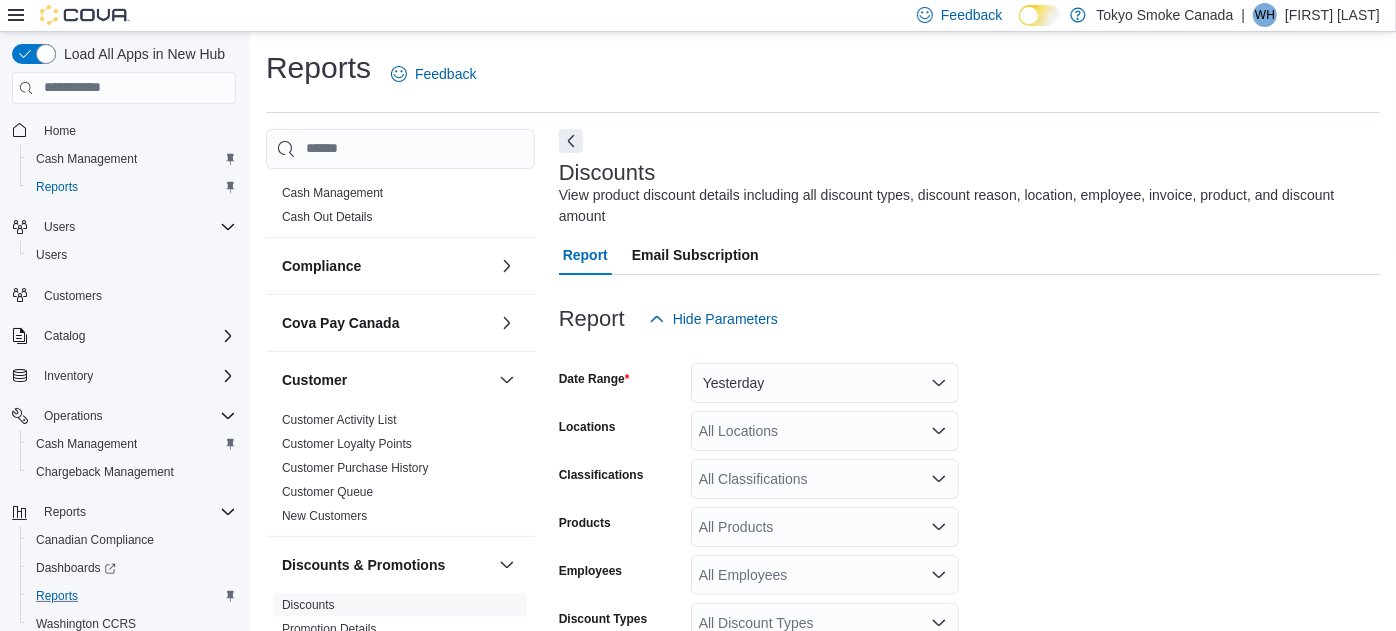 scroll, scrollTop: 45, scrollLeft: 0, axis: vertical 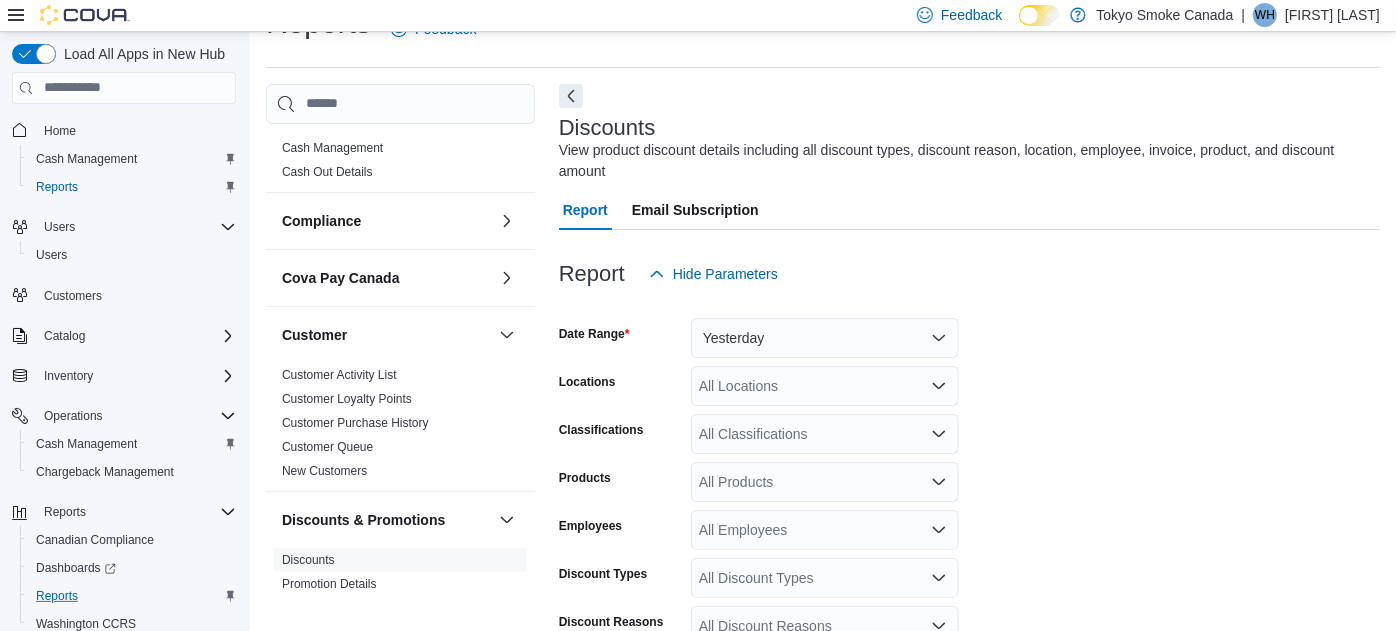 click on "All Locations" at bounding box center [825, 386] 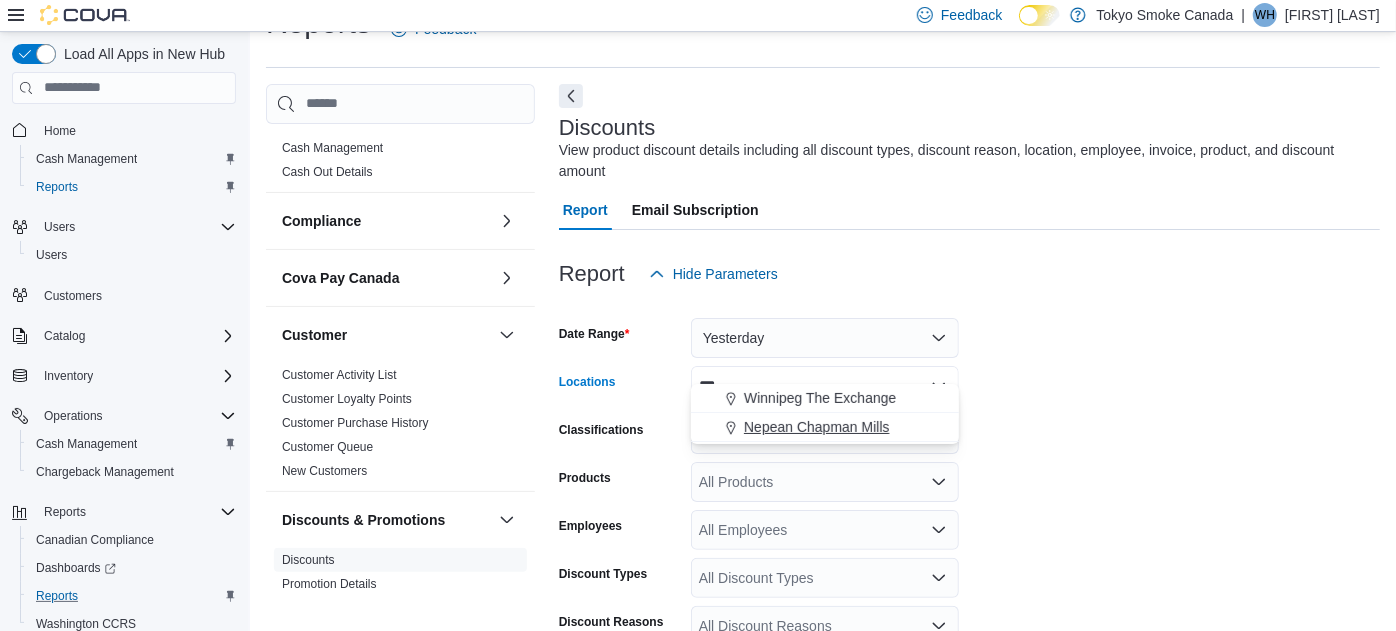 type on "***" 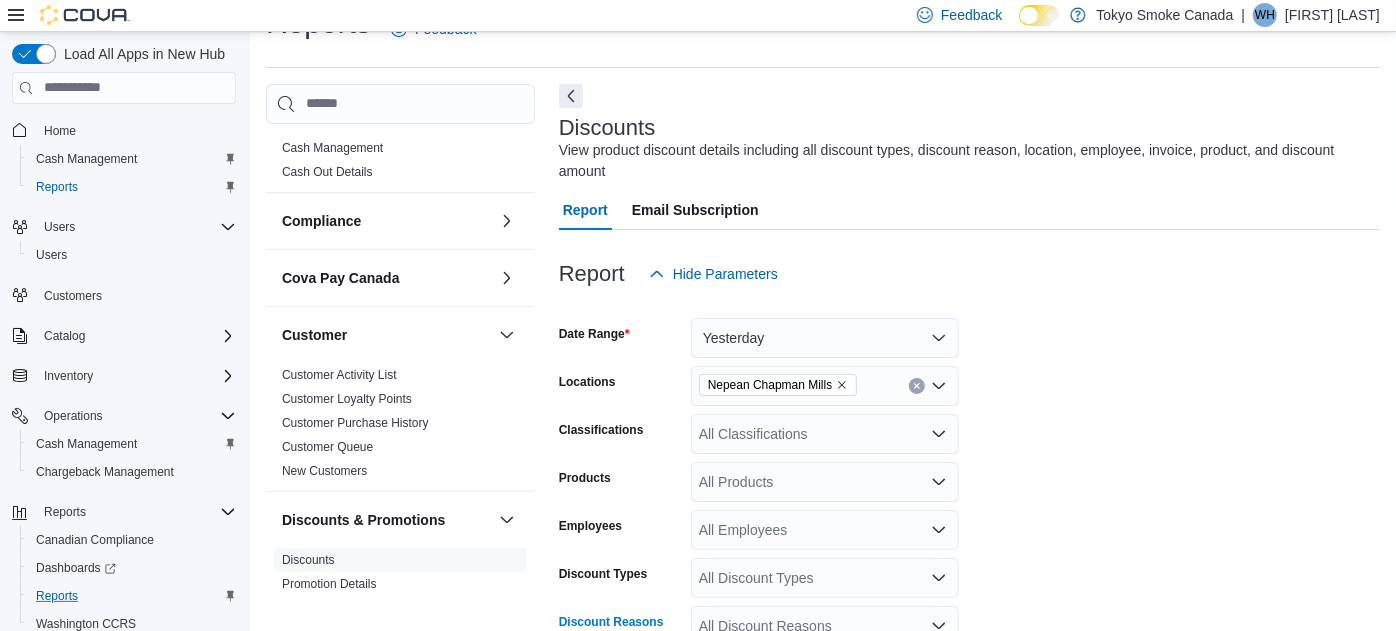 click on "All Discount Reasons" at bounding box center (825, 626) 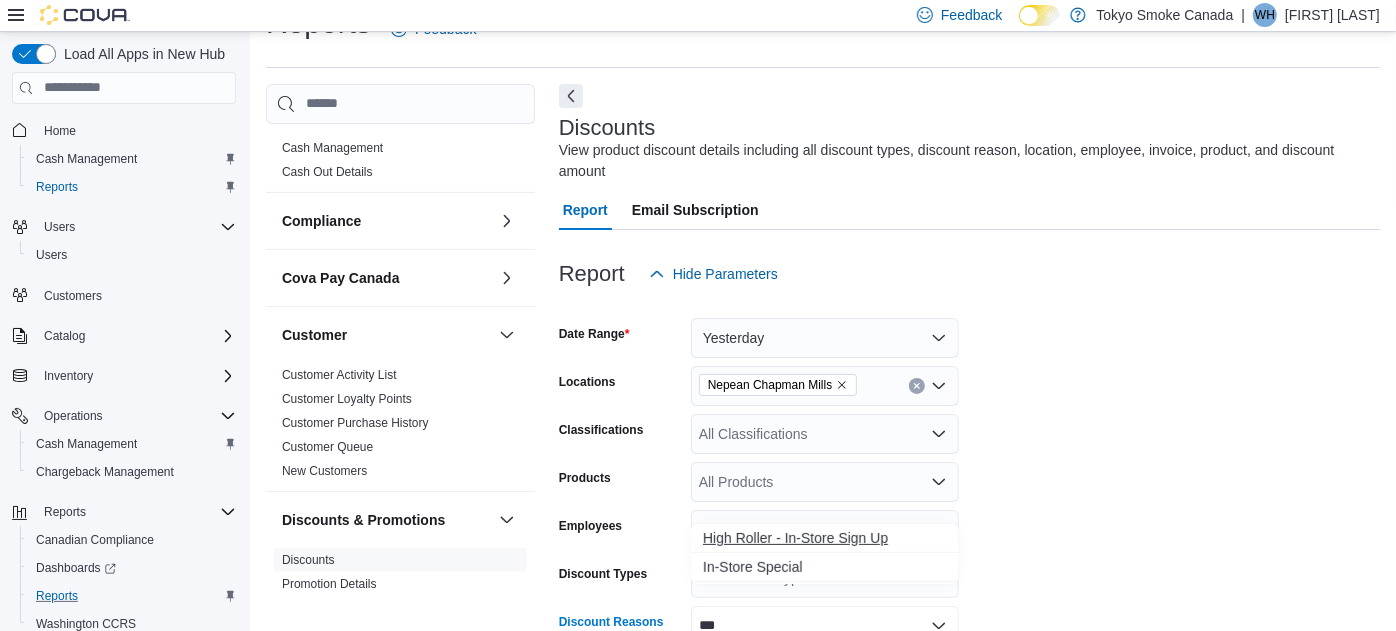type on "***" 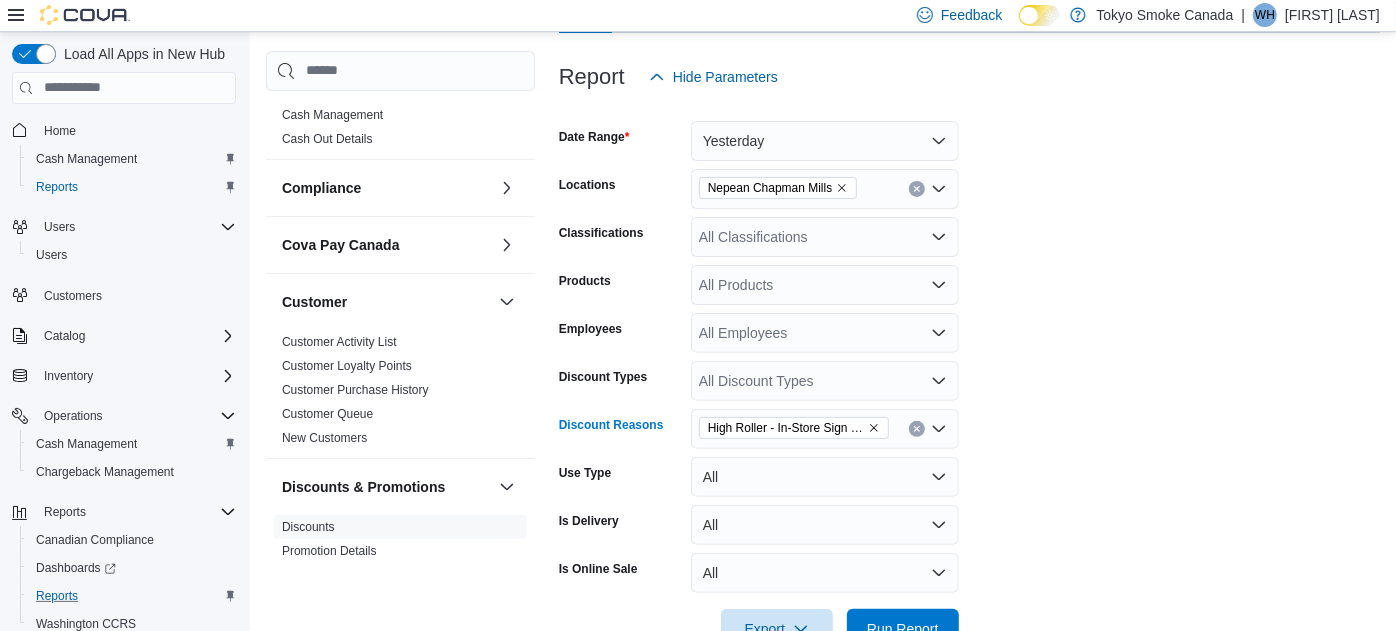 scroll, scrollTop: 277, scrollLeft: 0, axis: vertical 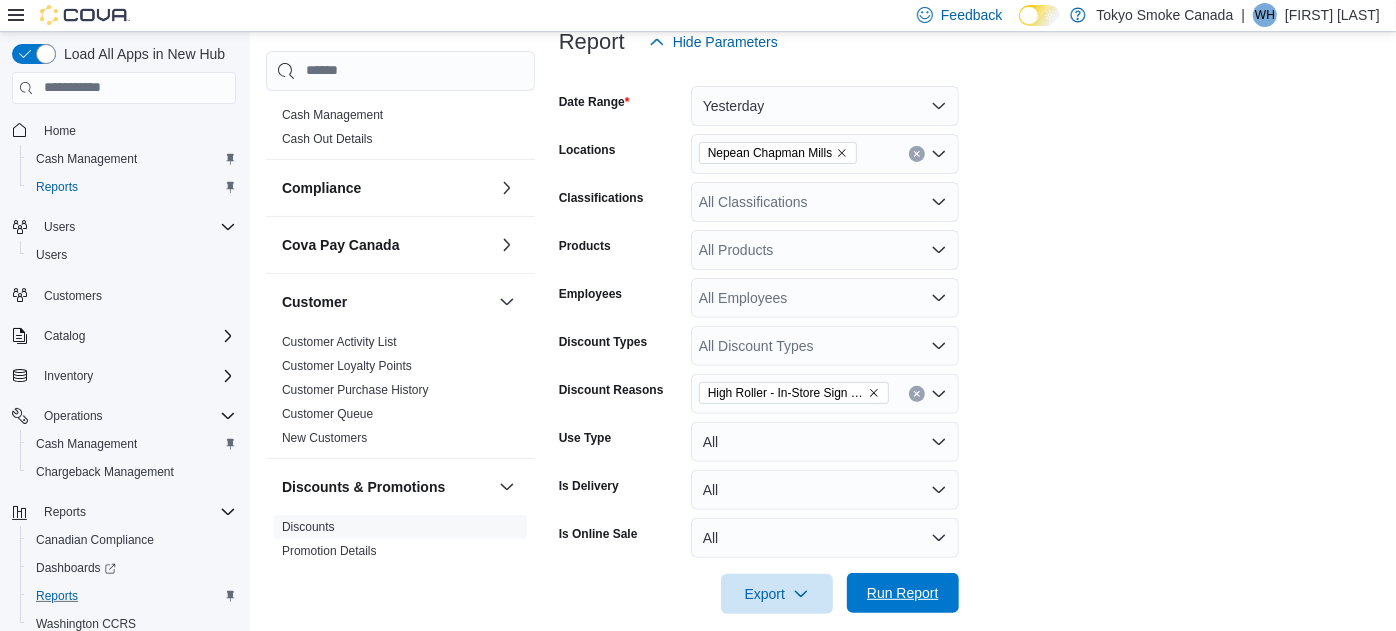 click on "Run Report" at bounding box center [903, 593] 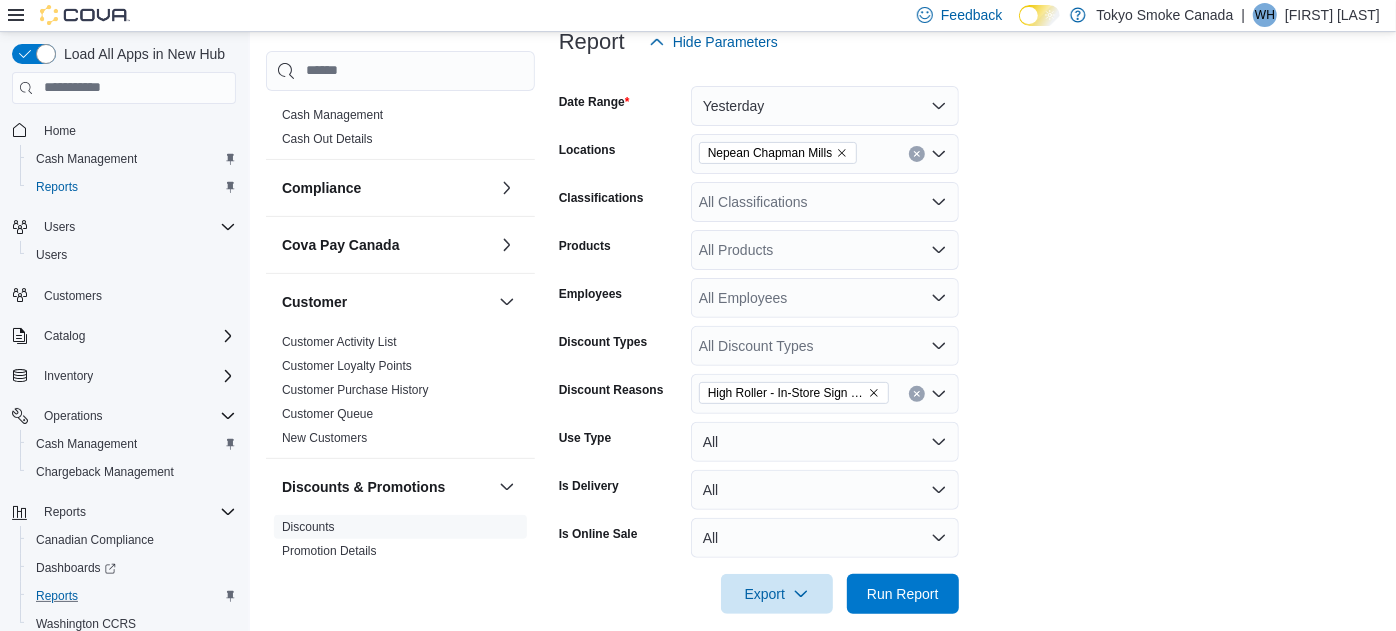 scroll, scrollTop: 806, scrollLeft: 0, axis: vertical 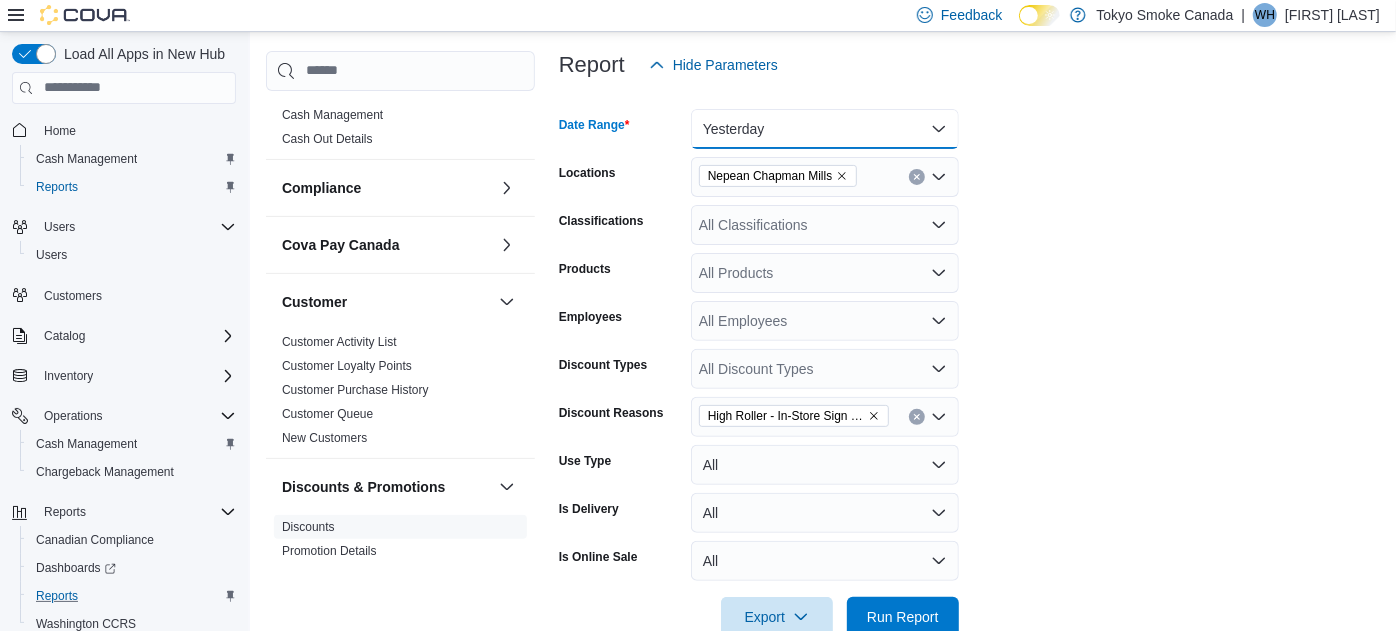 click on "Yesterday" at bounding box center [825, 129] 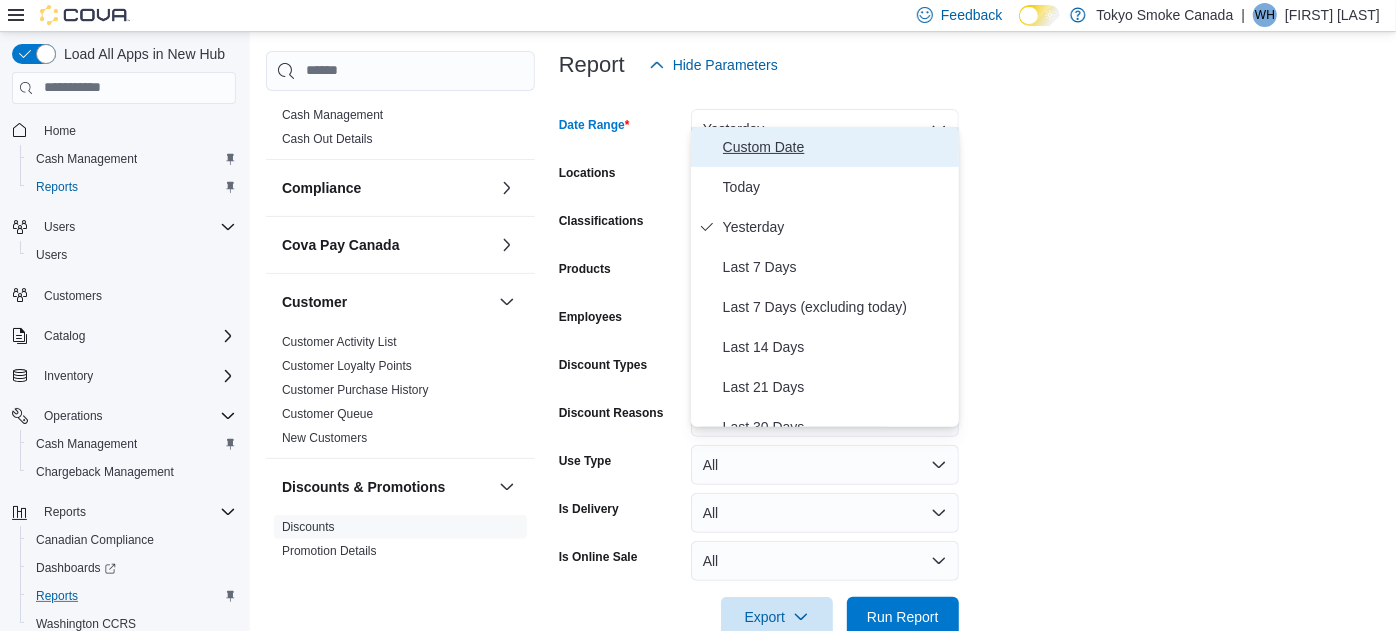 click on "Custom Date" at bounding box center [837, 147] 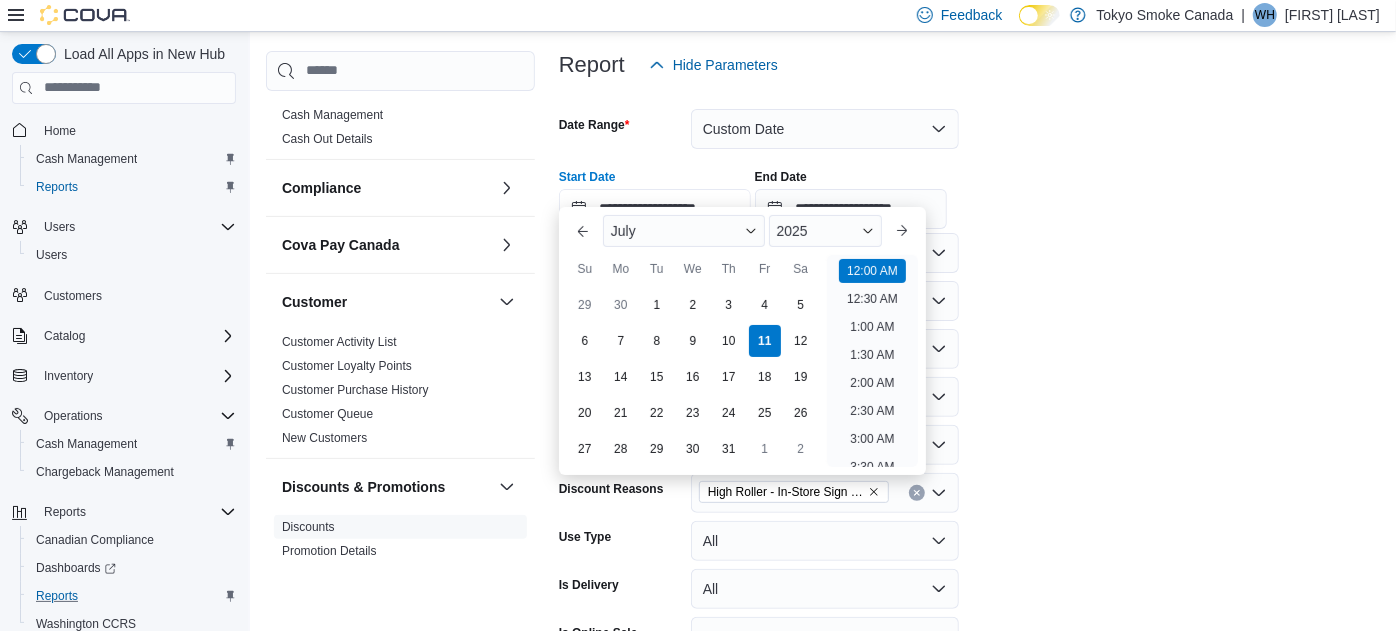 click on "**********" at bounding box center (655, 209) 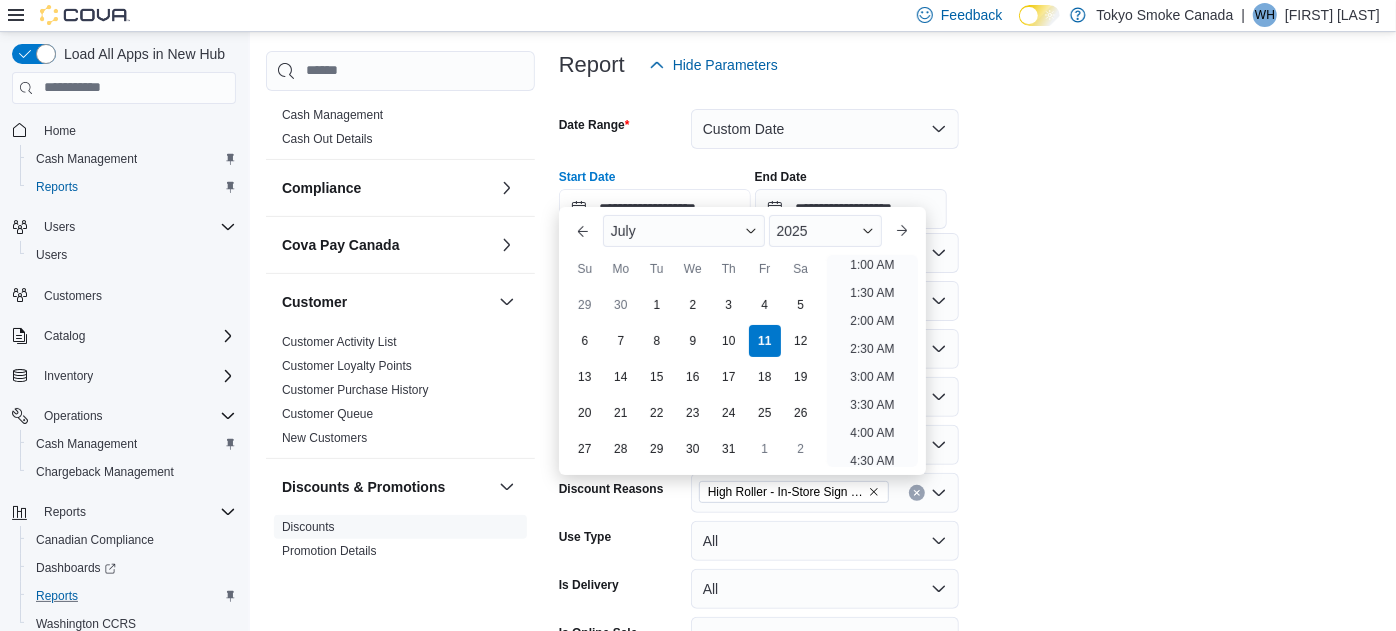 type on "**********" 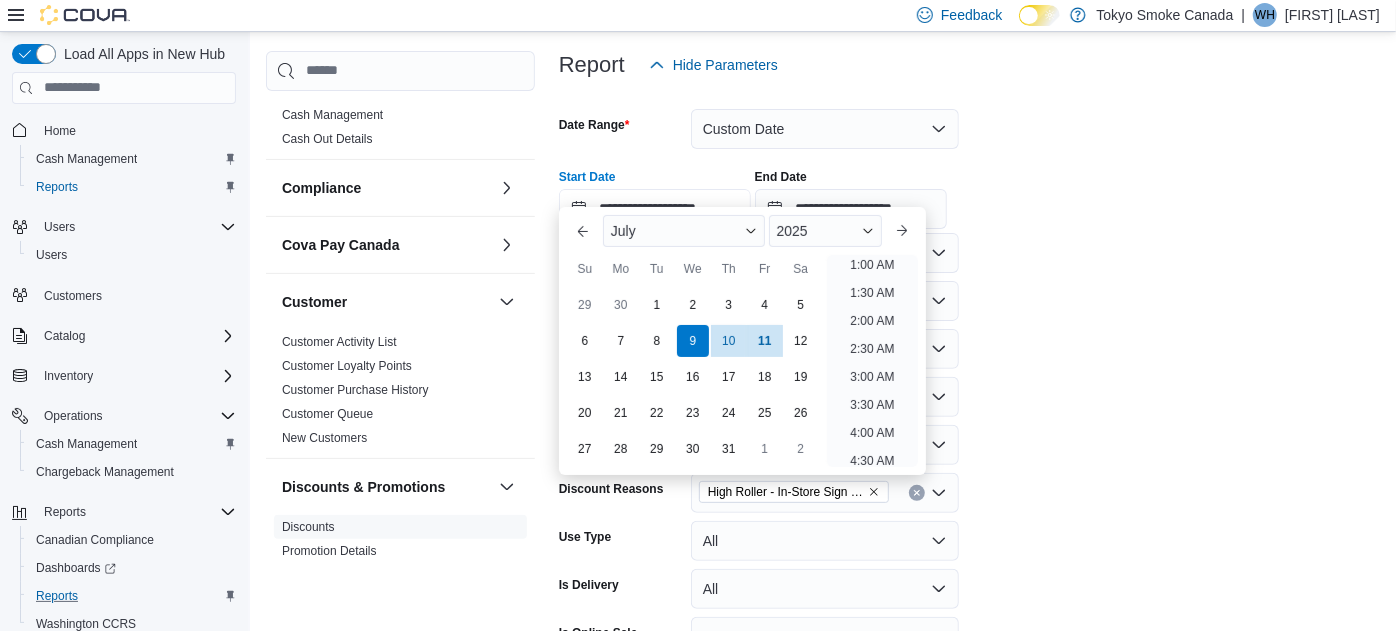 scroll, scrollTop: 3, scrollLeft: 0, axis: vertical 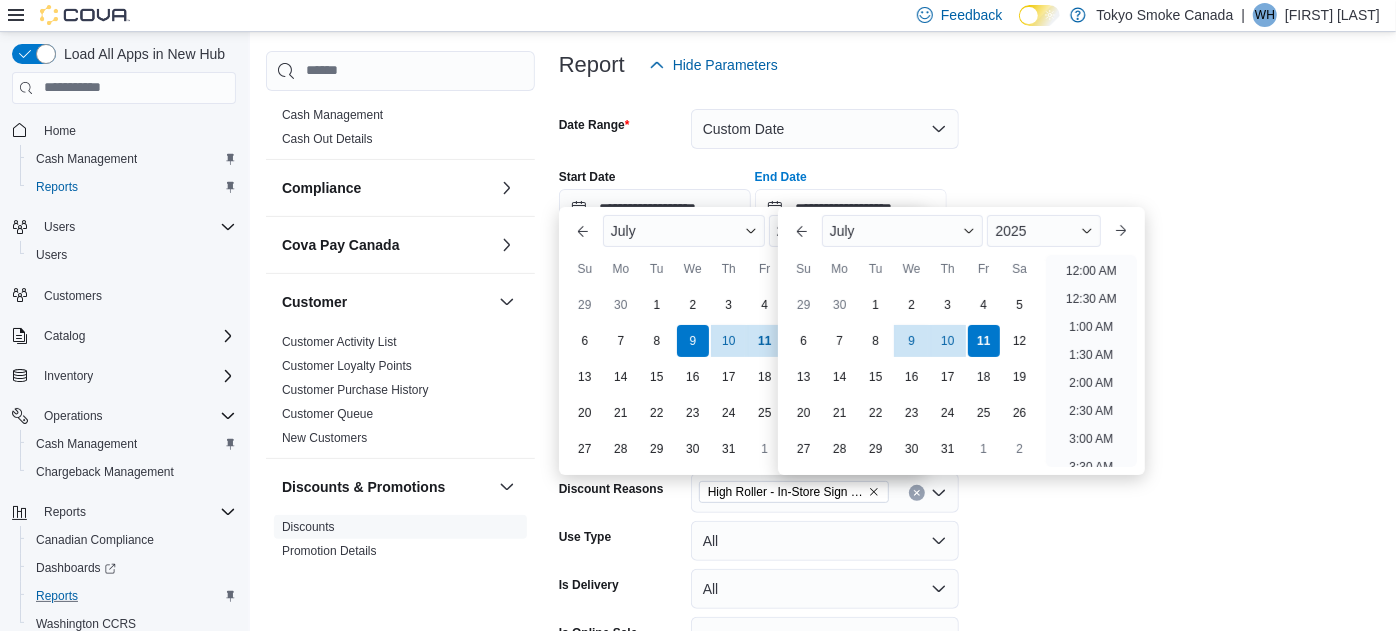 click on "**********" at bounding box center [851, 209] 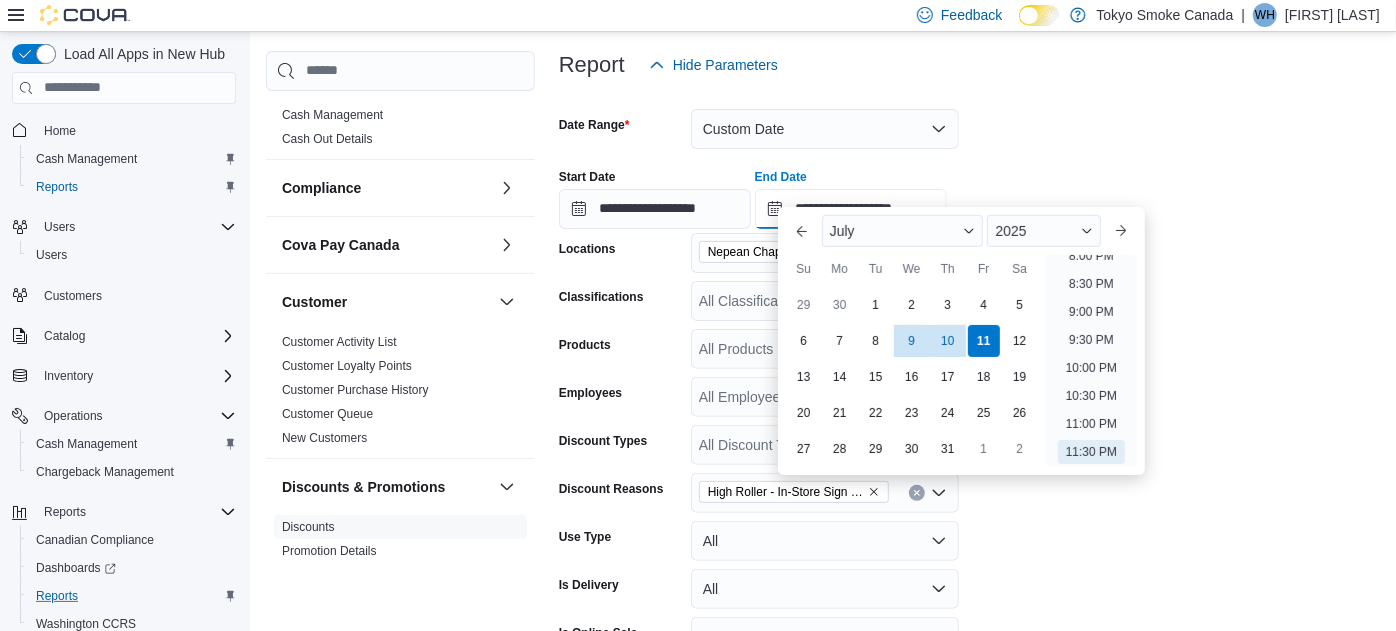 type on "**********" 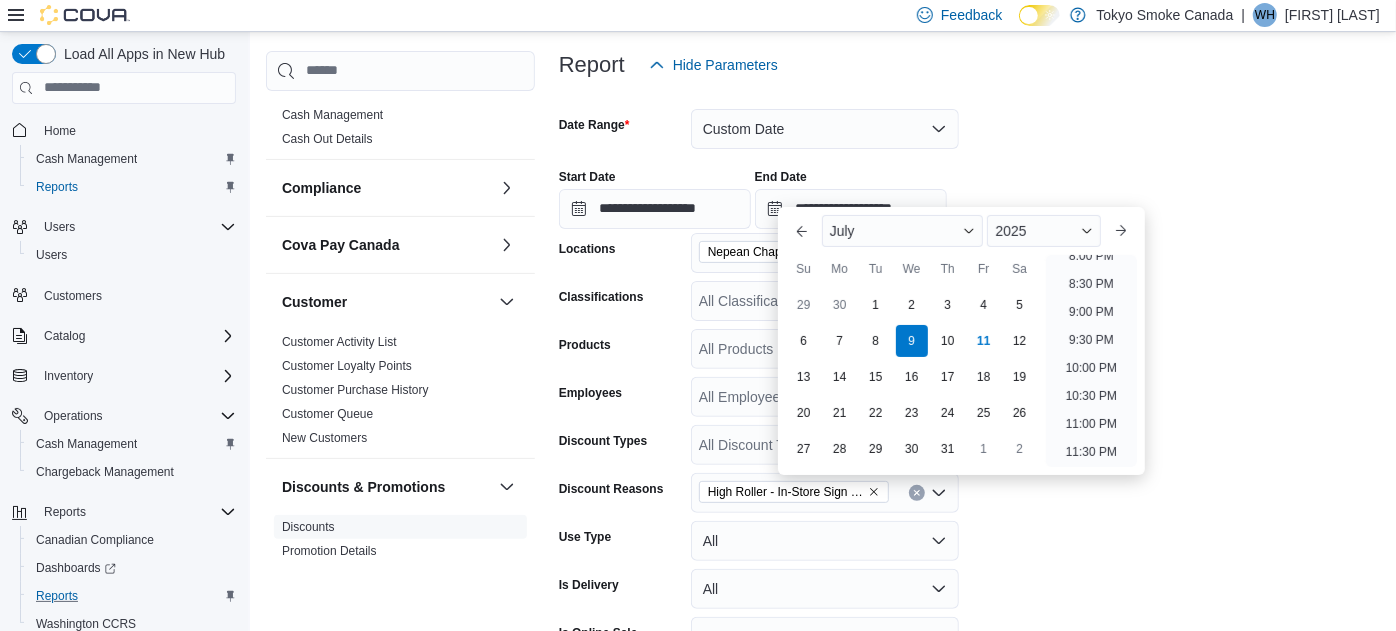 click on "**********" at bounding box center (974, 399) 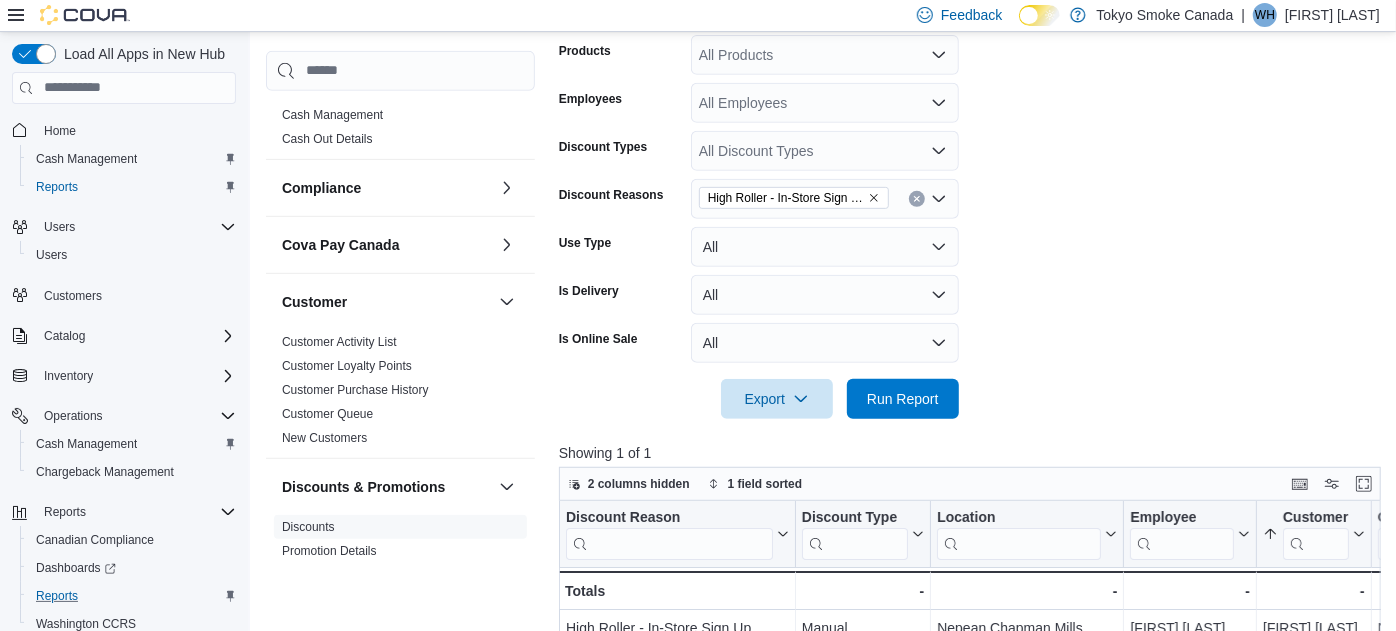 scroll, scrollTop: 610, scrollLeft: 0, axis: vertical 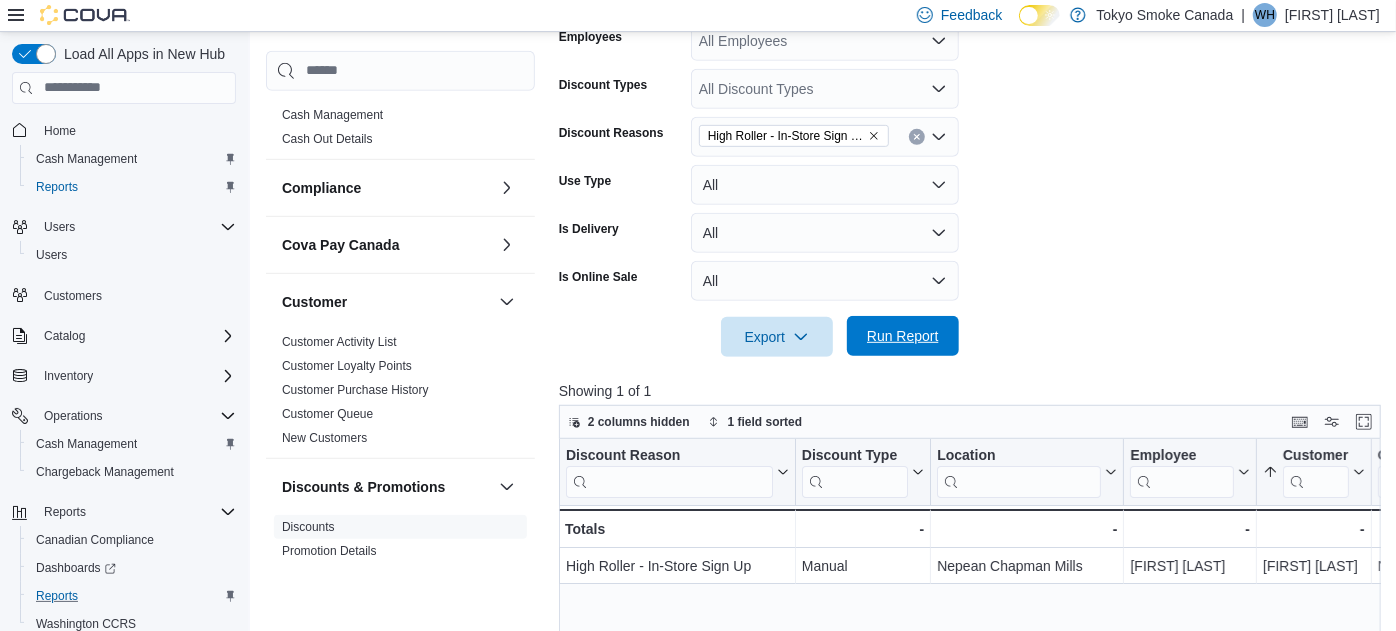 click on "Run Report" at bounding box center [903, 336] 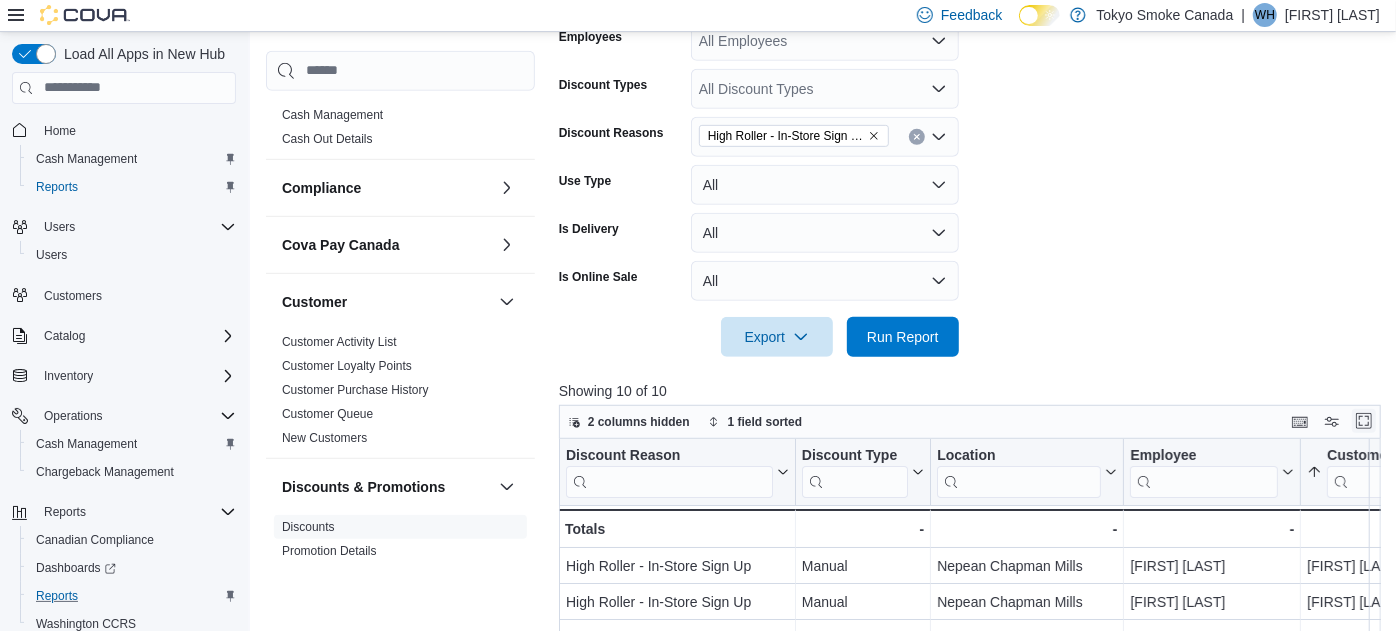click at bounding box center (1364, 421) 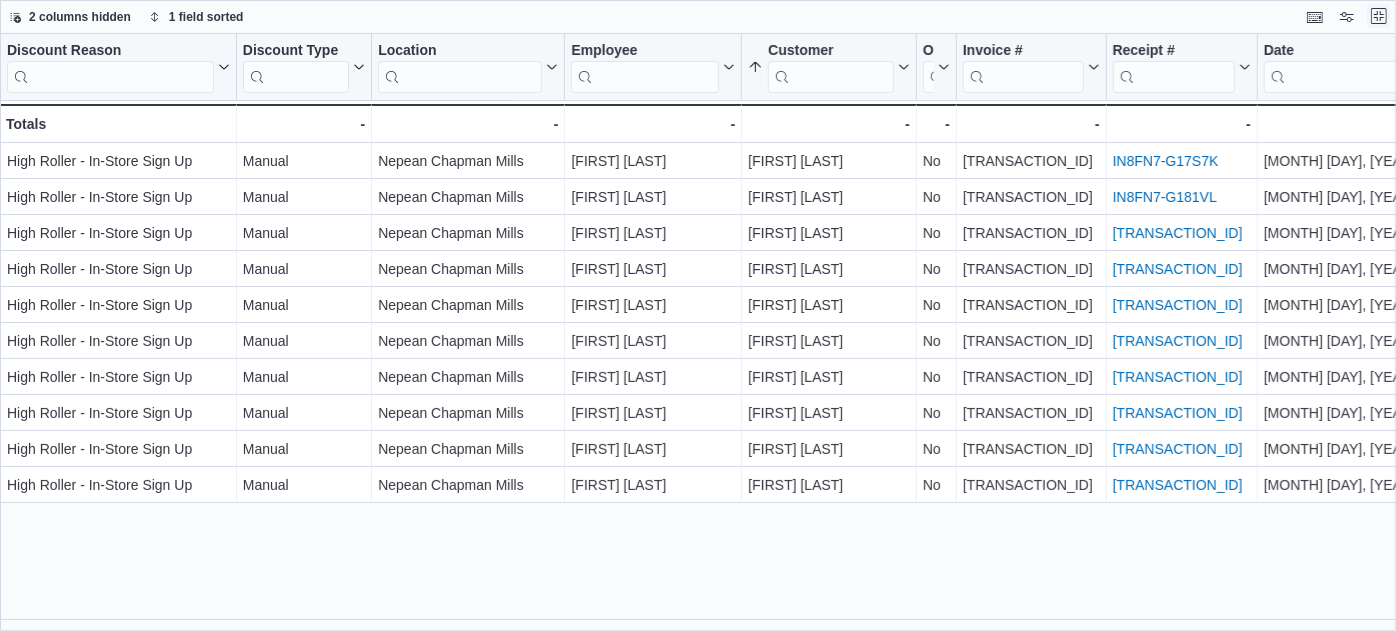 scroll, scrollTop: 0, scrollLeft: 0, axis: both 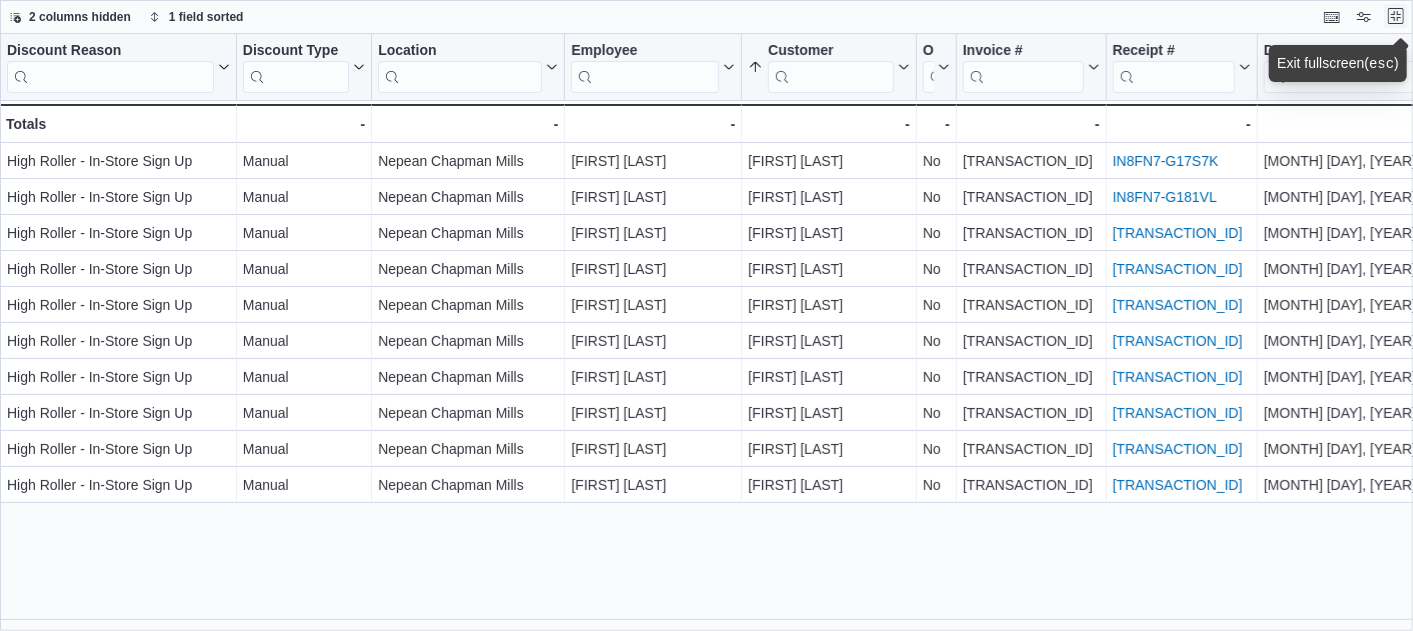 click at bounding box center (1396, 16) 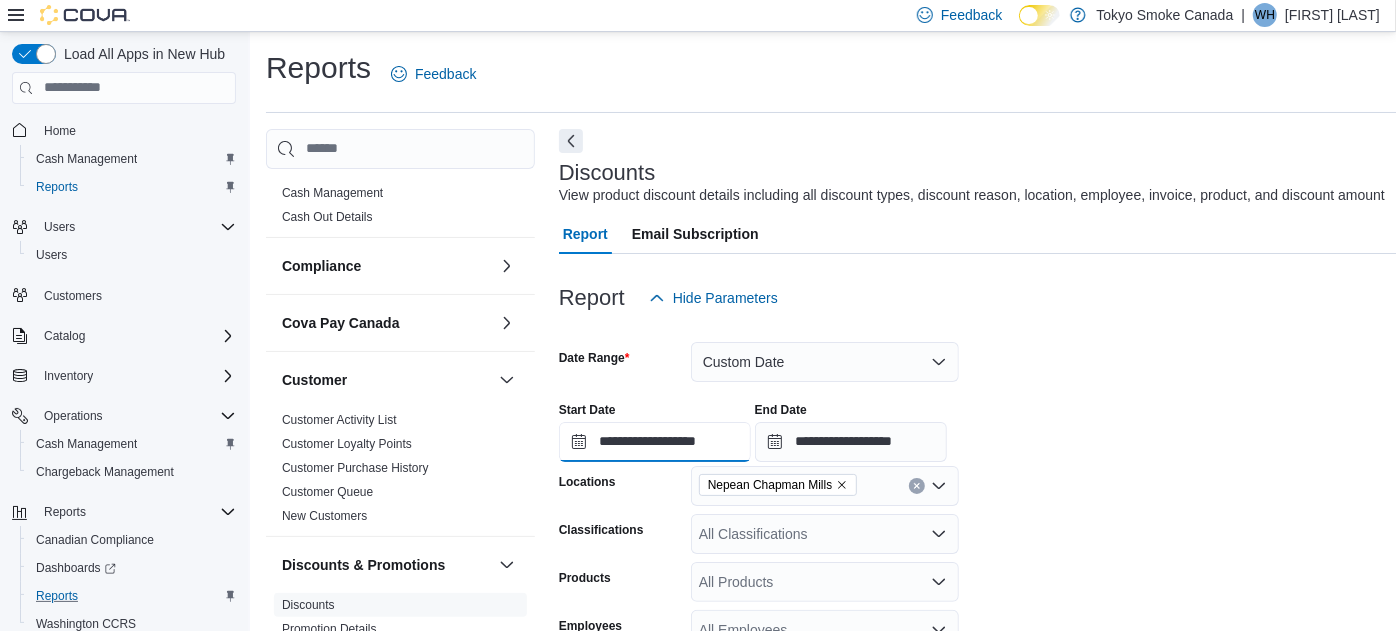 click on "**********" at bounding box center (655, 442) 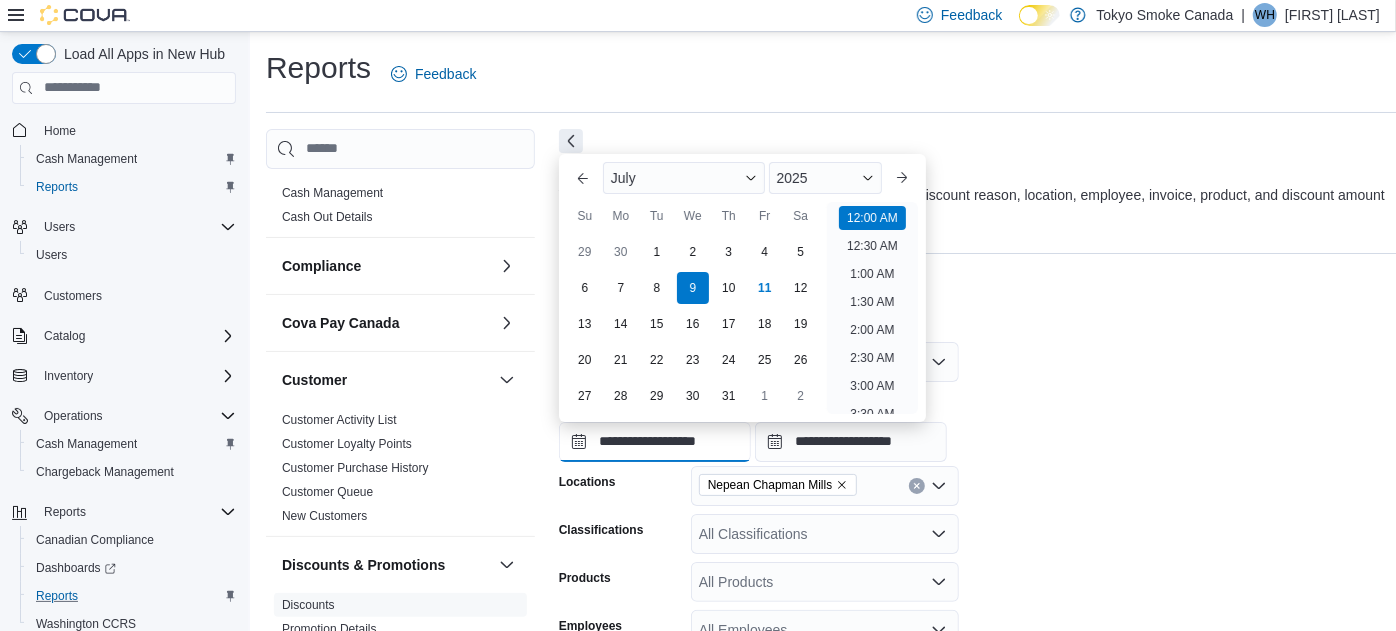 scroll, scrollTop: 62, scrollLeft: 0, axis: vertical 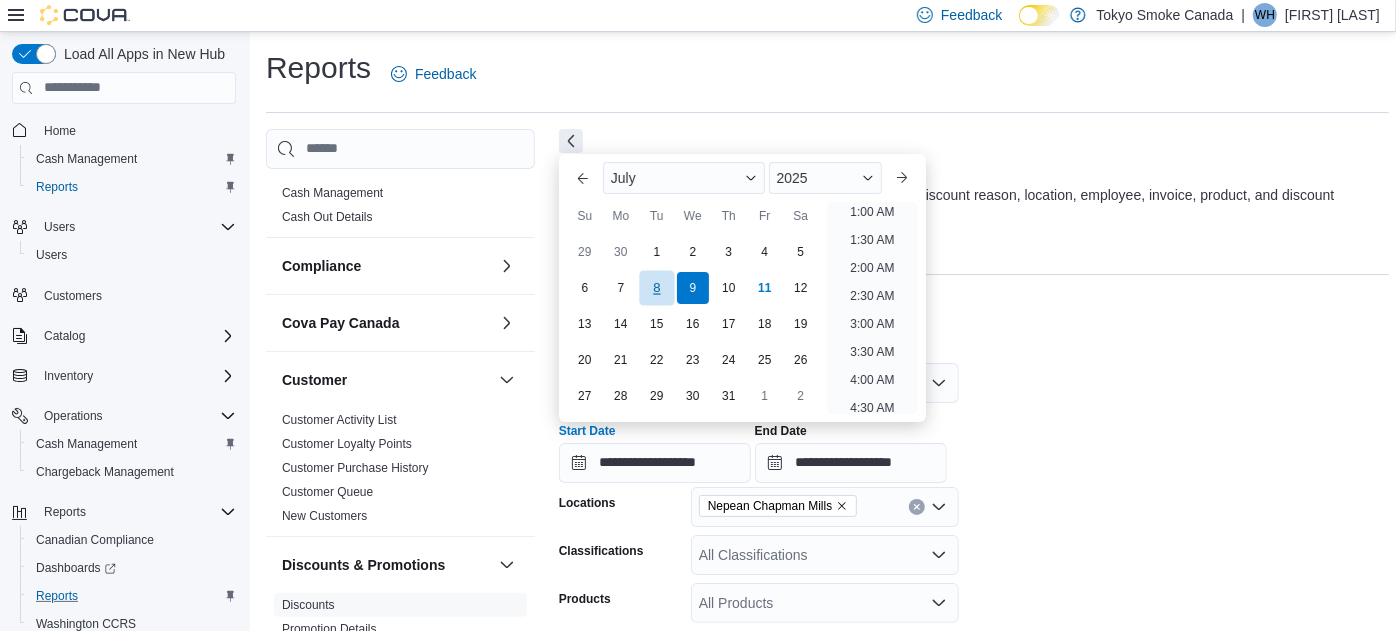 click on "8" at bounding box center (656, 287) 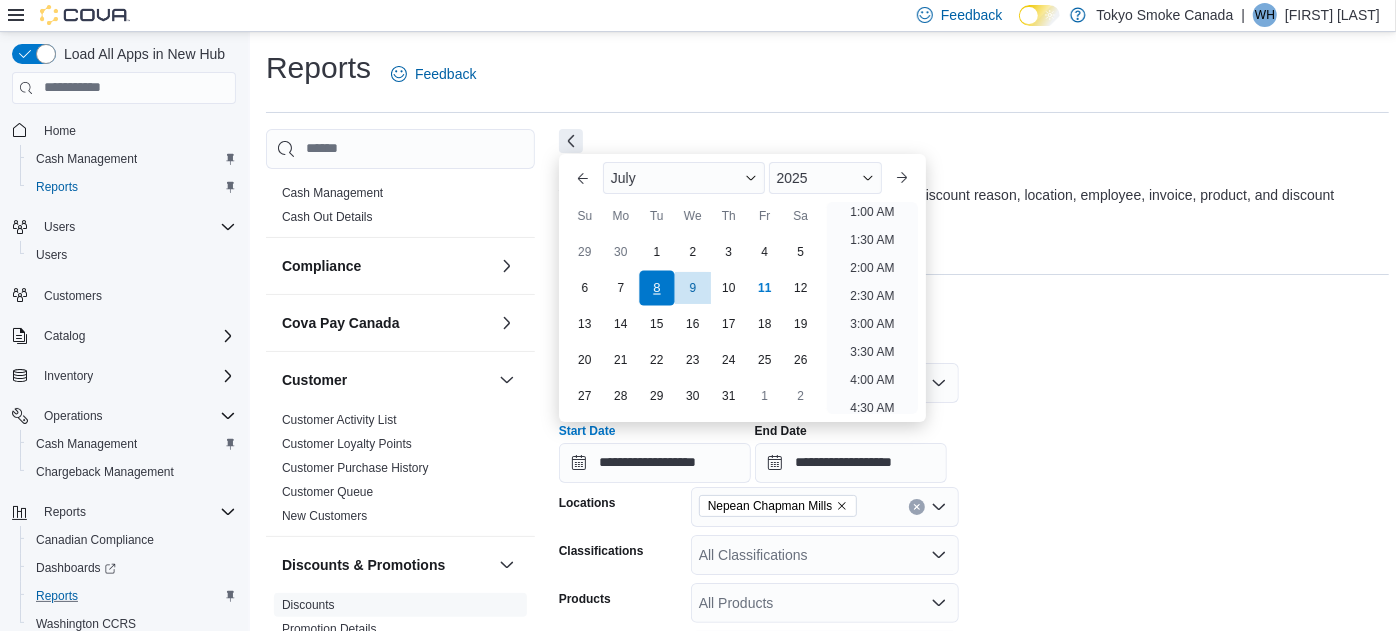 scroll, scrollTop: 3, scrollLeft: 0, axis: vertical 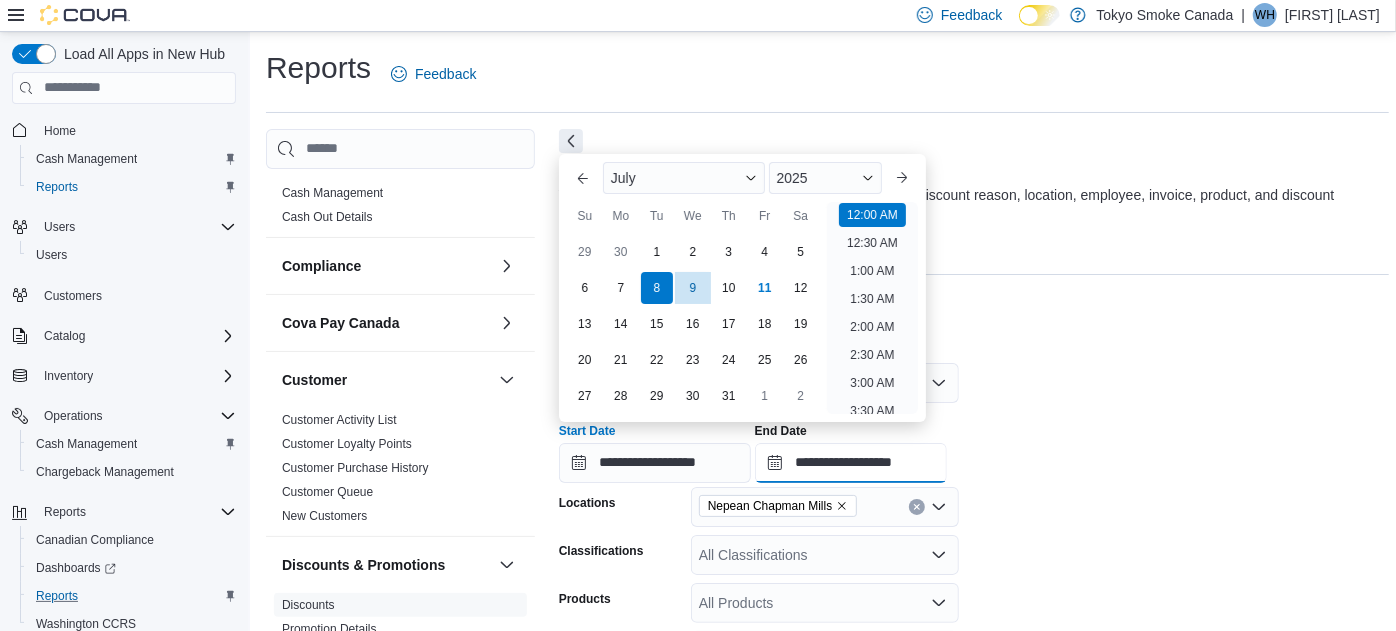 click on "**********" at bounding box center [851, 463] 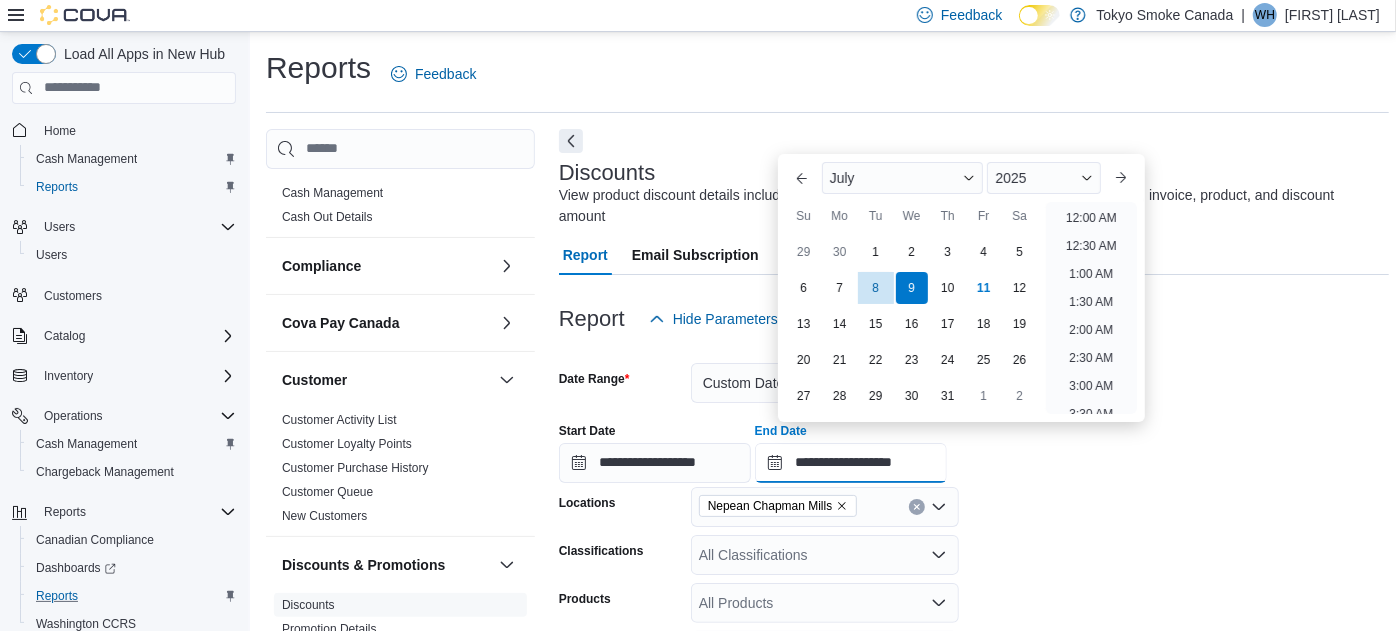 scroll, scrollTop: 1135, scrollLeft: 0, axis: vertical 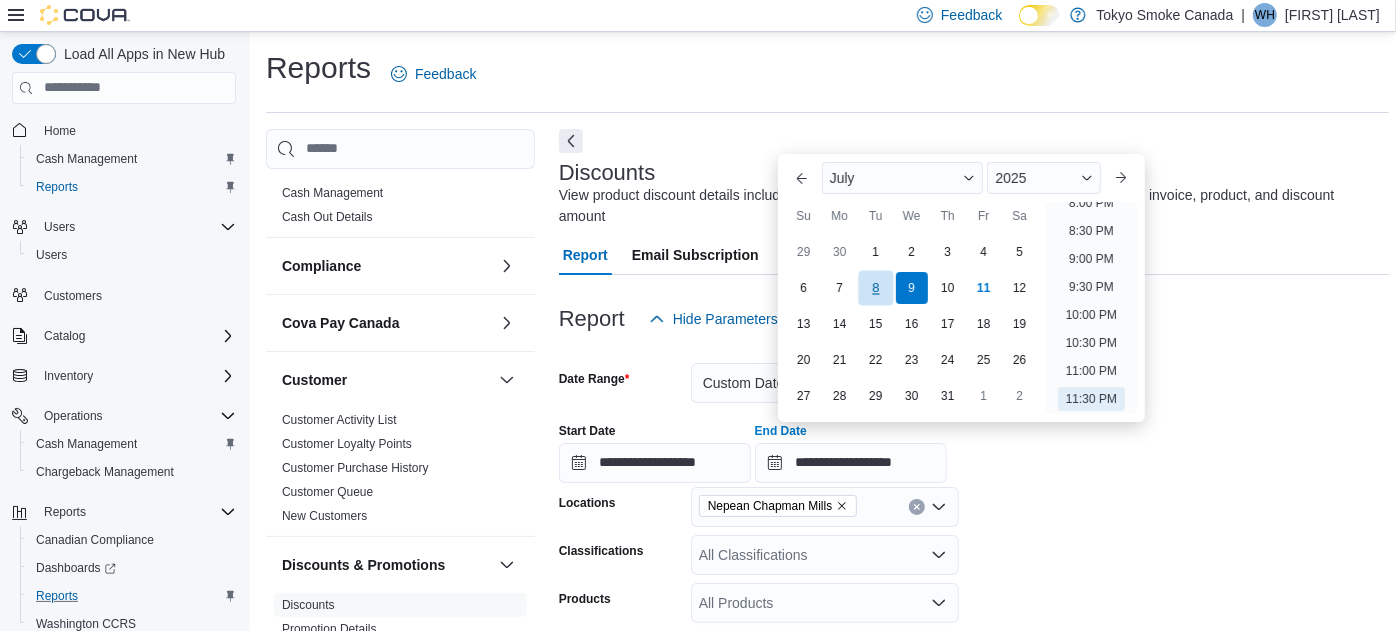click on "8" at bounding box center (875, 287) 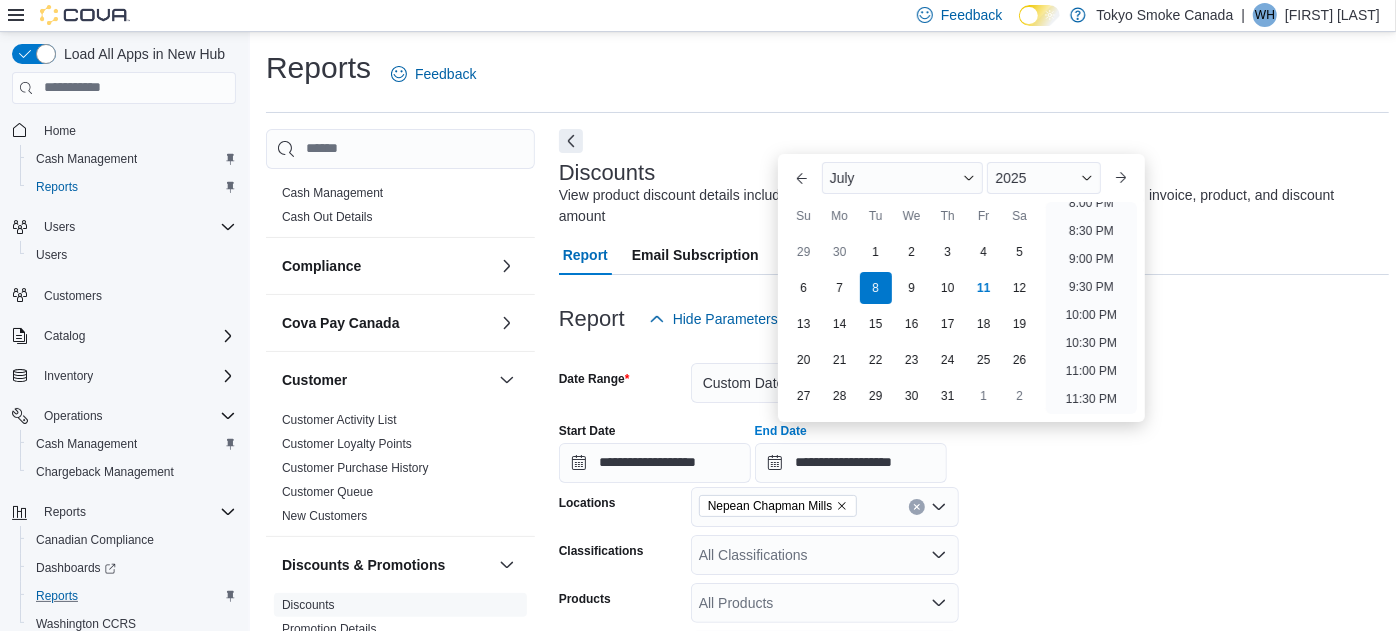 click on "**********" at bounding box center (974, 653) 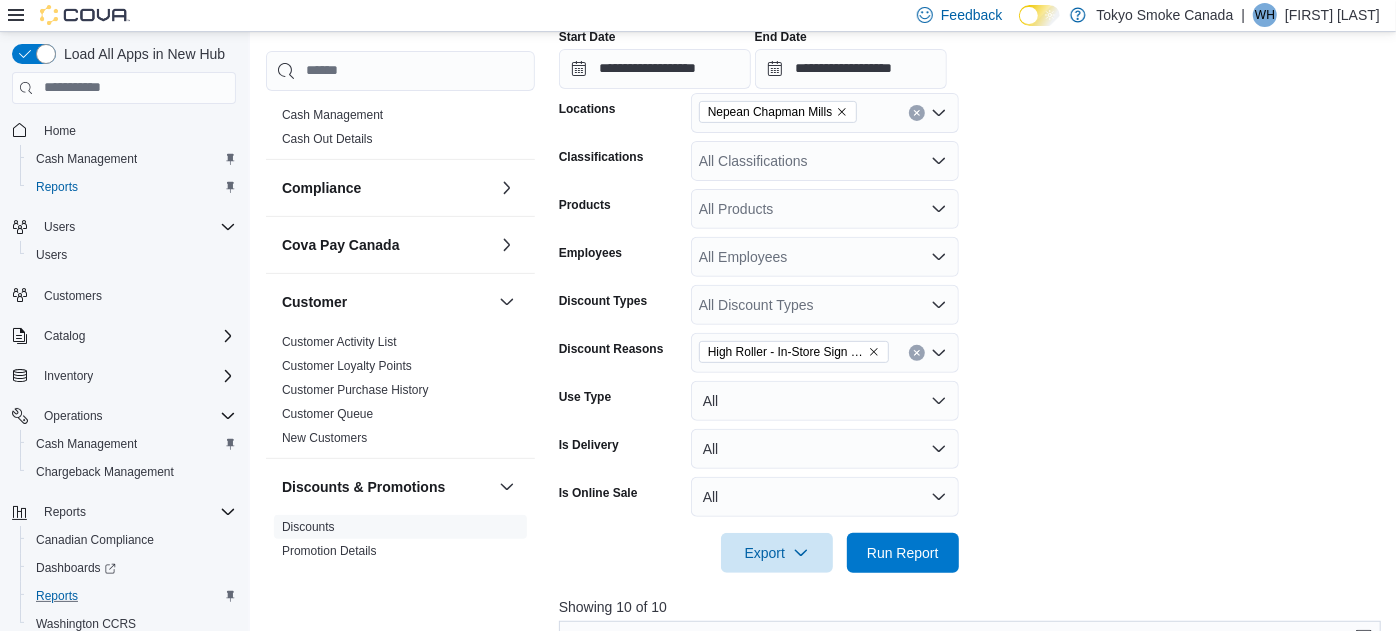 scroll, scrollTop: 400, scrollLeft: 0, axis: vertical 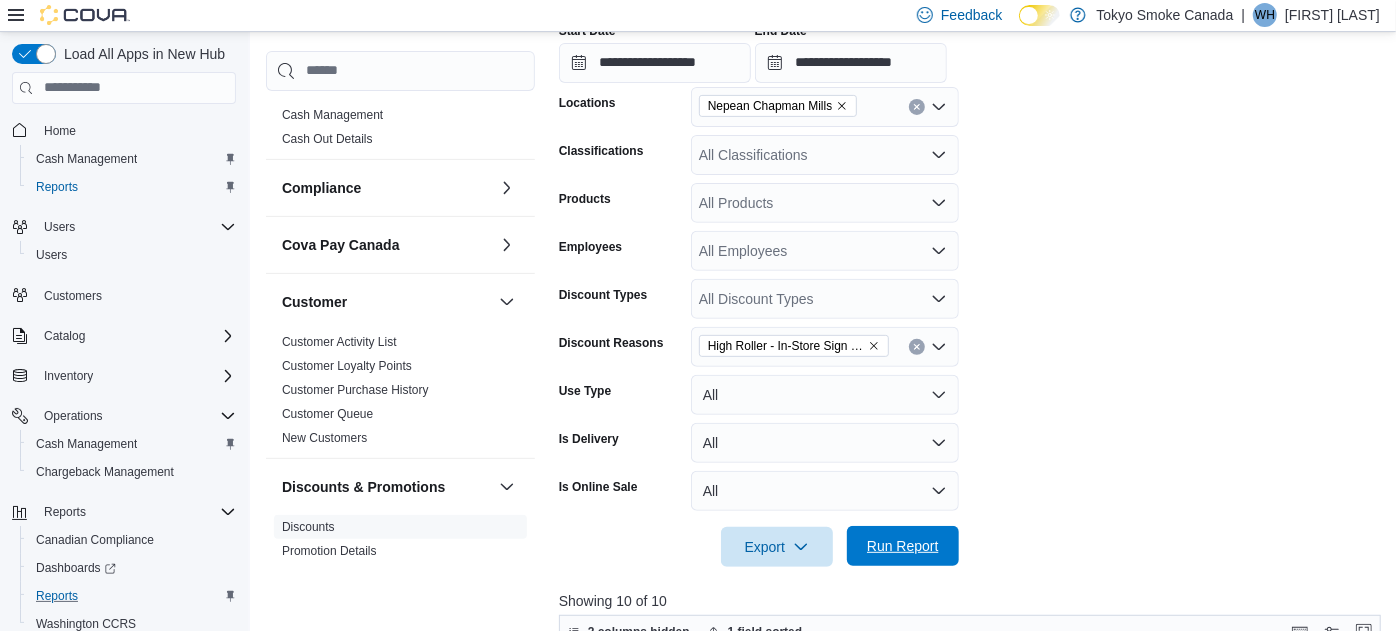 click on "Run Report" at bounding box center (903, 546) 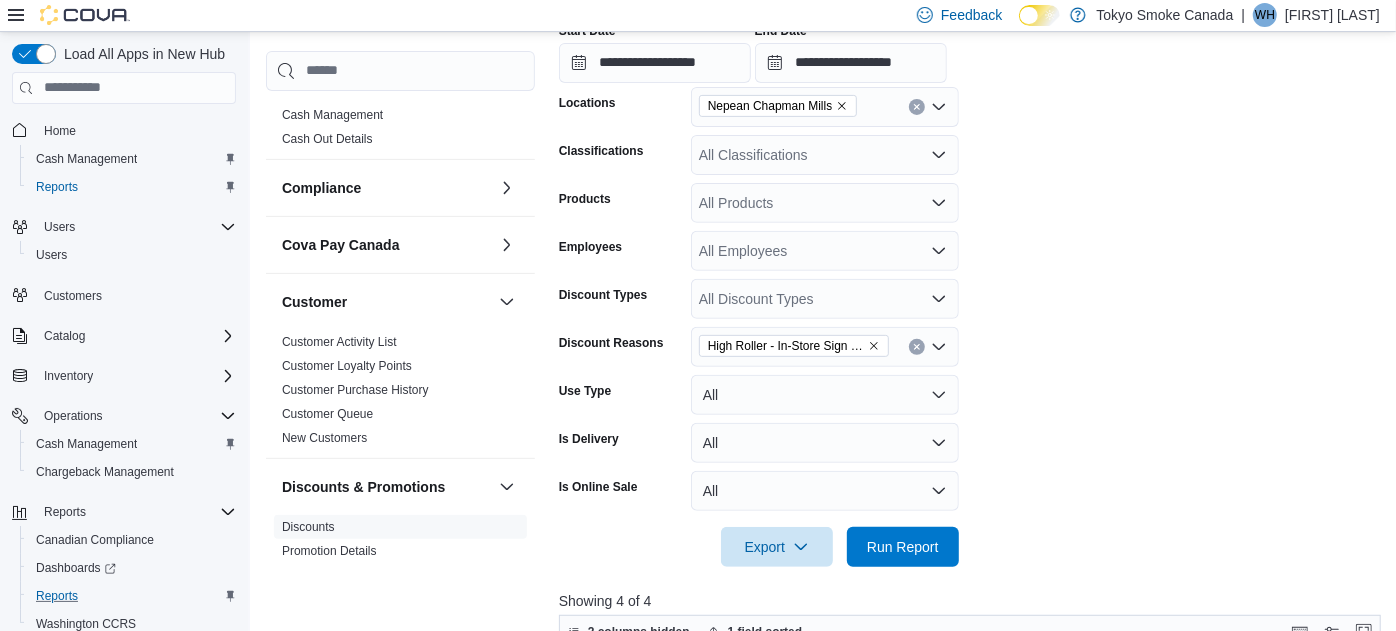 scroll, scrollTop: 882, scrollLeft: 0, axis: vertical 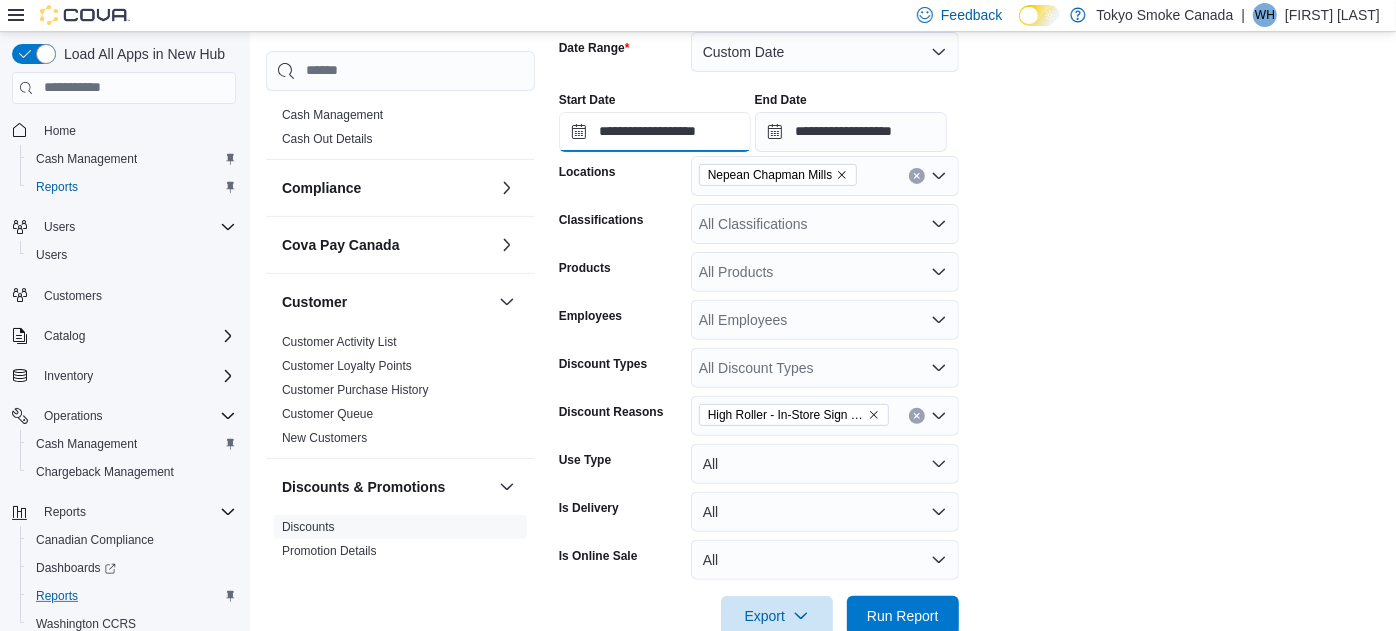 click on "**********" at bounding box center [655, 132] 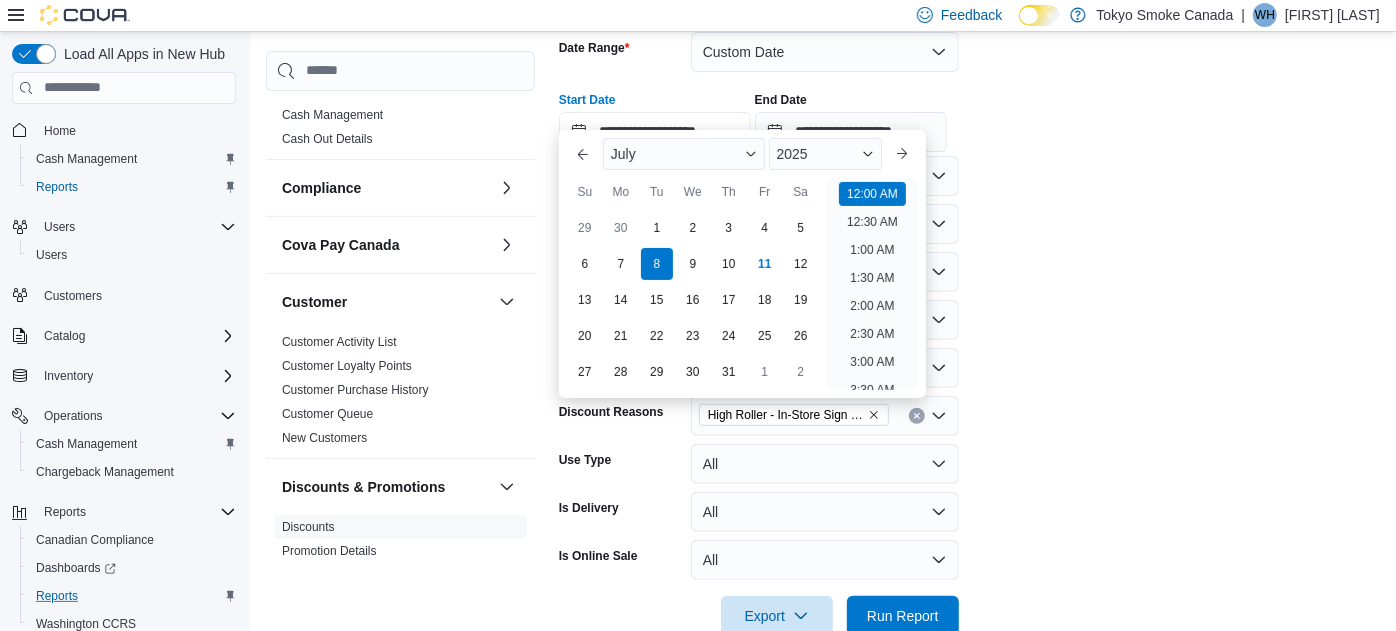 scroll, scrollTop: 62, scrollLeft: 0, axis: vertical 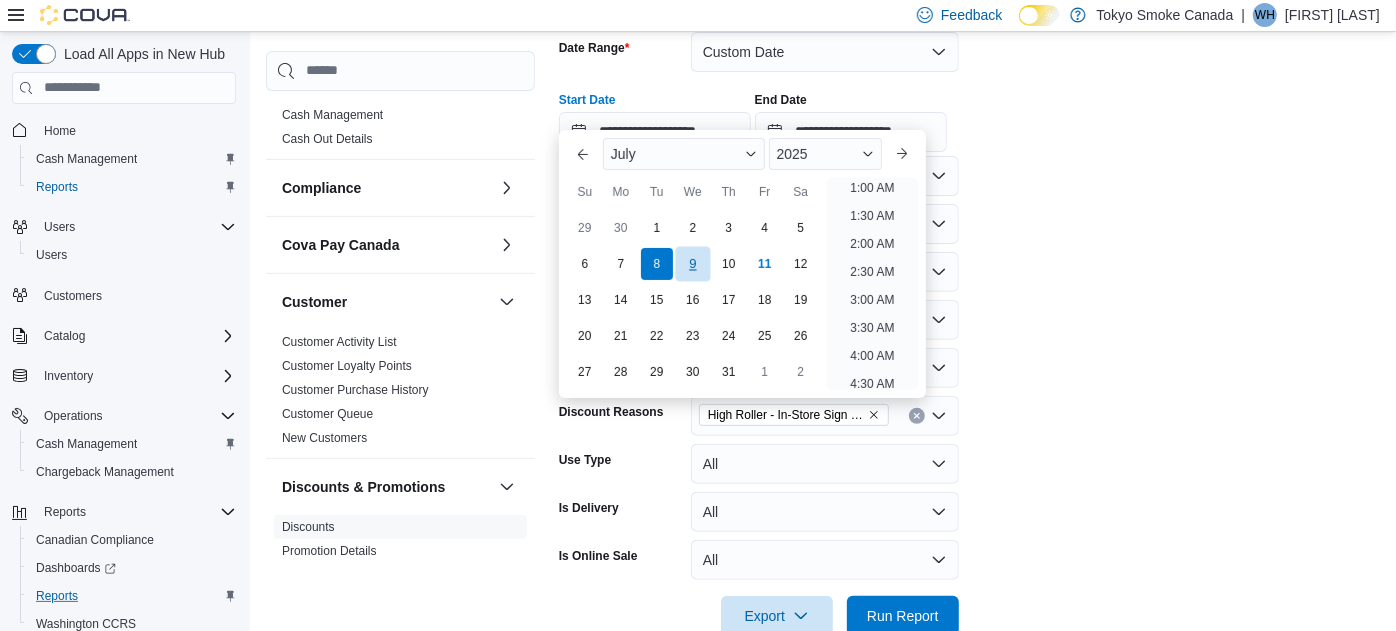 click on "9" at bounding box center (692, 264) 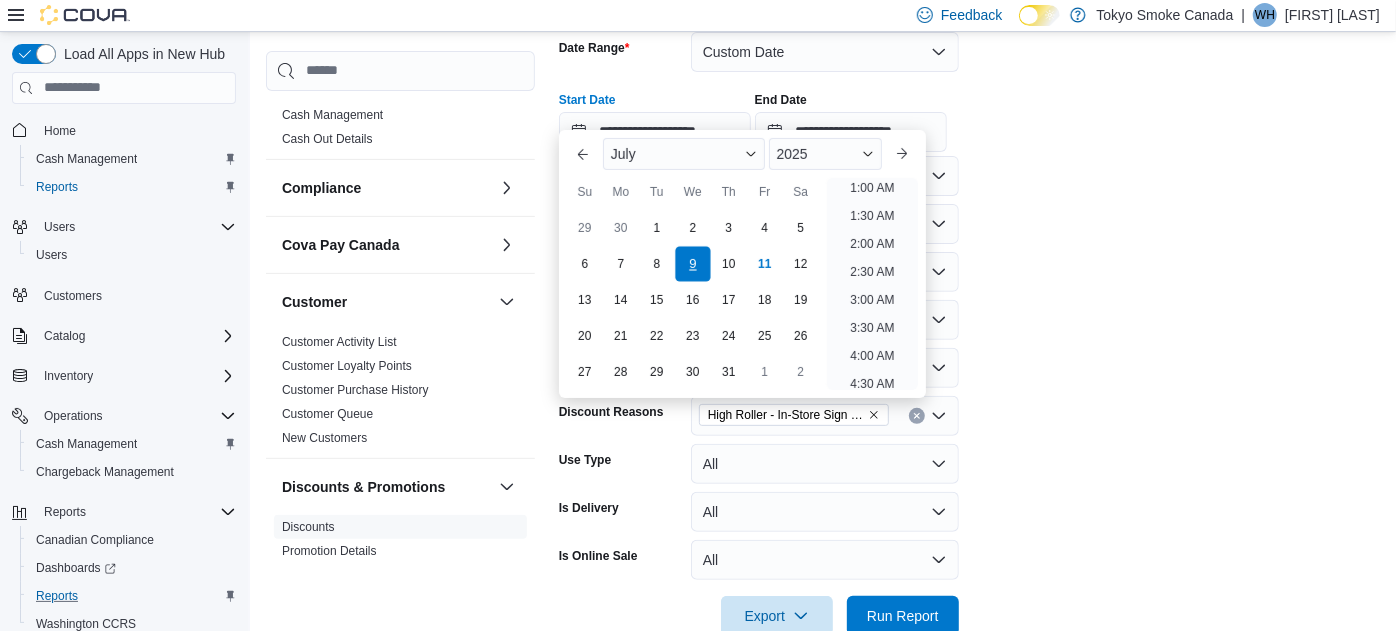 scroll, scrollTop: 3, scrollLeft: 0, axis: vertical 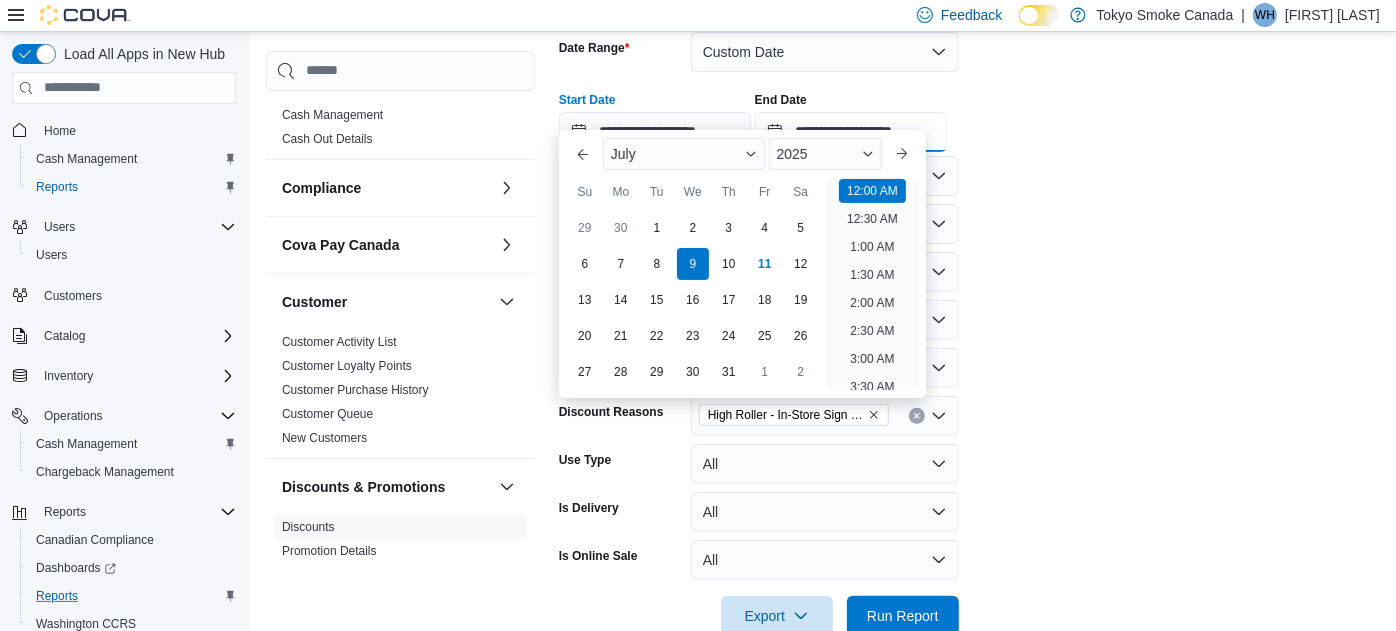 click on "**********" at bounding box center [851, 132] 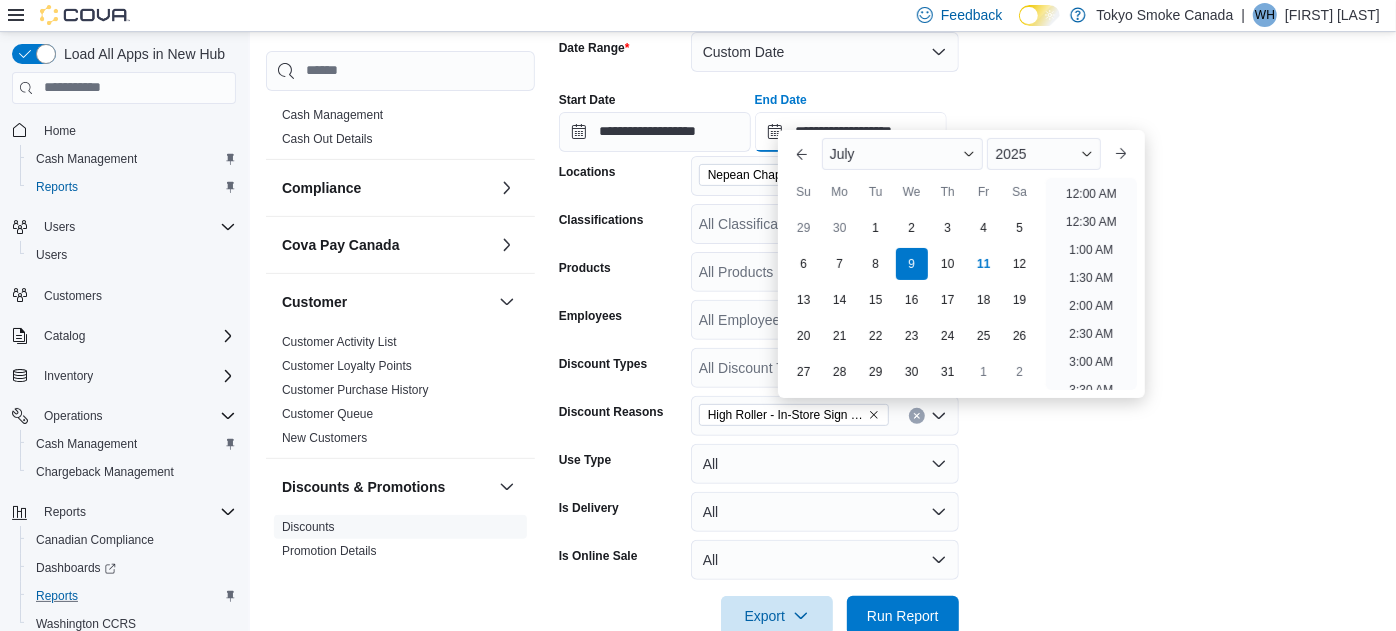 scroll, scrollTop: 1135, scrollLeft: 0, axis: vertical 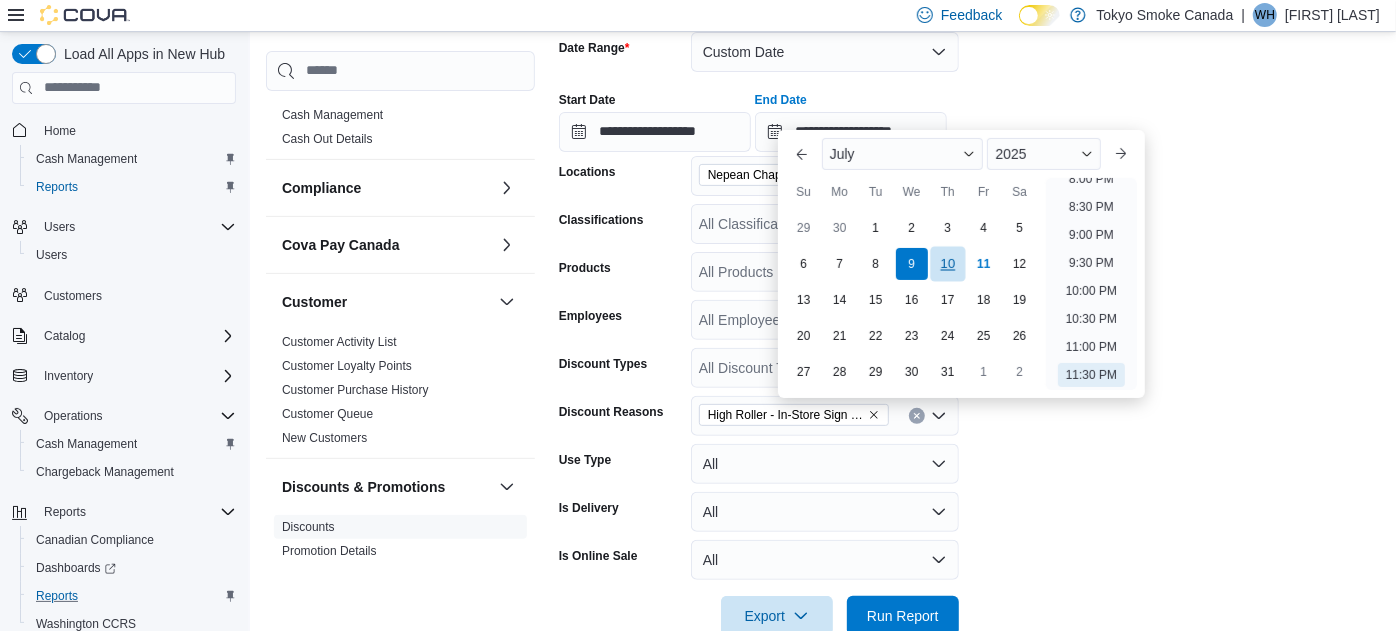 click on "10" at bounding box center (947, 264) 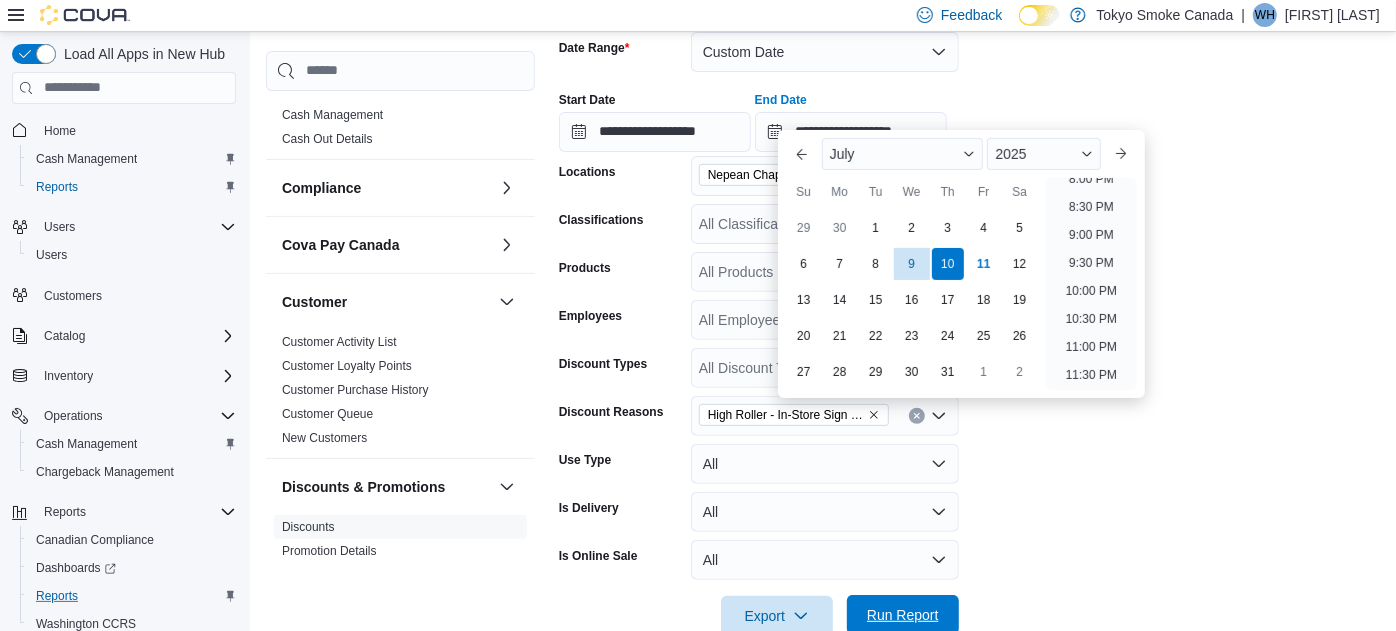 click on "Run Report" at bounding box center [903, 615] 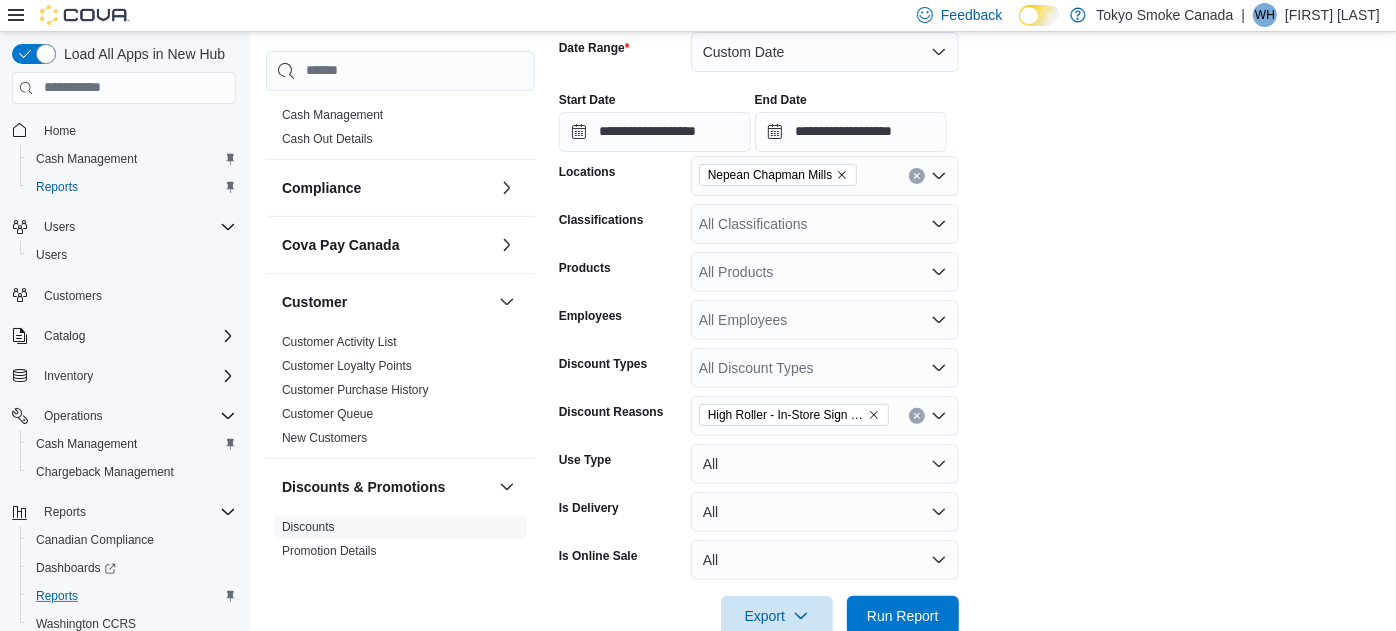 scroll, scrollTop: 882, scrollLeft: 0, axis: vertical 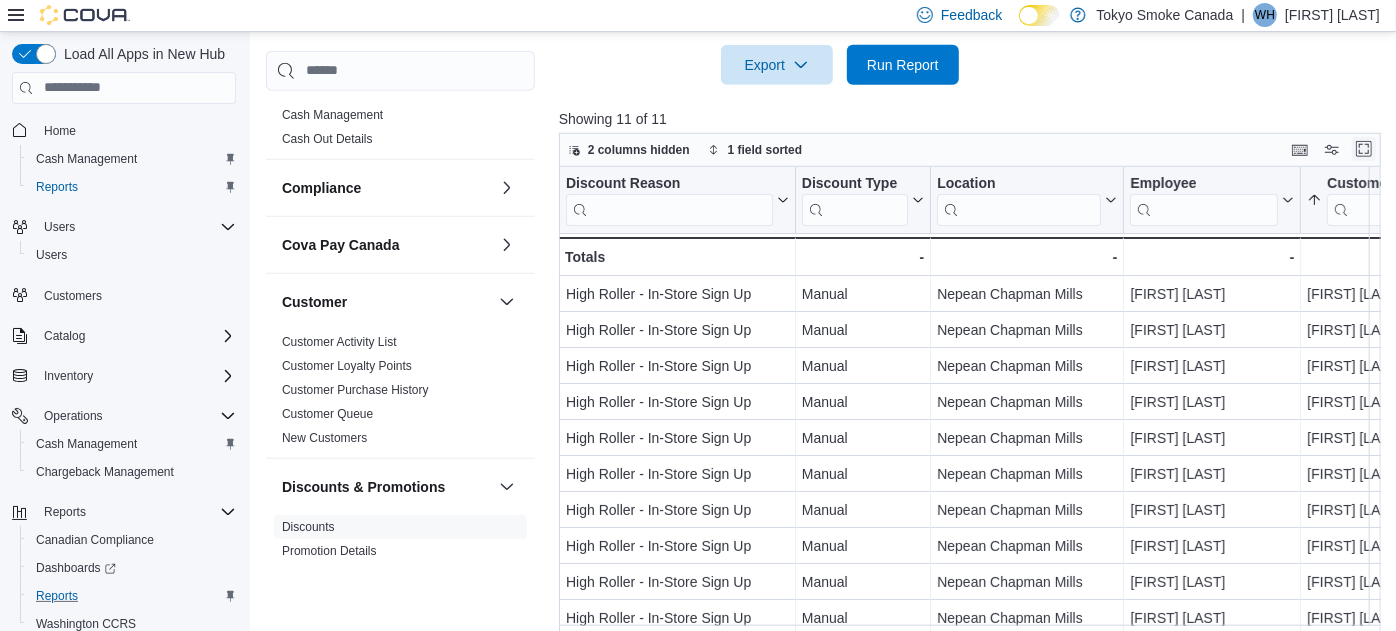 click at bounding box center (1364, 149) 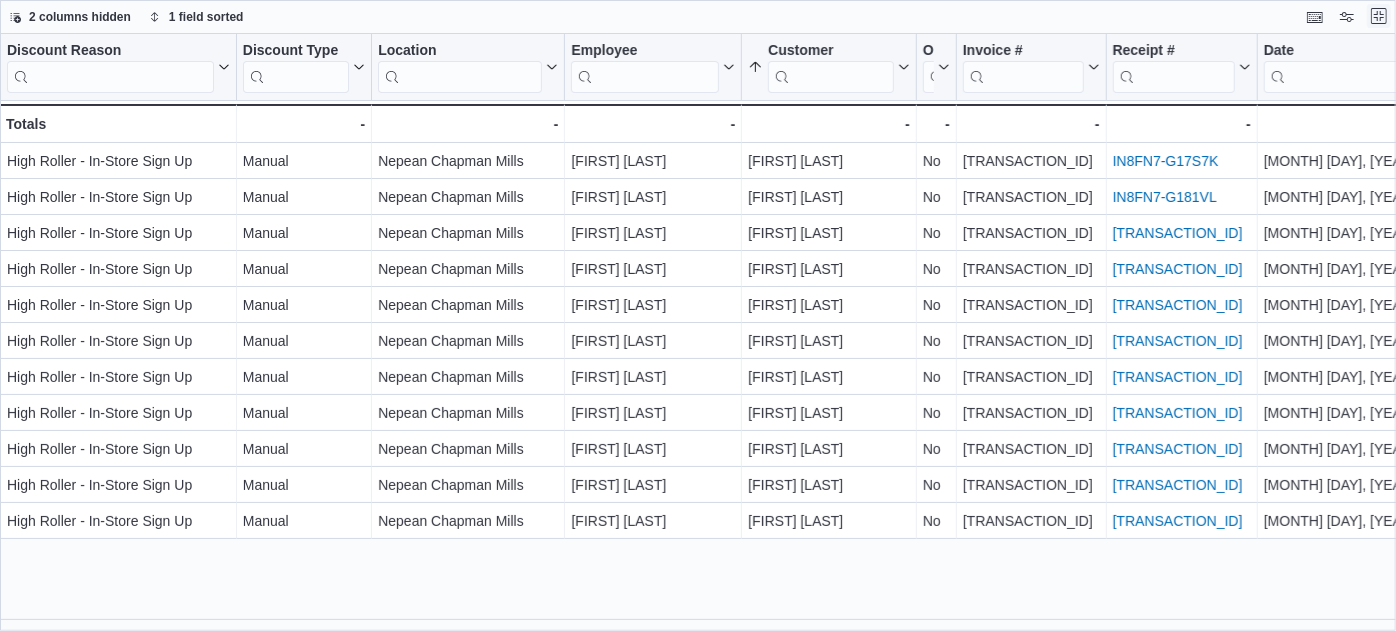 scroll, scrollTop: 0, scrollLeft: 0, axis: both 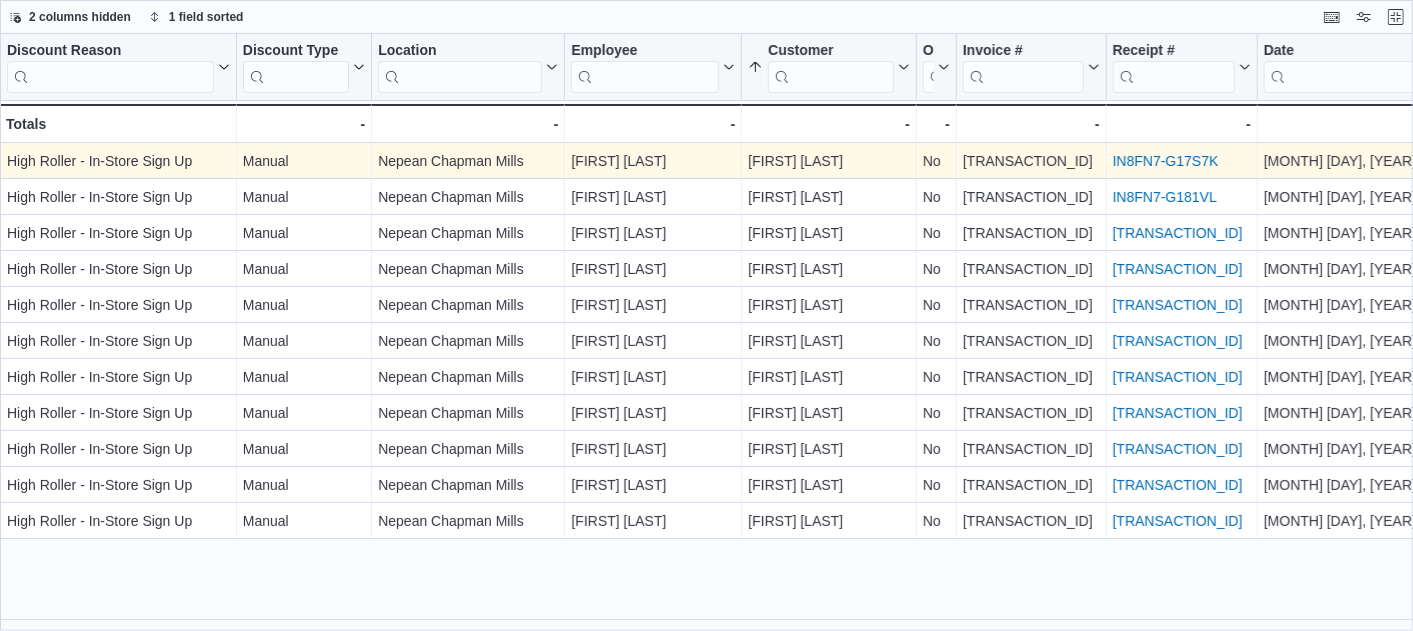 click on "IN8FN7-G17S7K" at bounding box center [1166, 161] 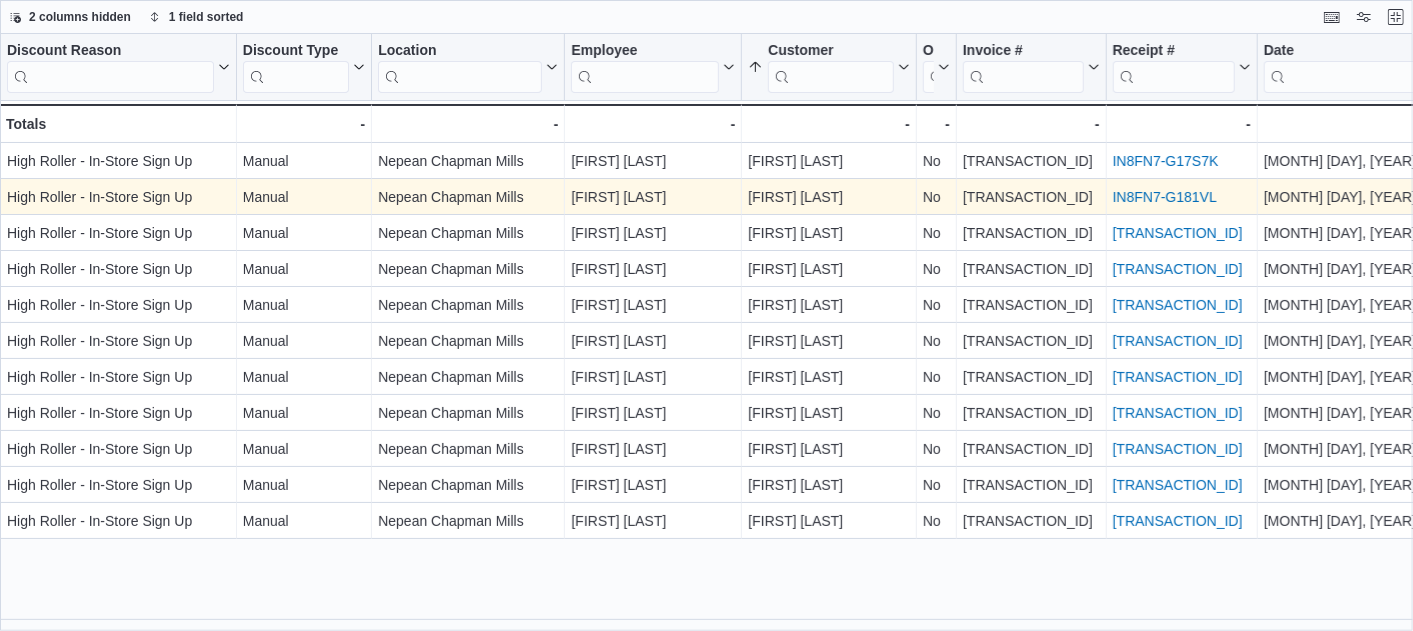 click on "IN8FN7-G181VL" at bounding box center [1165, 197] 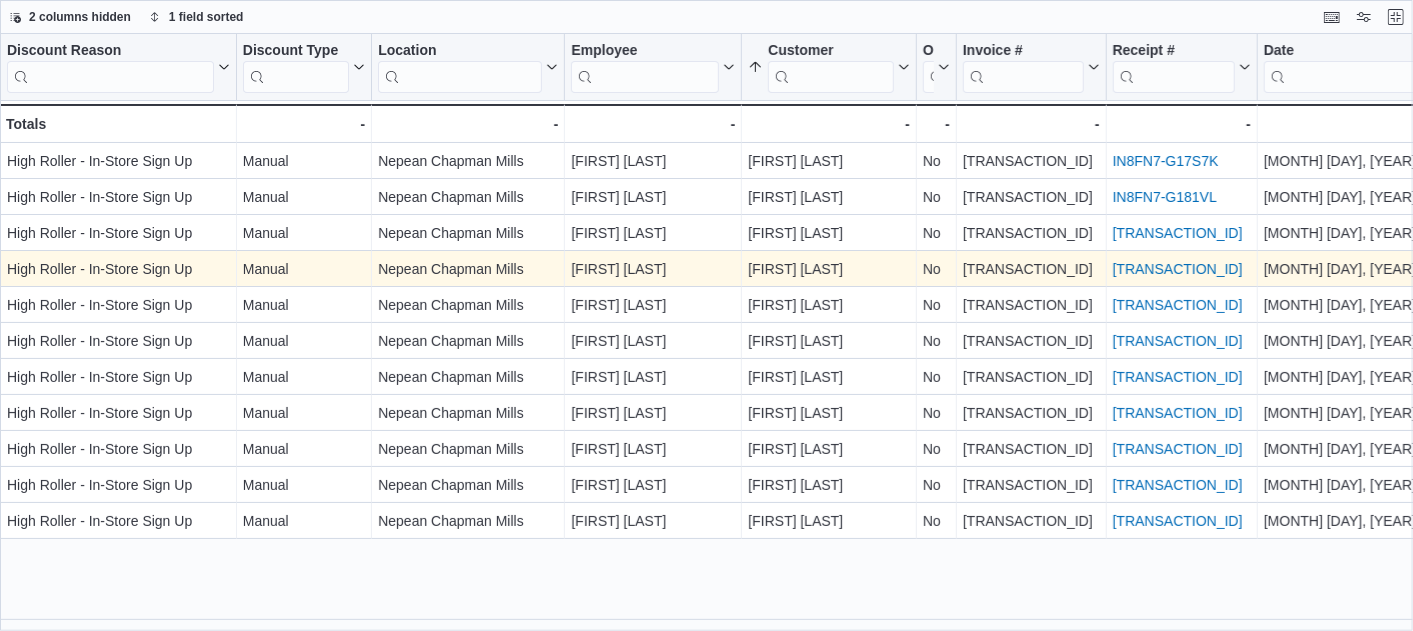 click on "IN8FN7-G29QHV" at bounding box center (1182, 269) 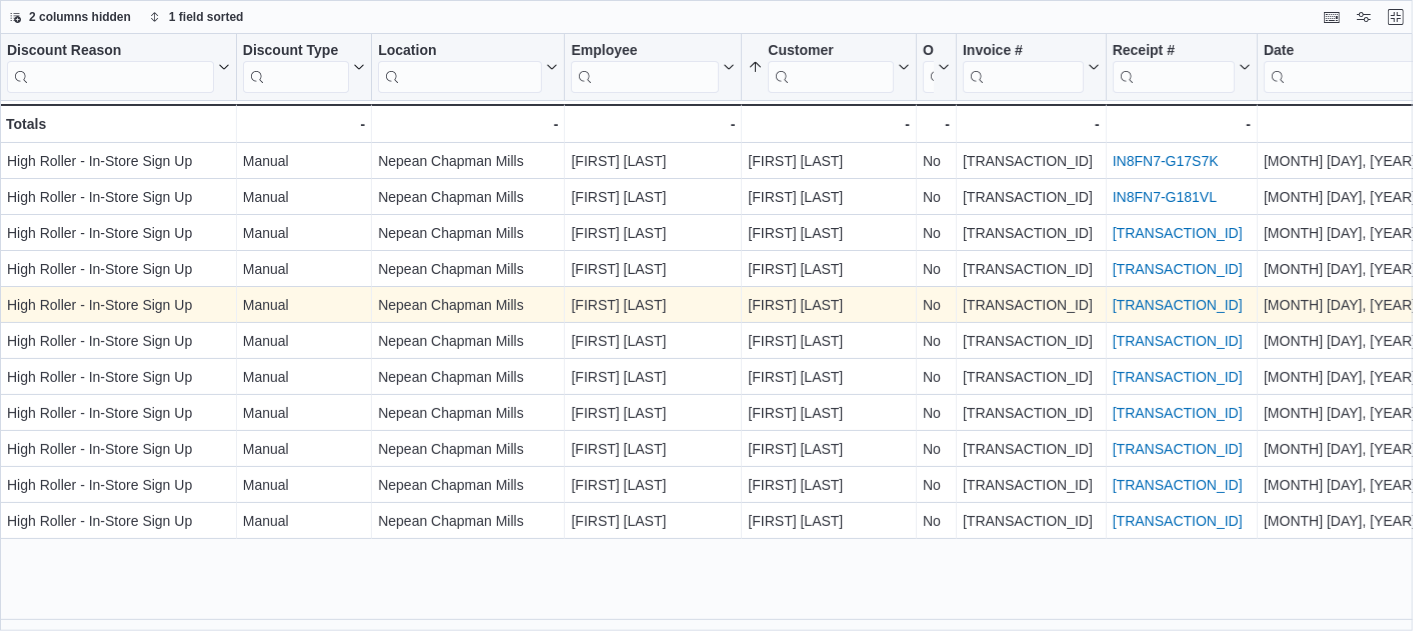 click on "IN8FN5-G17LZR" at bounding box center [1178, 305] 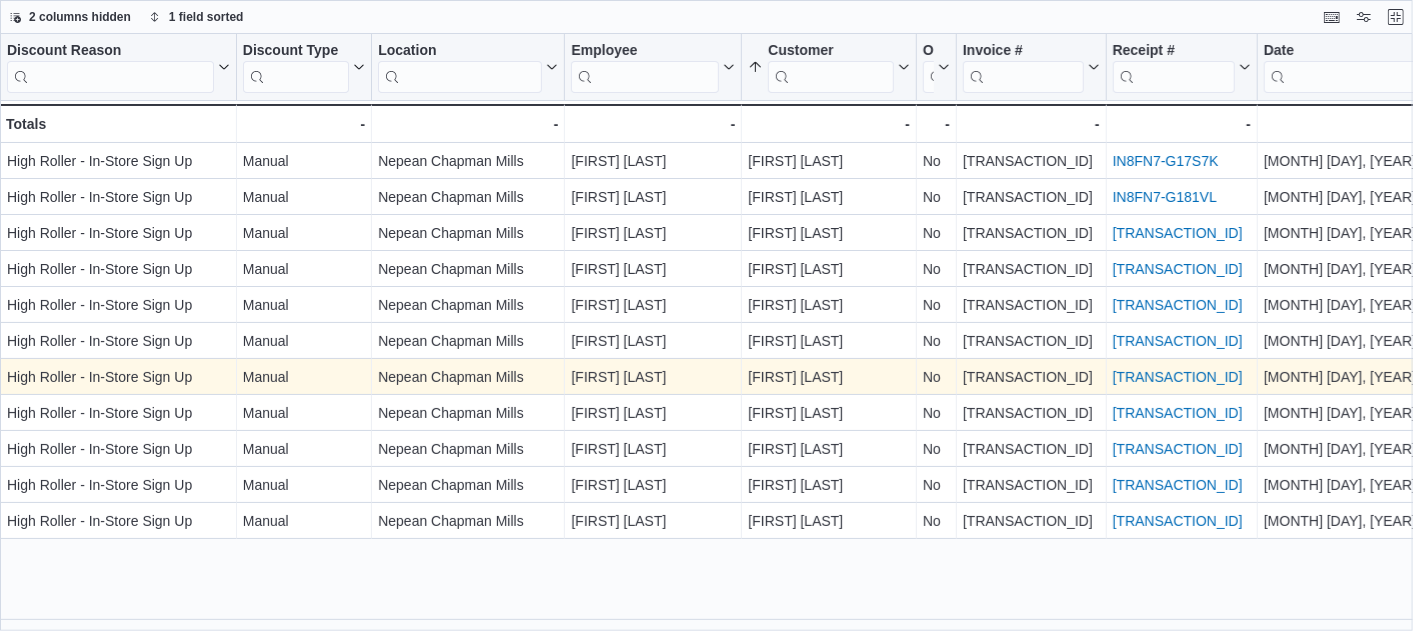 click on "IN8FN7-G0WJ01" at bounding box center (1178, 377) 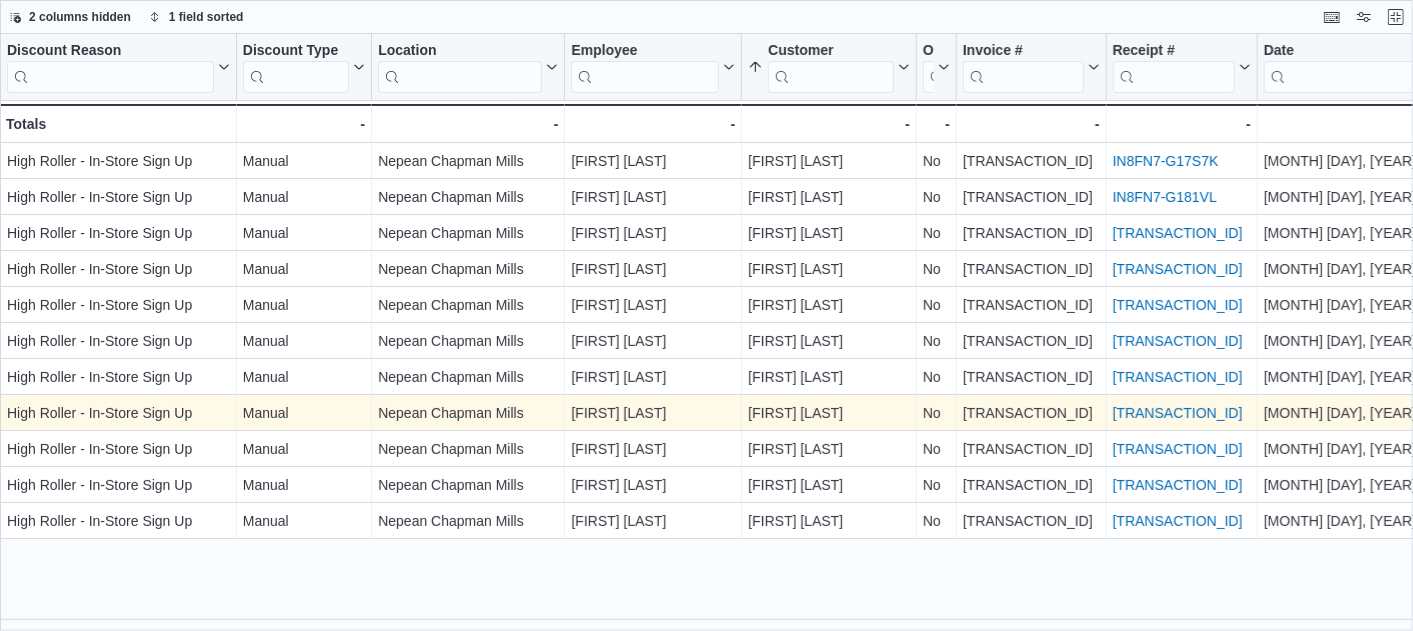 click on "IN8FN7-G164J5" at bounding box center [1178, 413] 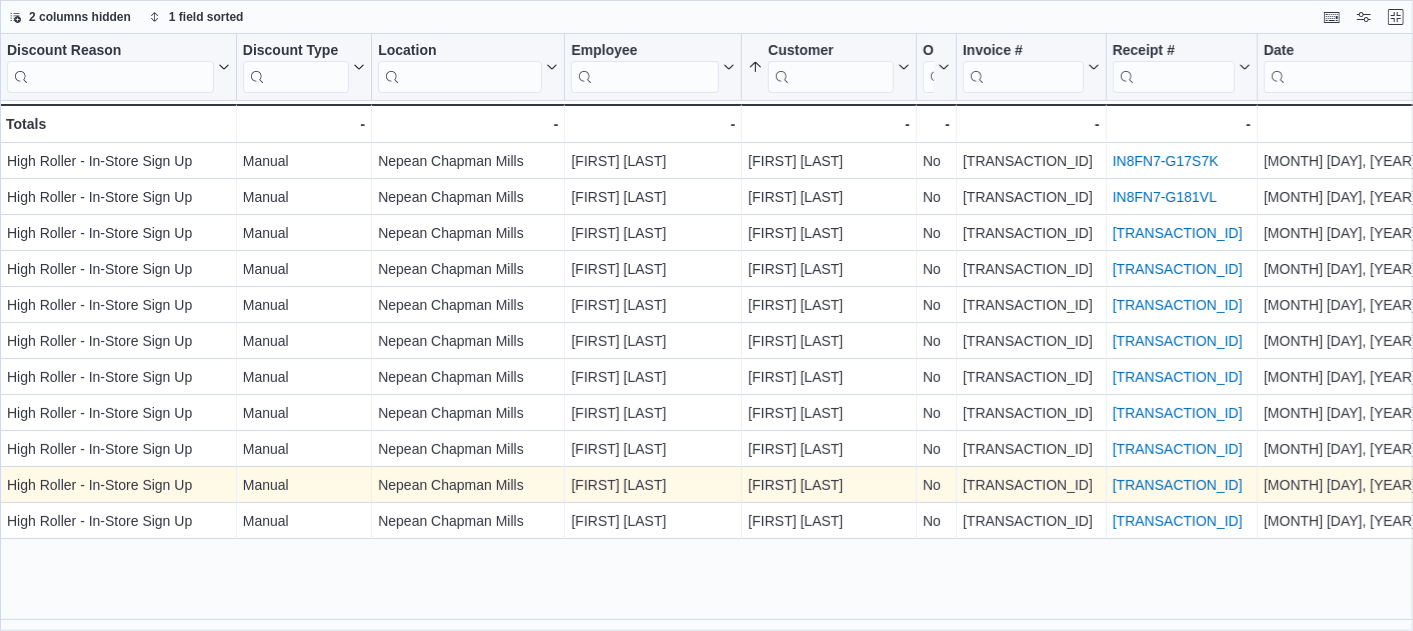 click on "IN8FN5-G17QVG" at bounding box center [1178, 485] 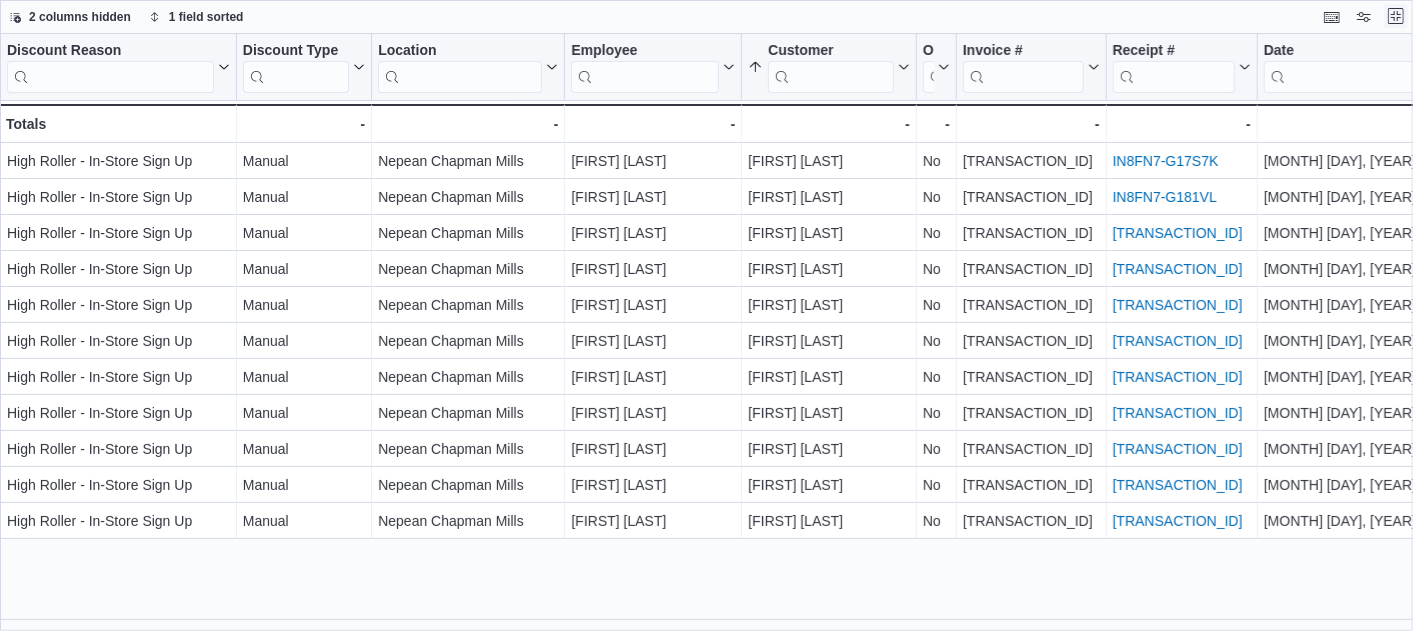 click at bounding box center (1396, 16) 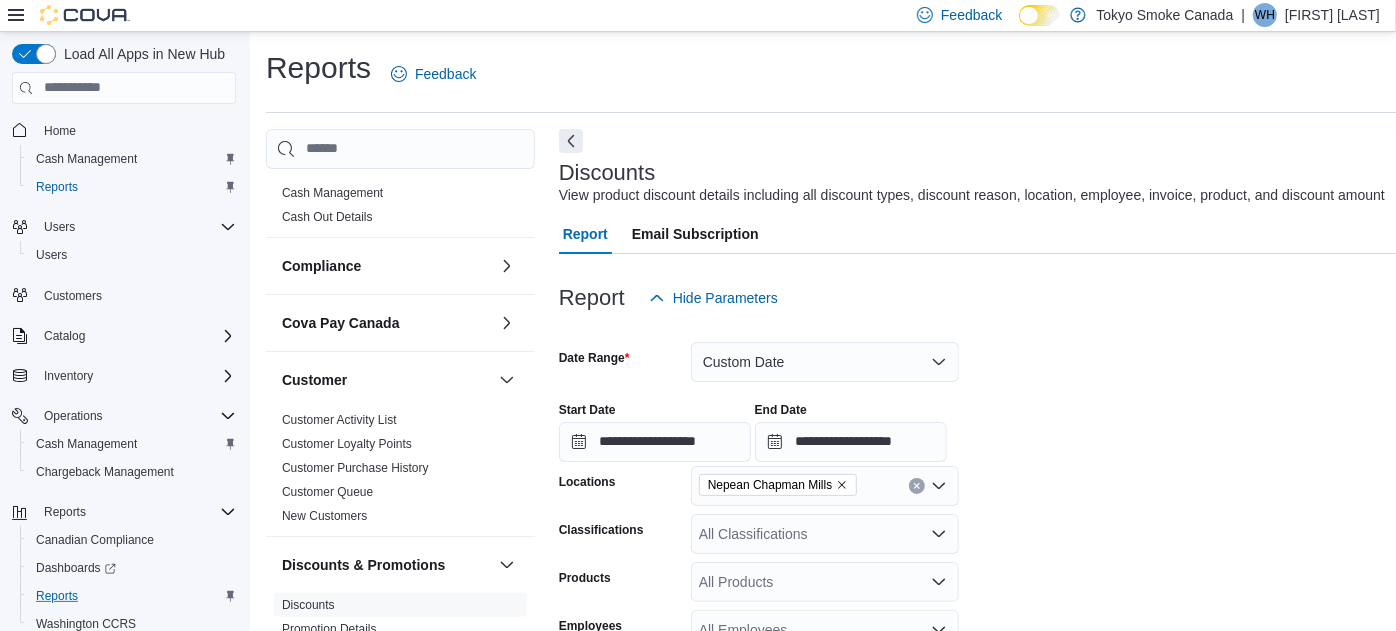 scroll, scrollTop: 551, scrollLeft: 0, axis: vertical 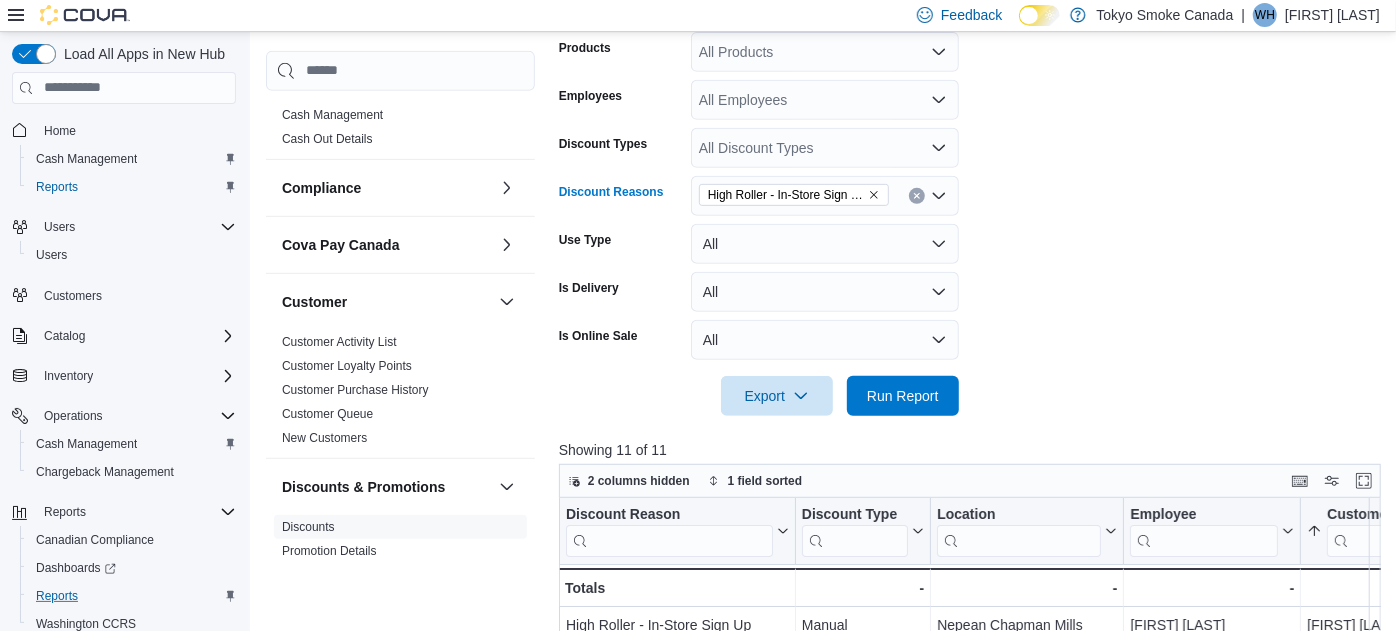 click 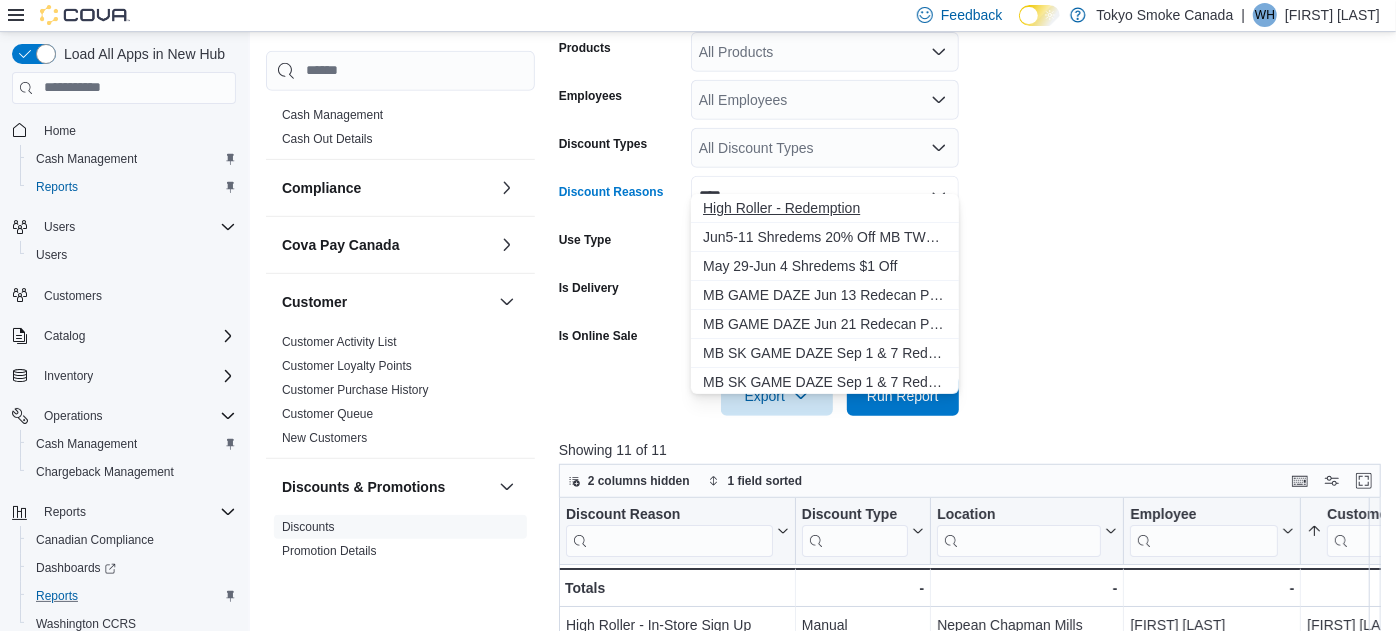 type on "****" 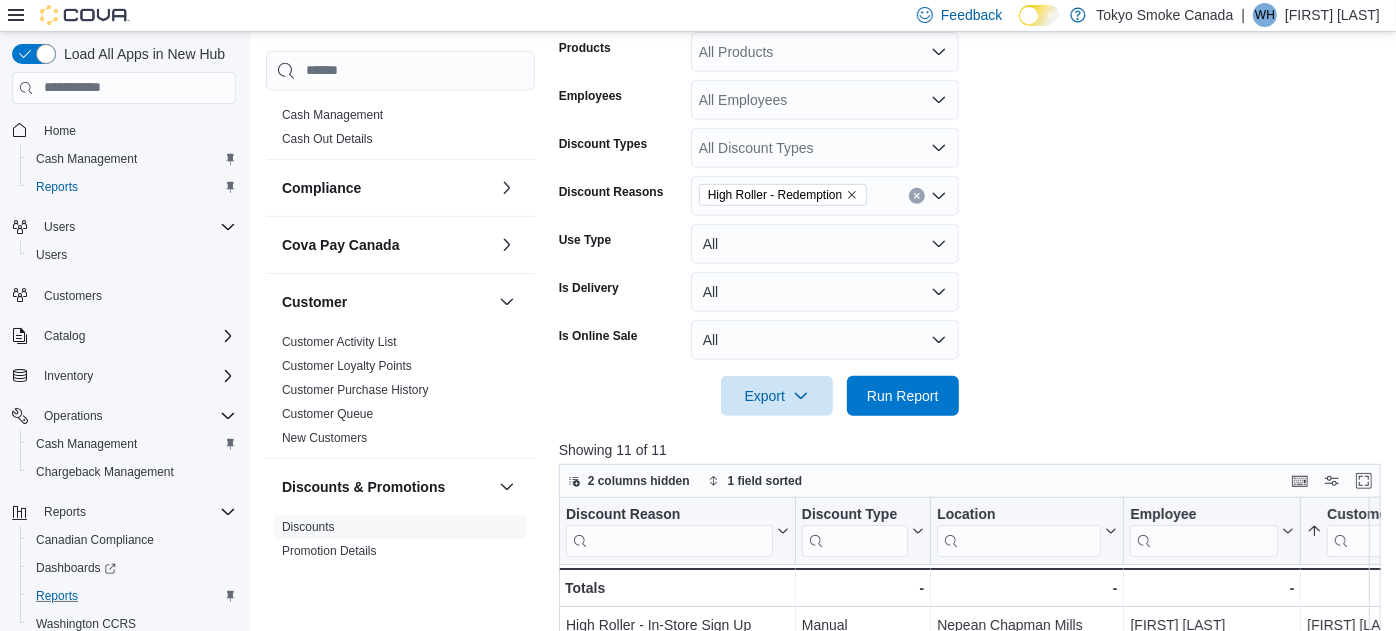 click on "**********" at bounding box center [974, 102] 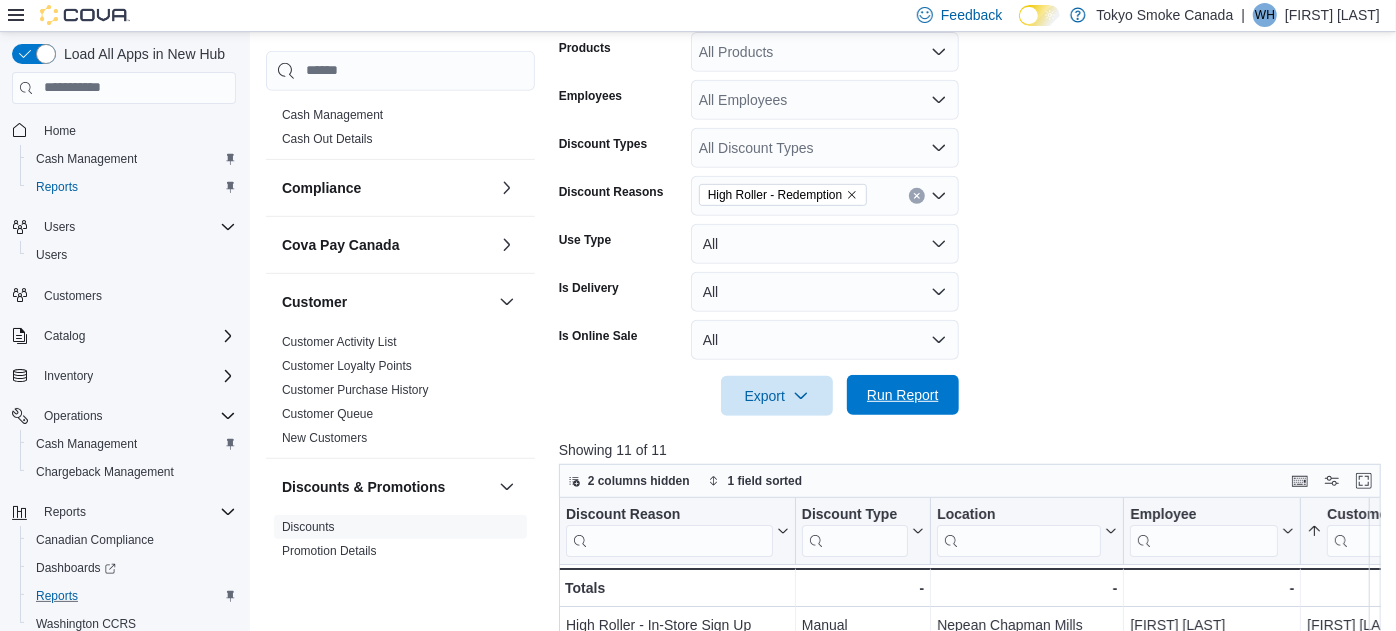 click on "Run Report" at bounding box center (903, 395) 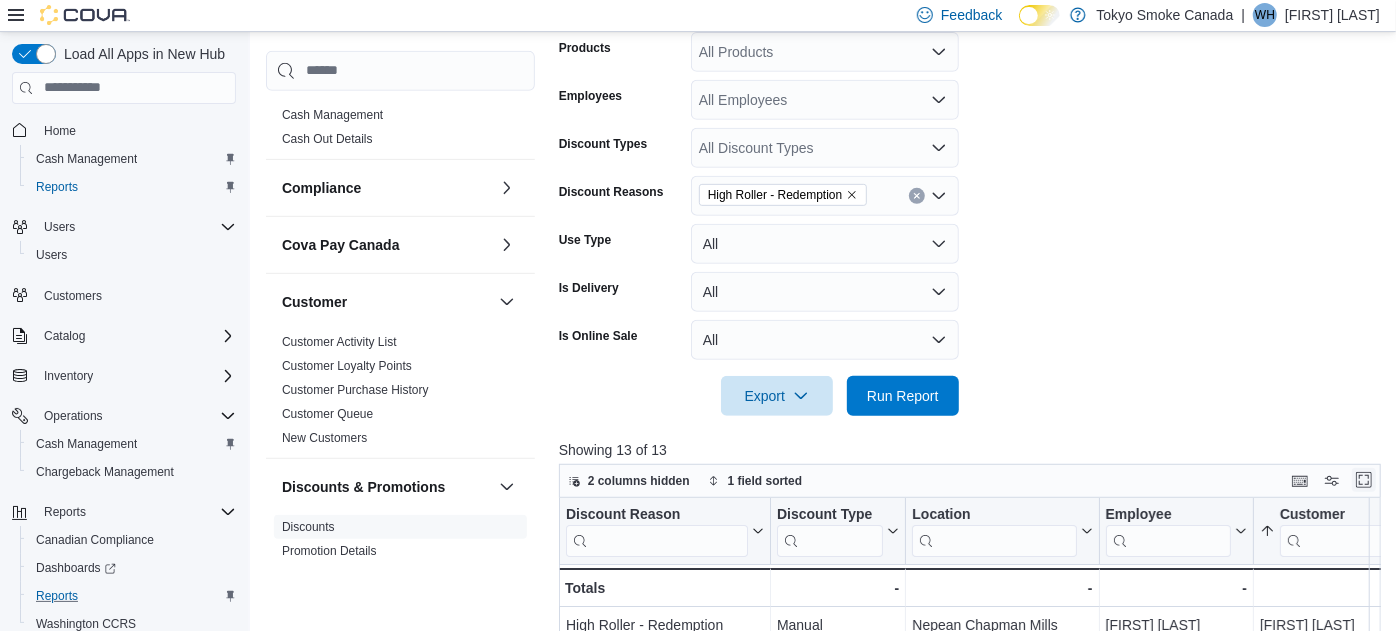 click at bounding box center (1364, 480) 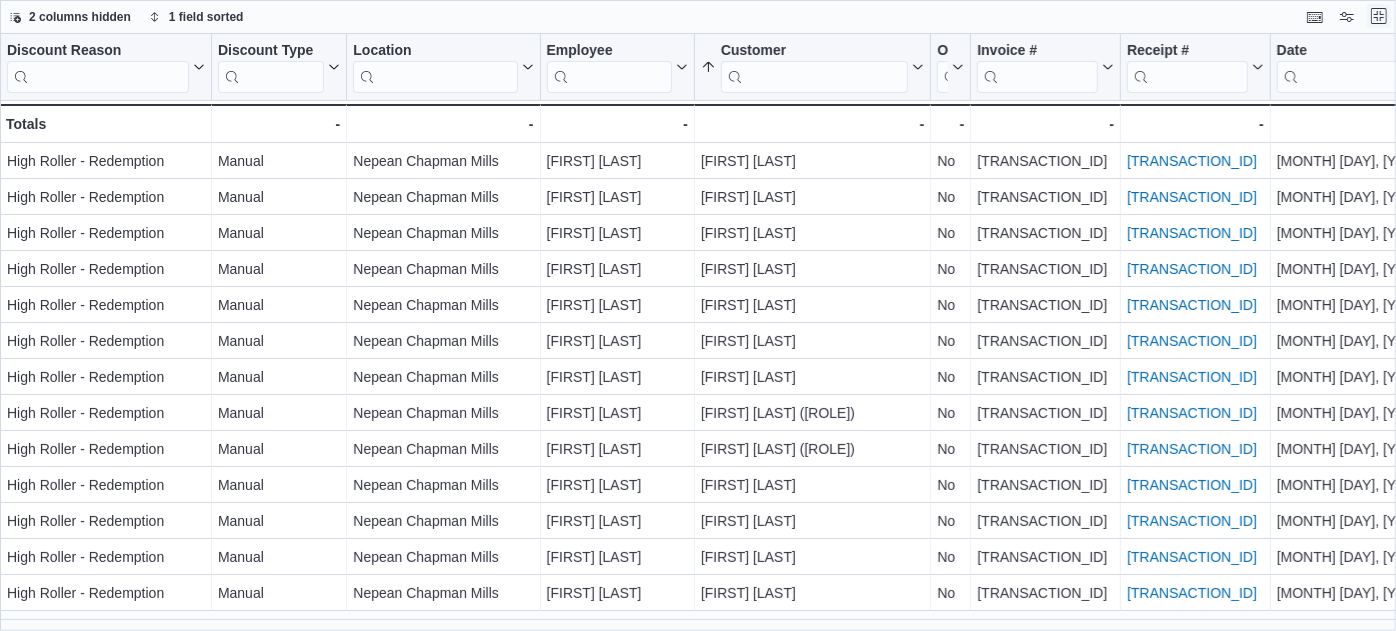 scroll, scrollTop: 0, scrollLeft: 0, axis: both 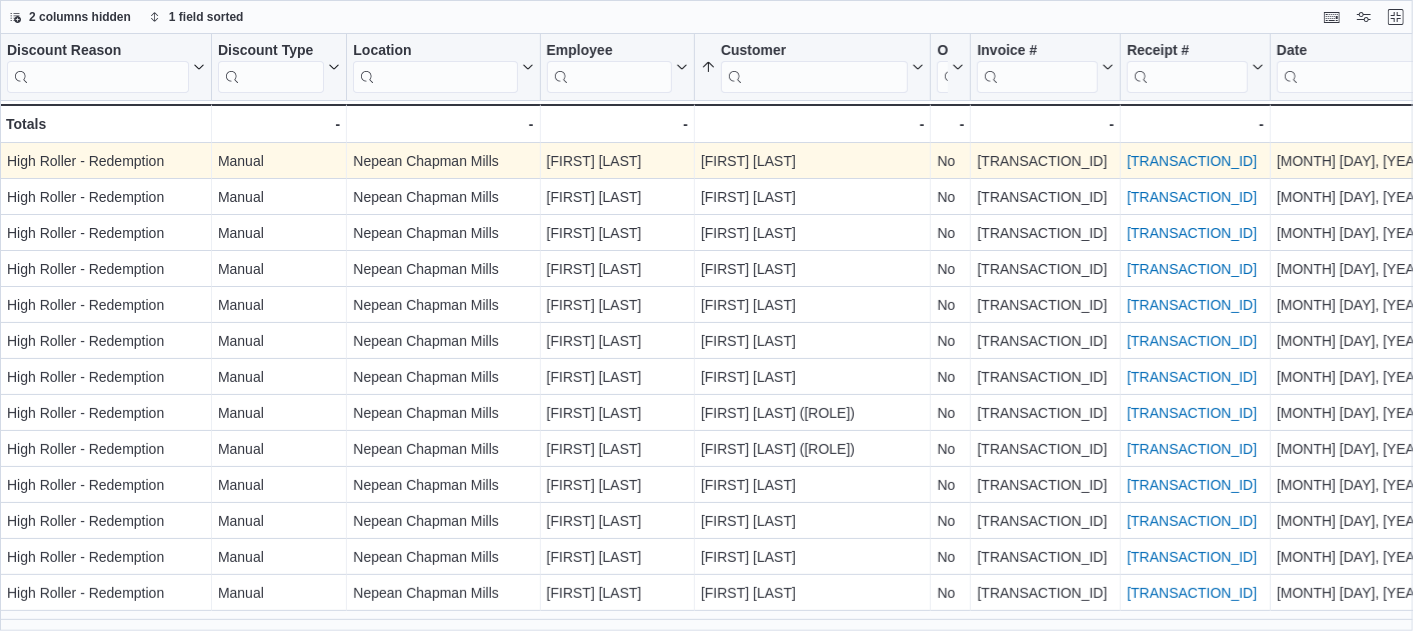 click on "IN8FN7-G0VG9C" at bounding box center (1192, 161) 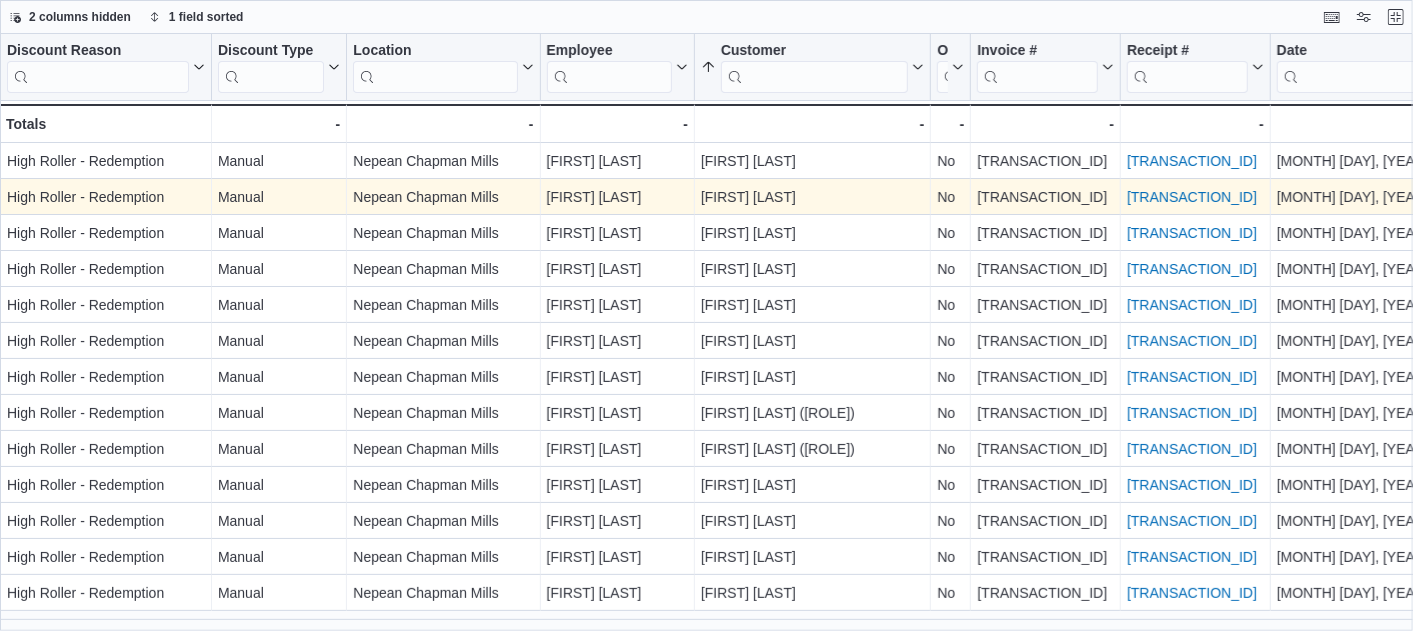 click on "IN8FN5-G1ZR3D" at bounding box center [1192, 197] 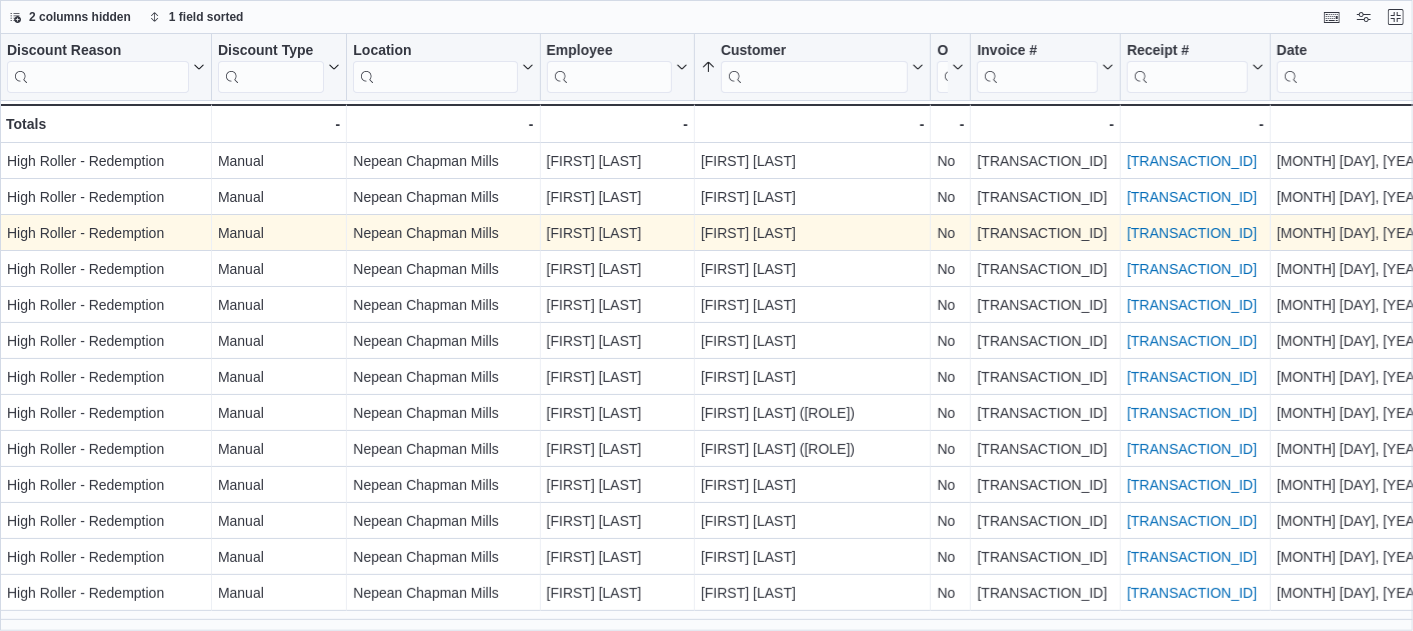 click on "IN8FN7-G15FC7" at bounding box center (1192, 233) 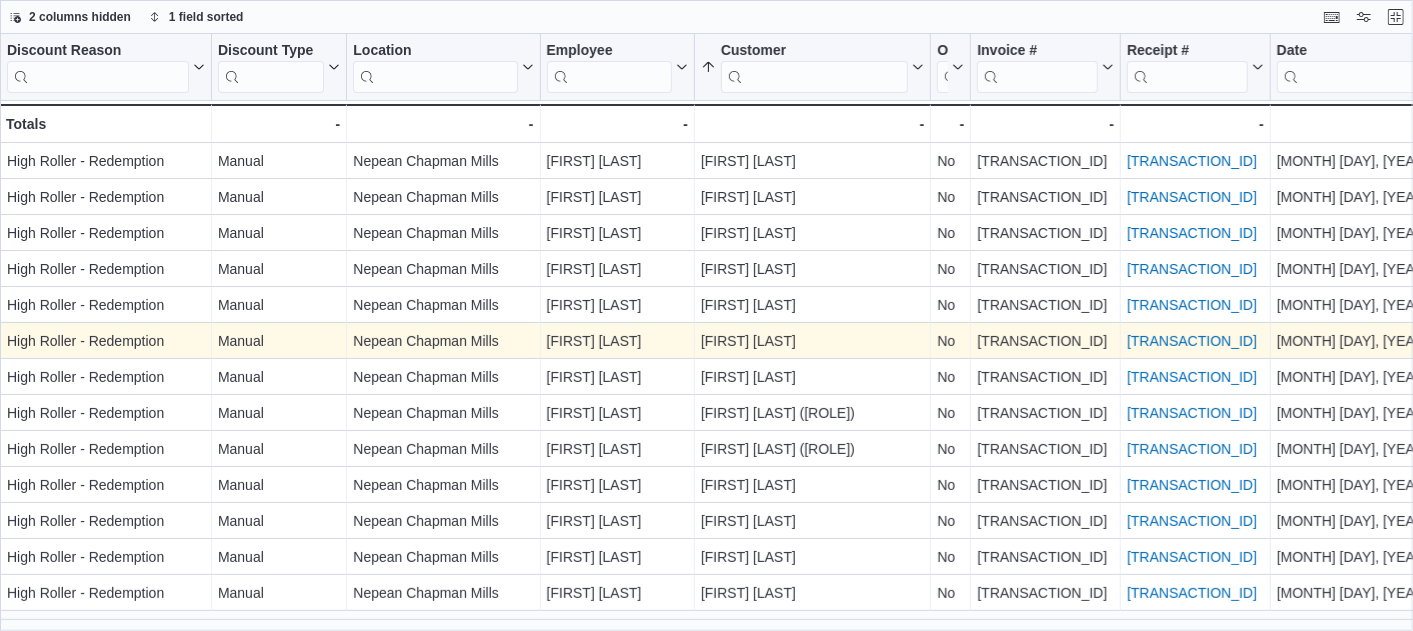 click on "IN8FN5-G26P8W" at bounding box center [1192, 341] 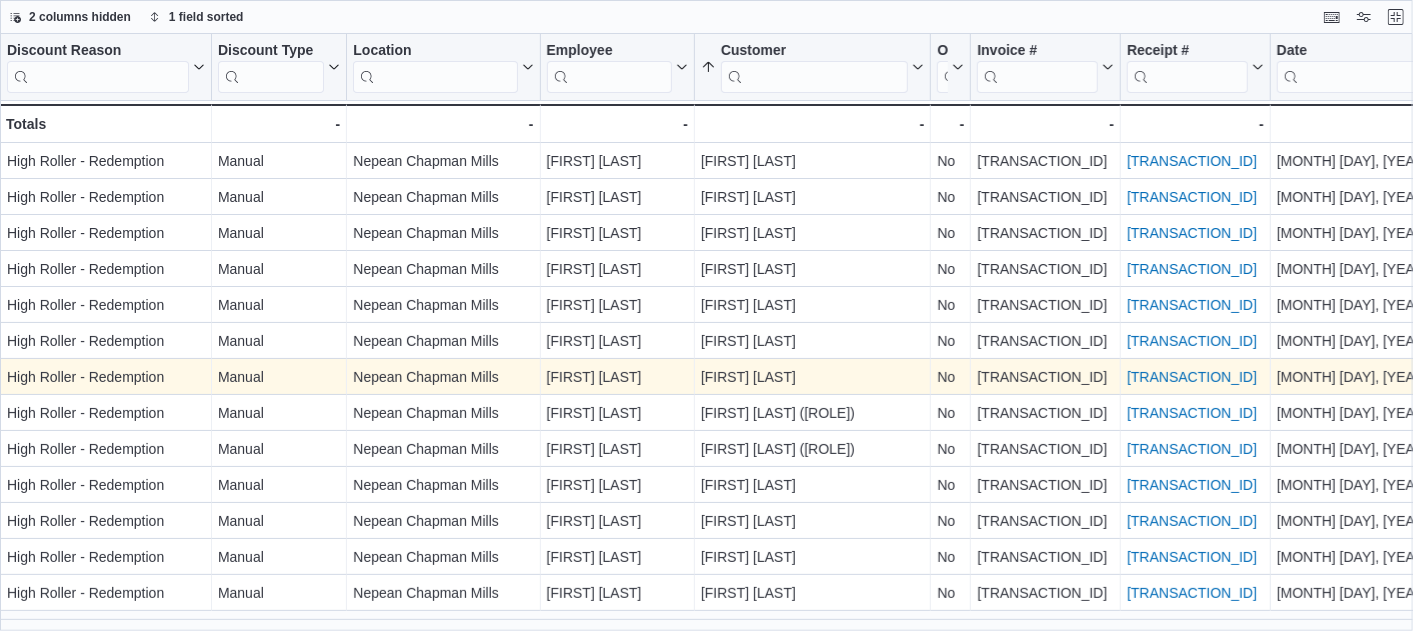 click on "IN8FN7-G1ZTTD" at bounding box center (1192, 377) 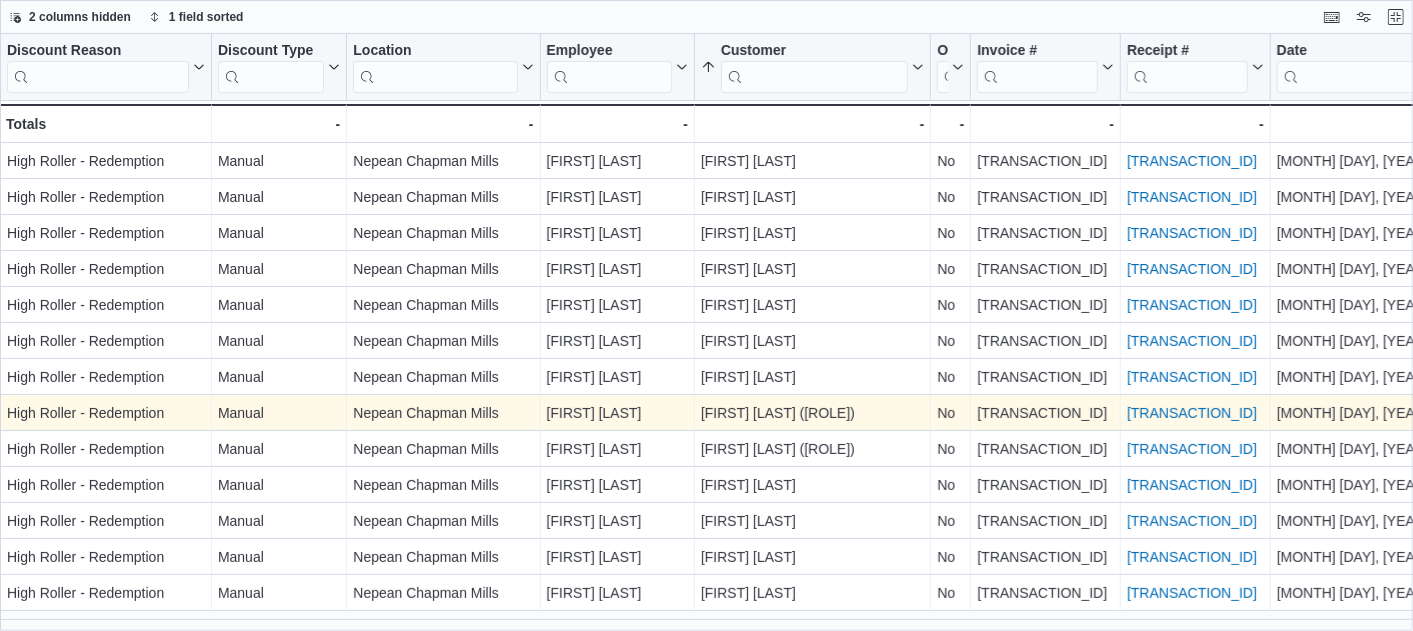 click on "IN8FN7-G2397F" at bounding box center [1192, 413] 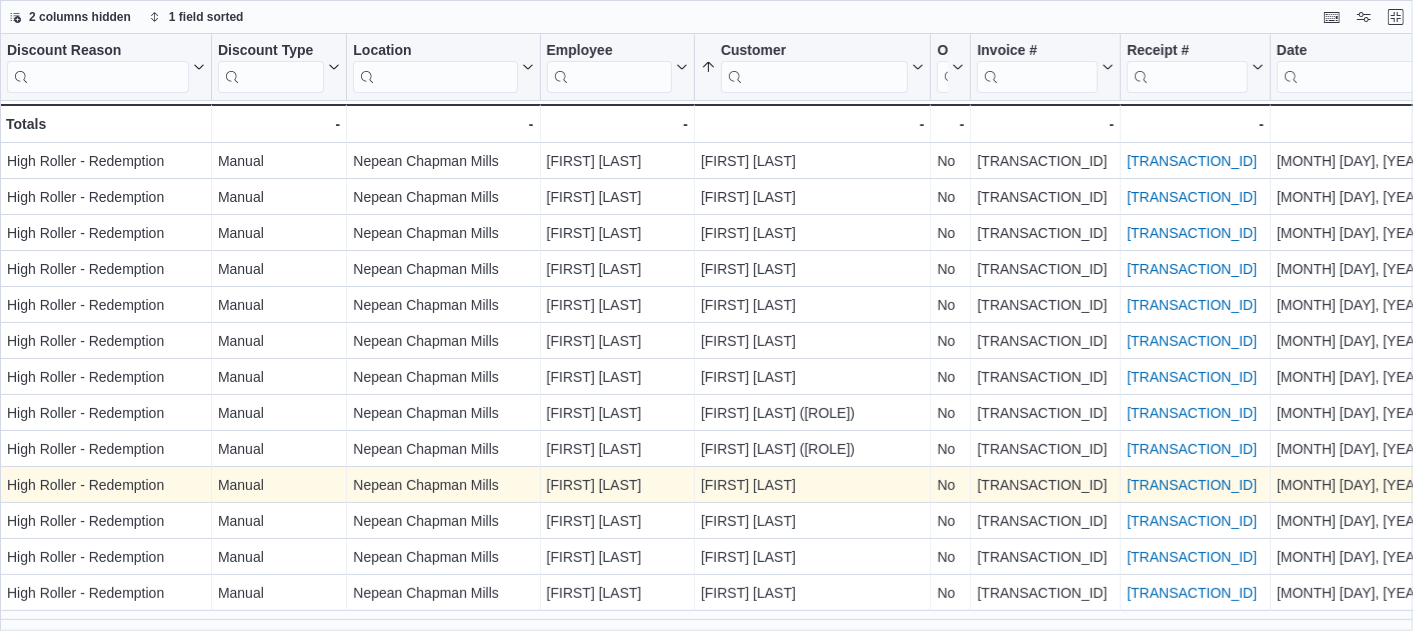 click on "IN8FN7-G19741" at bounding box center (1192, 485) 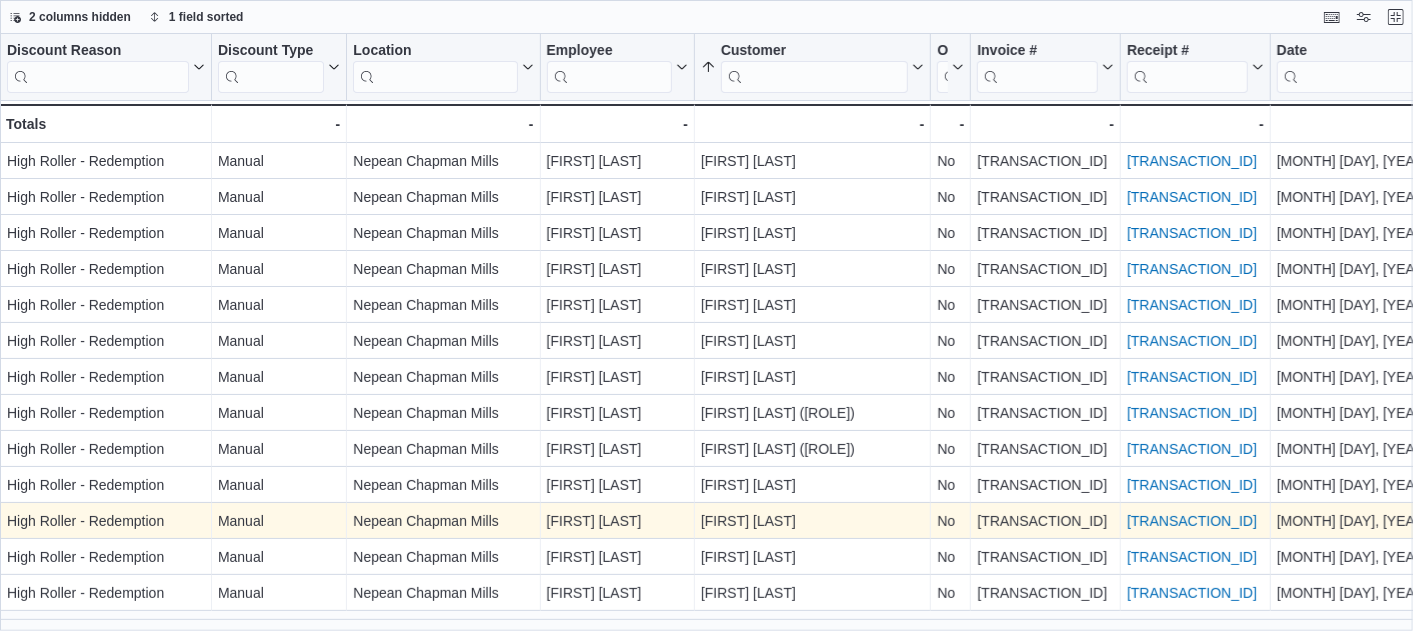 click on "IN8FN5-G2950R" at bounding box center [1192, 521] 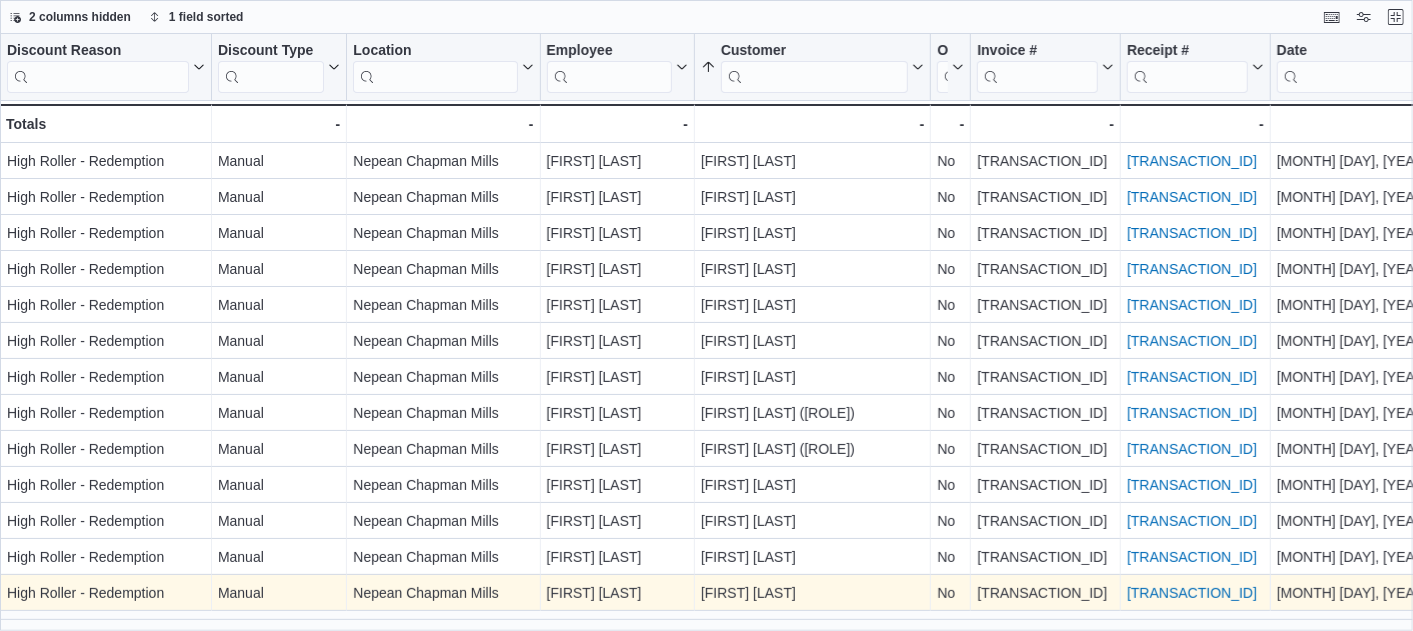 click on "IN8FN7-G20CL1" at bounding box center [1192, 593] 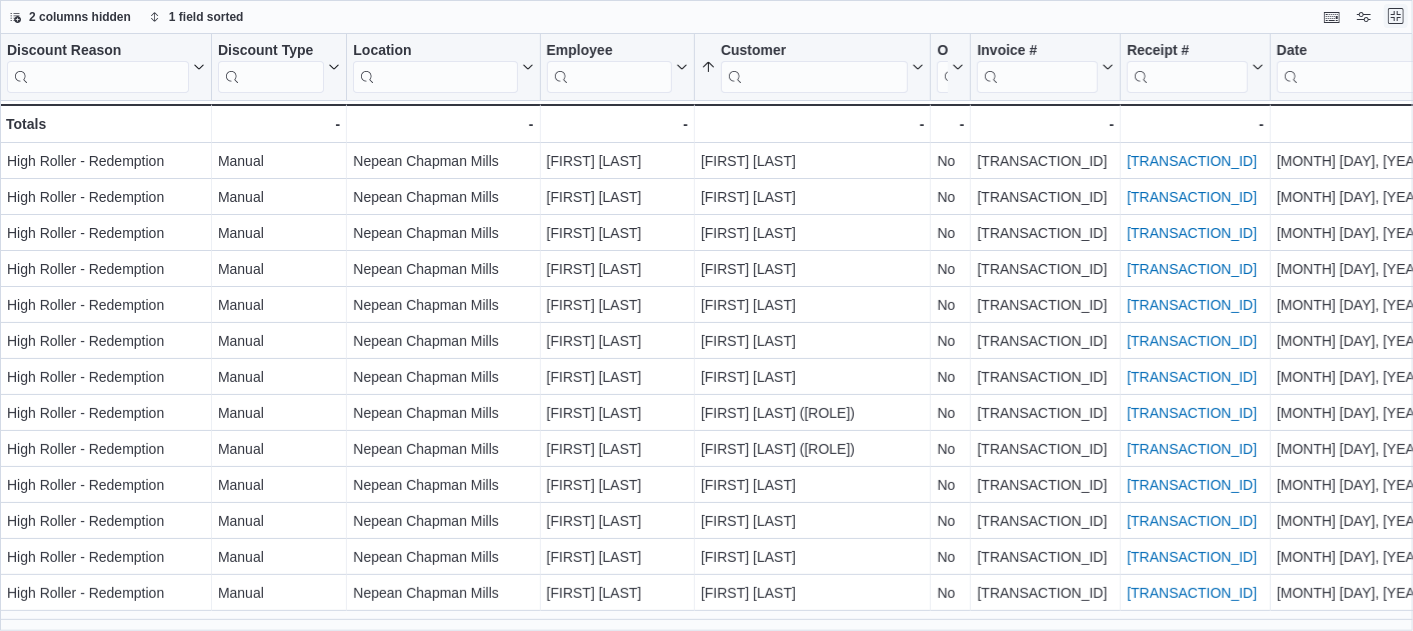 click at bounding box center [1396, 16] 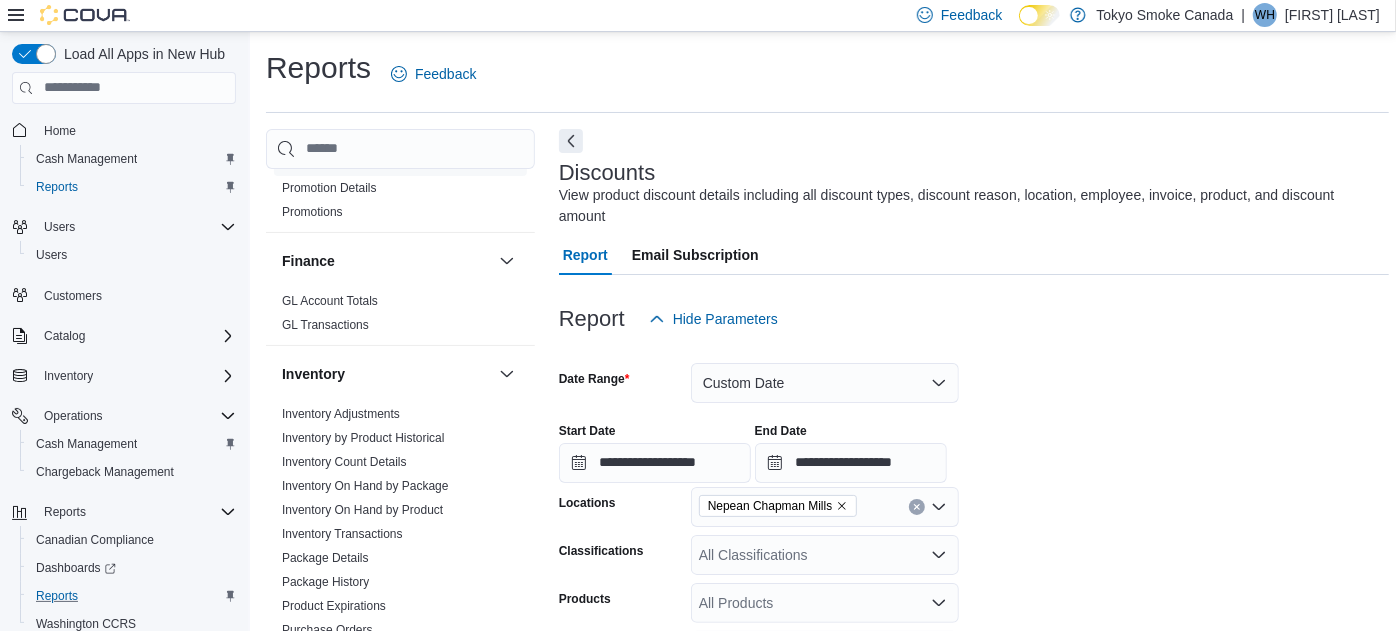 scroll, scrollTop: 872, scrollLeft: 0, axis: vertical 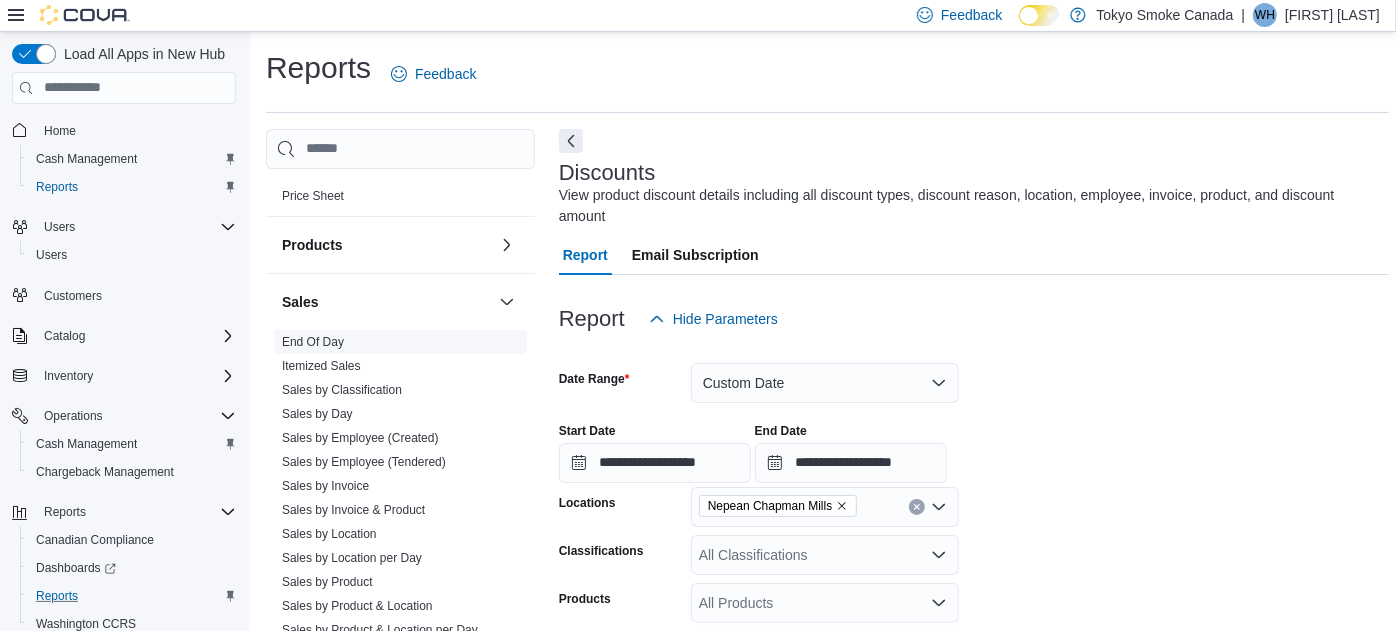 click on "End Of Day" at bounding box center (313, 342) 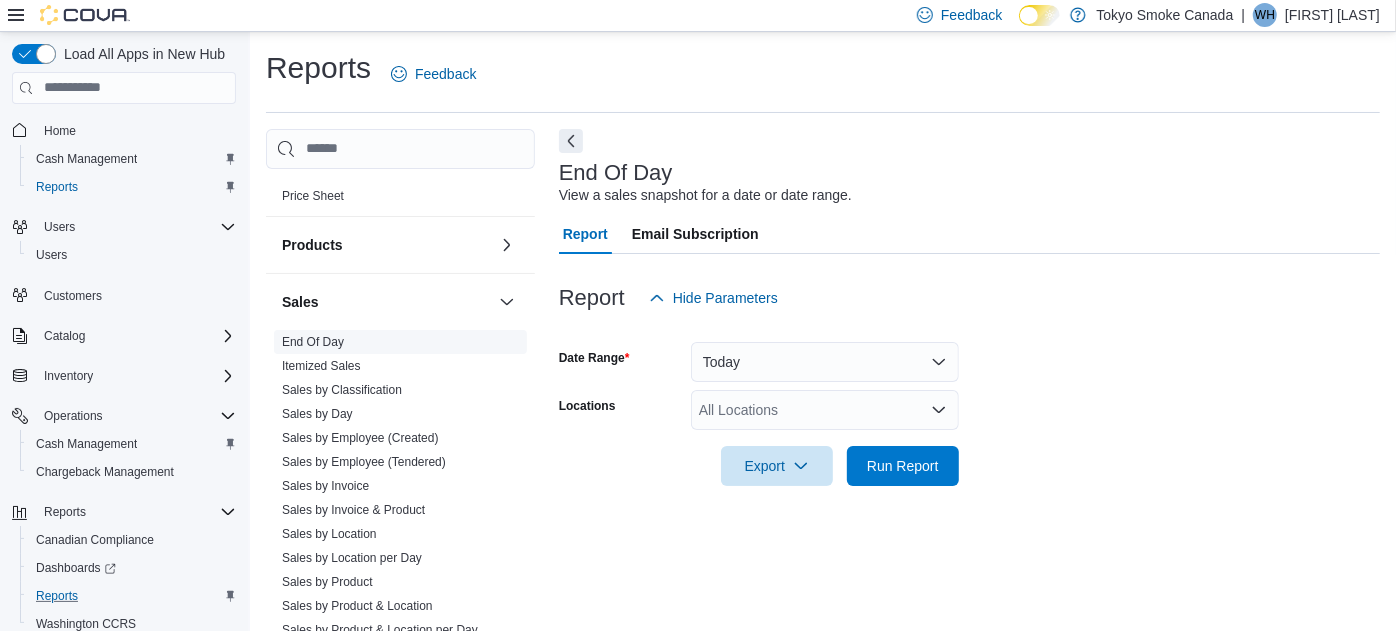 scroll, scrollTop: 26, scrollLeft: 0, axis: vertical 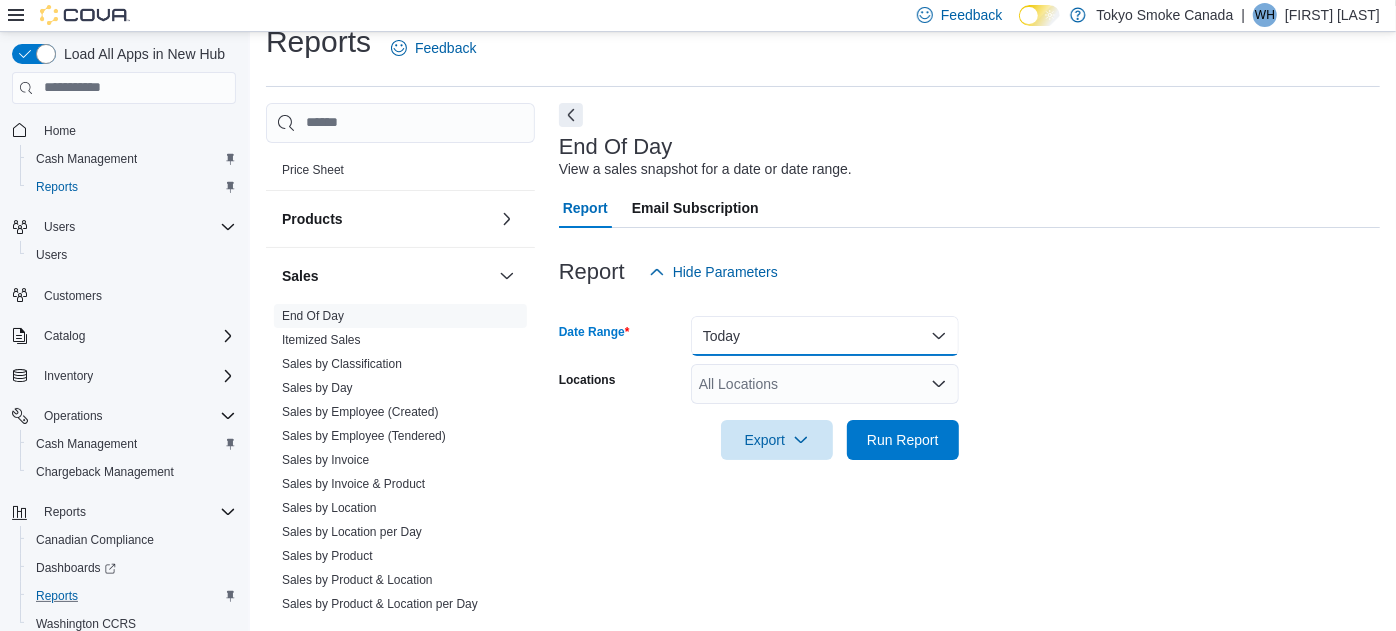 click on "Today" at bounding box center (825, 336) 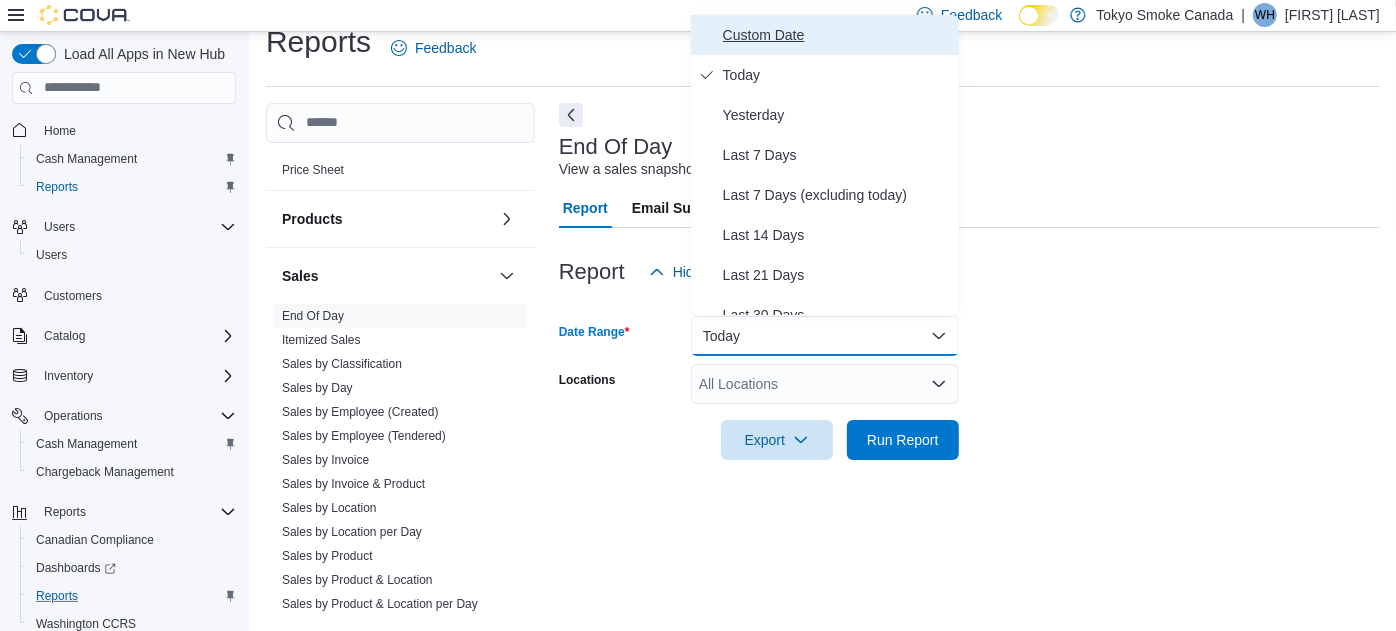 click on "Custom Date" at bounding box center (837, 35) 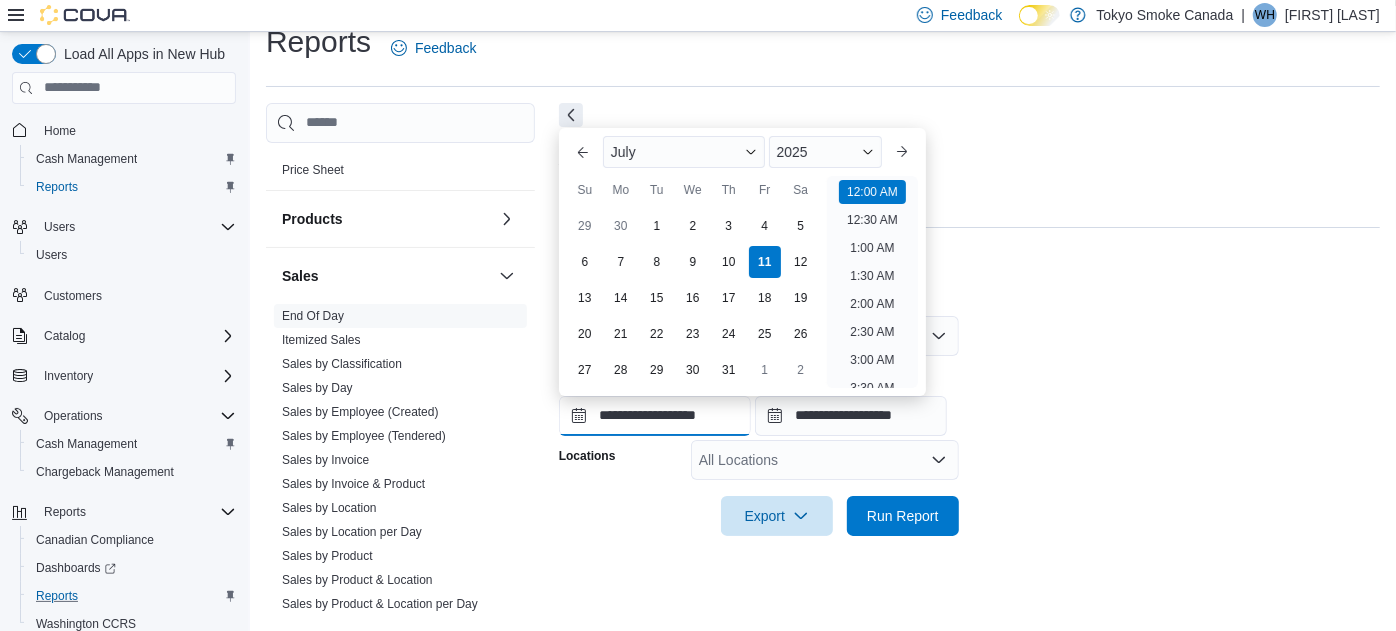 click on "**********" at bounding box center [655, 416] 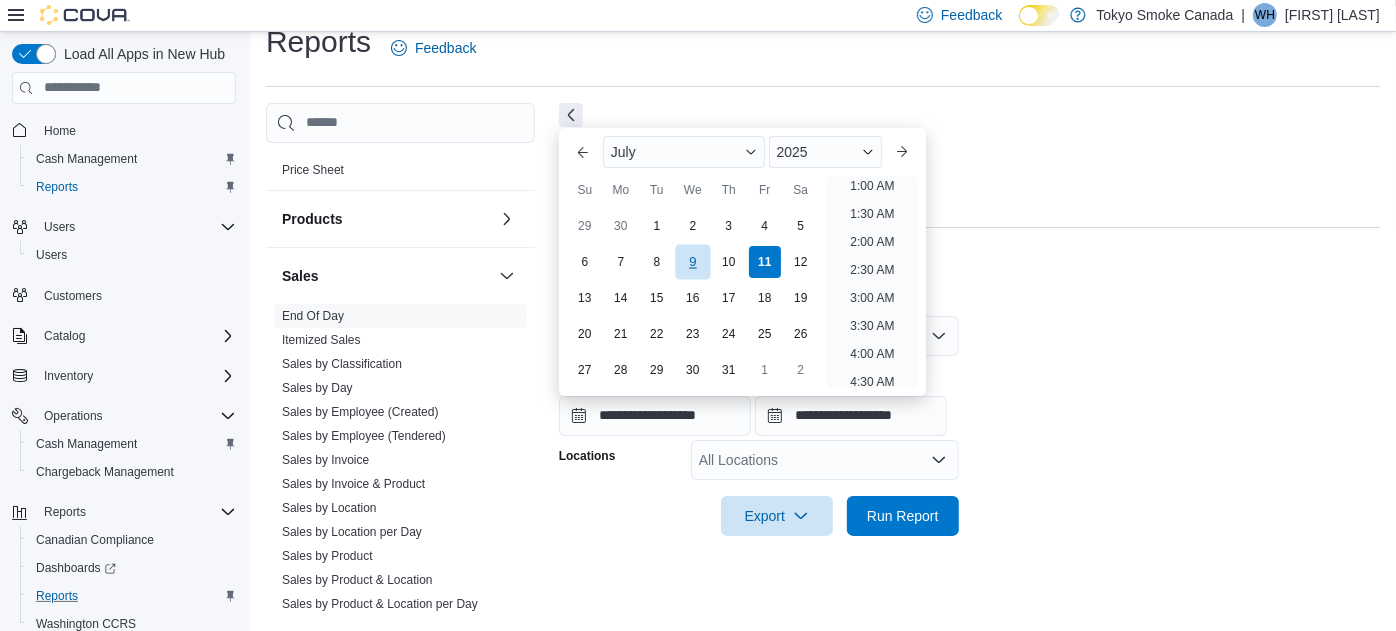 click on "9" at bounding box center (692, 261) 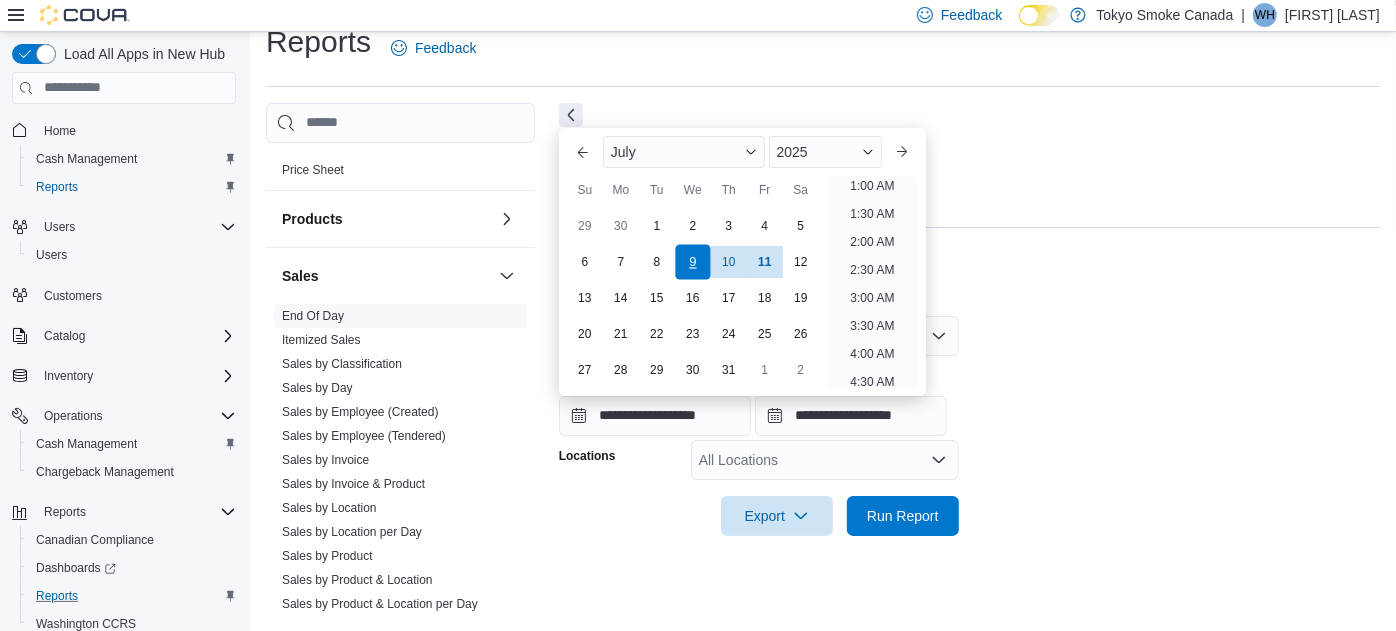 scroll, scrollTop: 3, scrollLeft: 0, axis: vertical 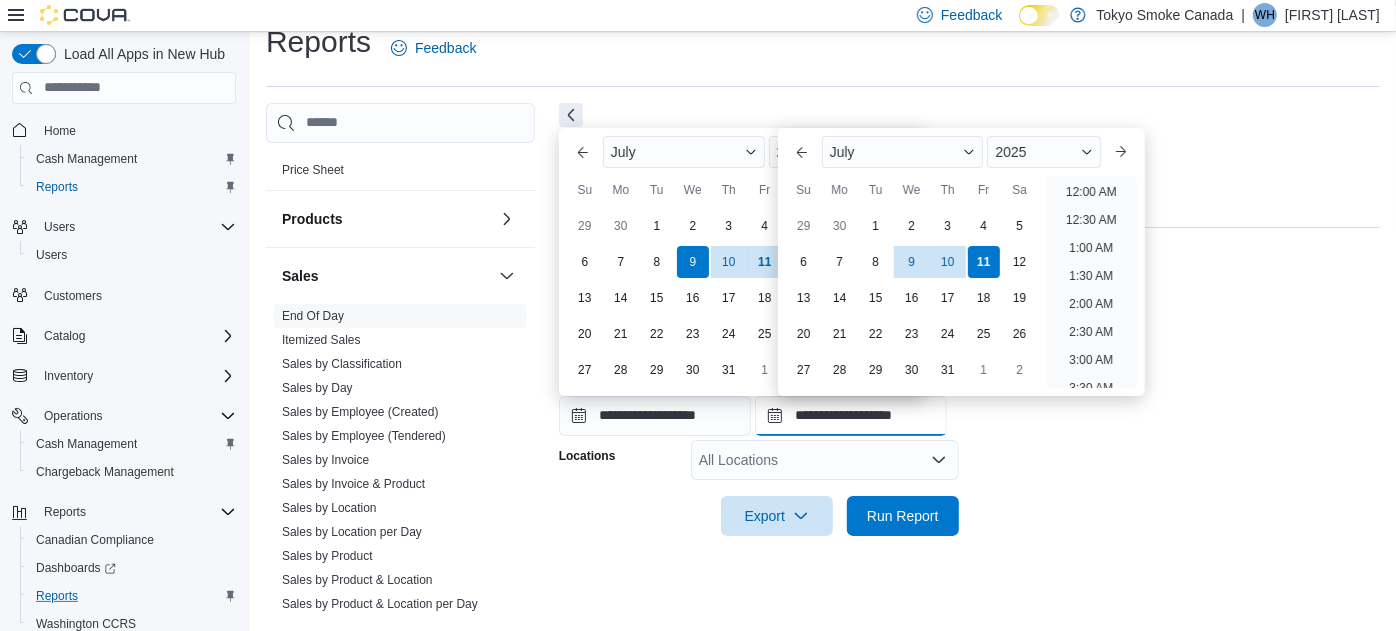 click on "**********" at bounding box center (851, 416) 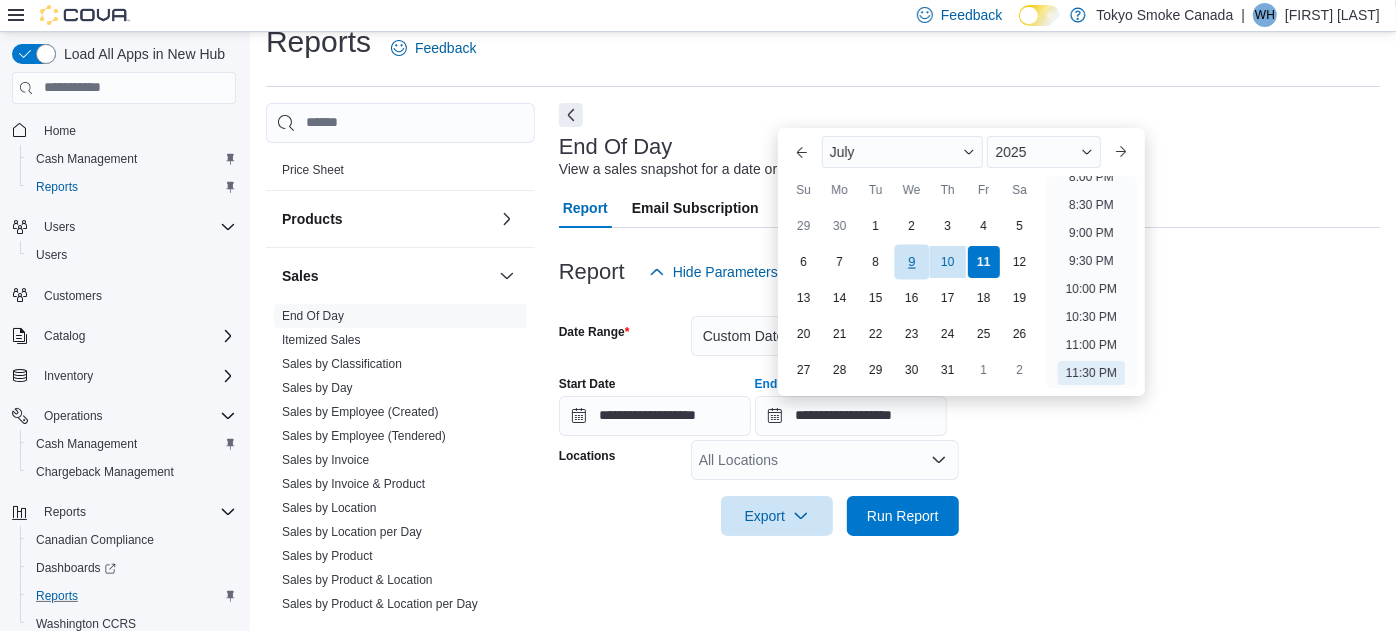 click on "9" at bounding box center (911, 261) 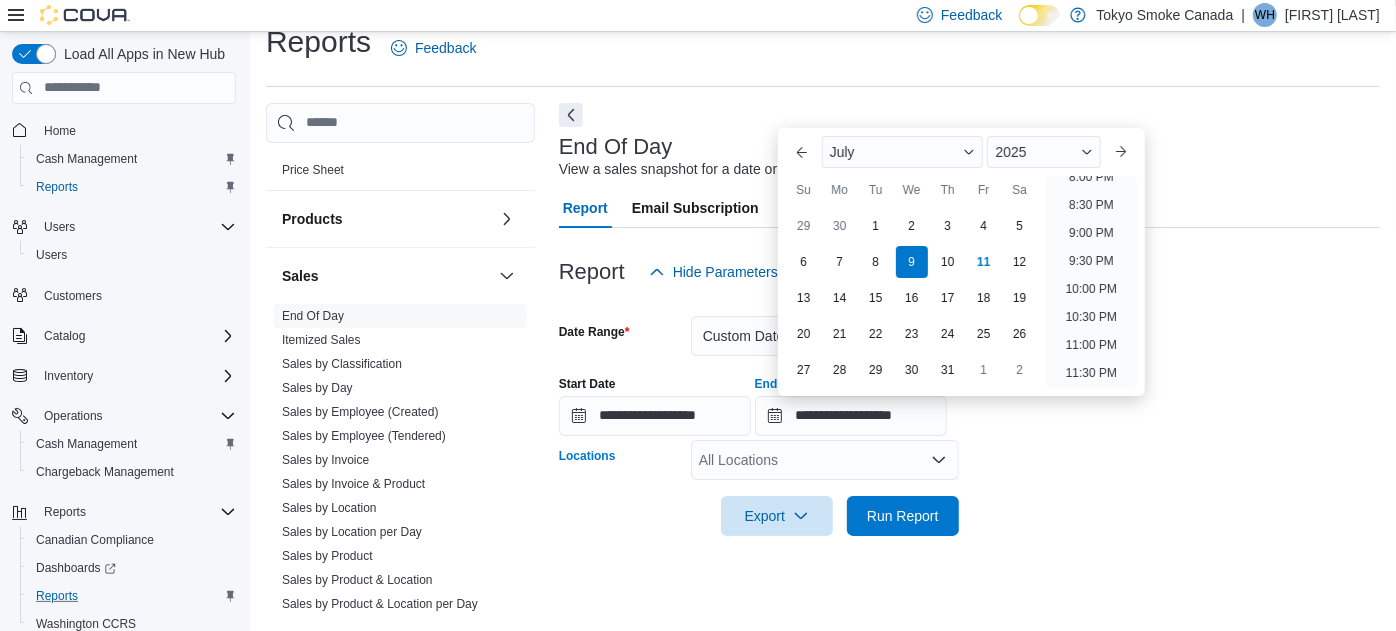 click on "All Locations" at bounding box center (825, 460) 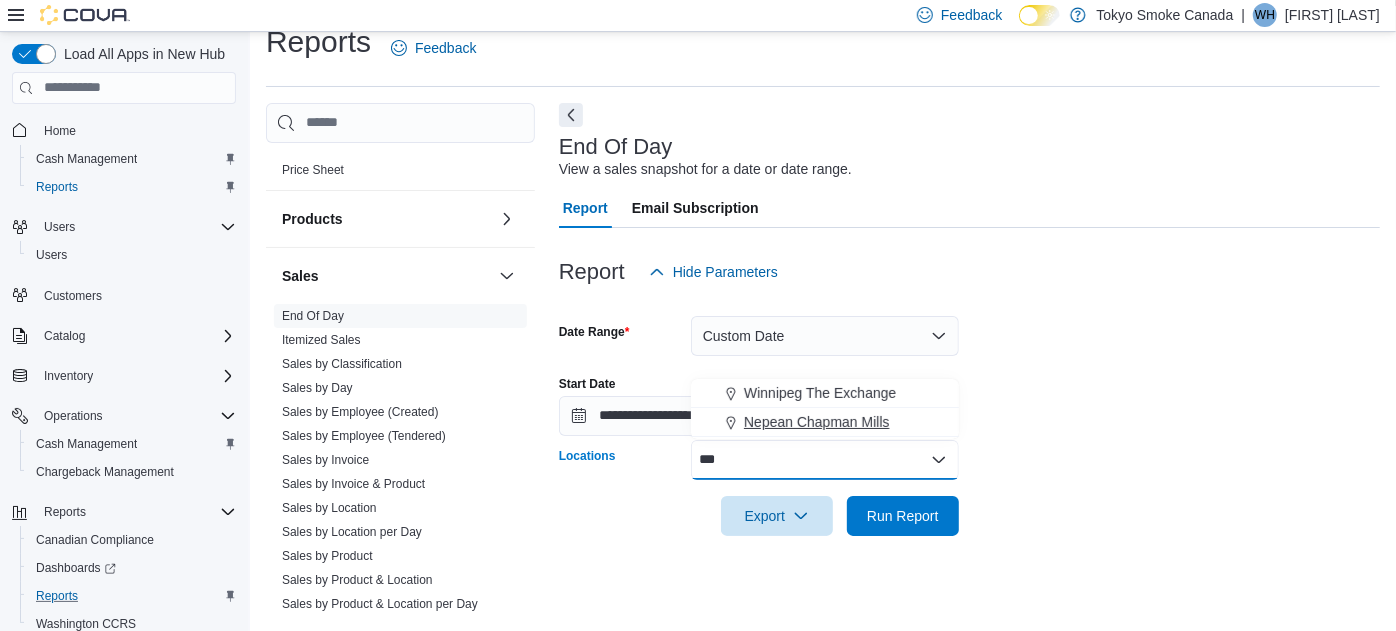 type on "***" 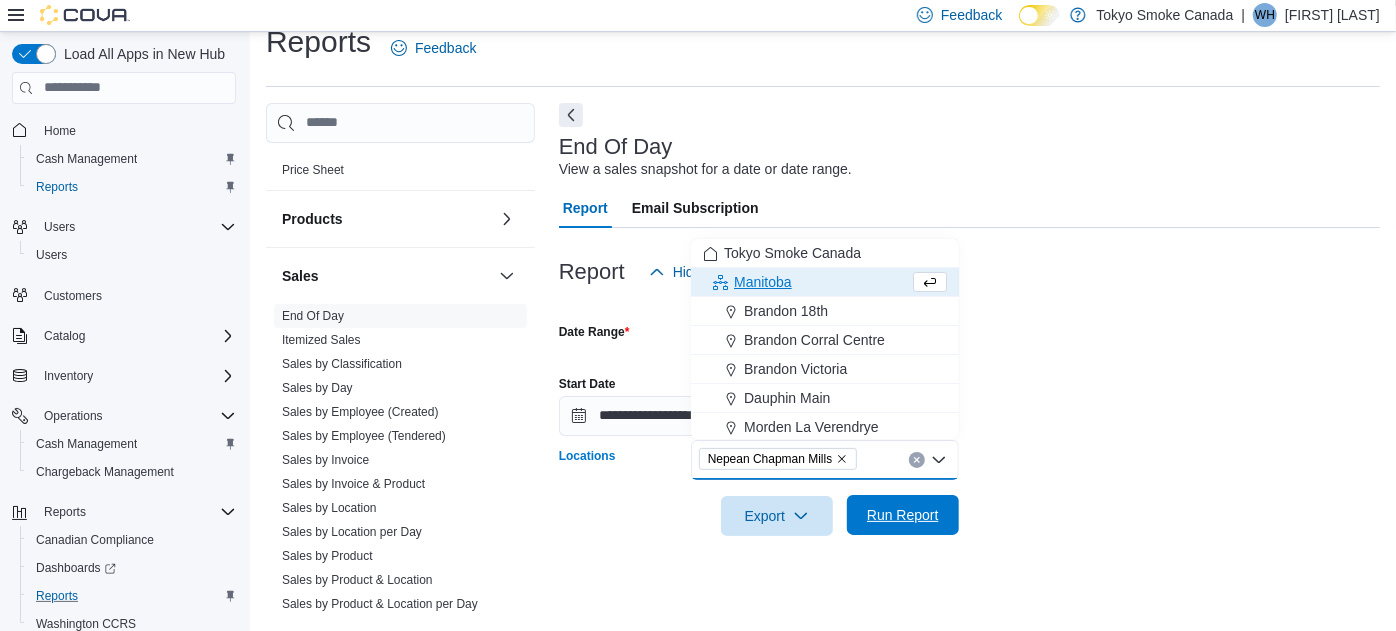 click on "Run Report" at bounding box center [903, 515] 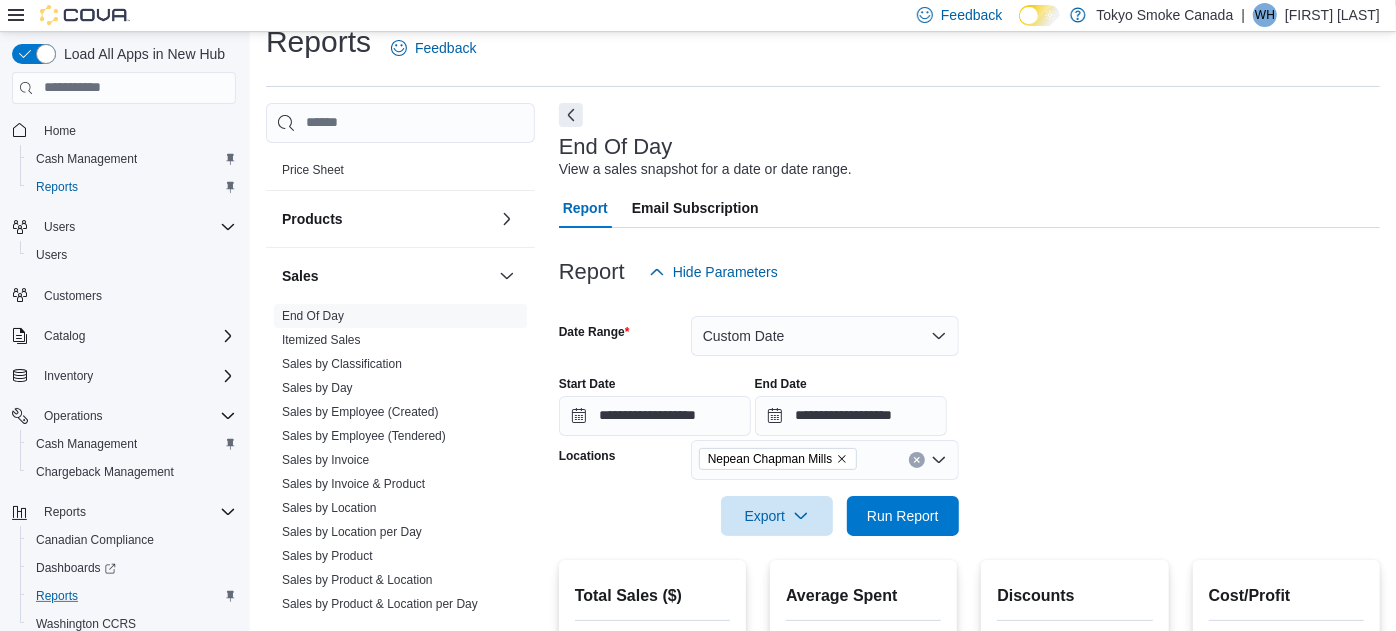 scroll, scrollTop: 578, scrollLeft: 0, axis: vertical 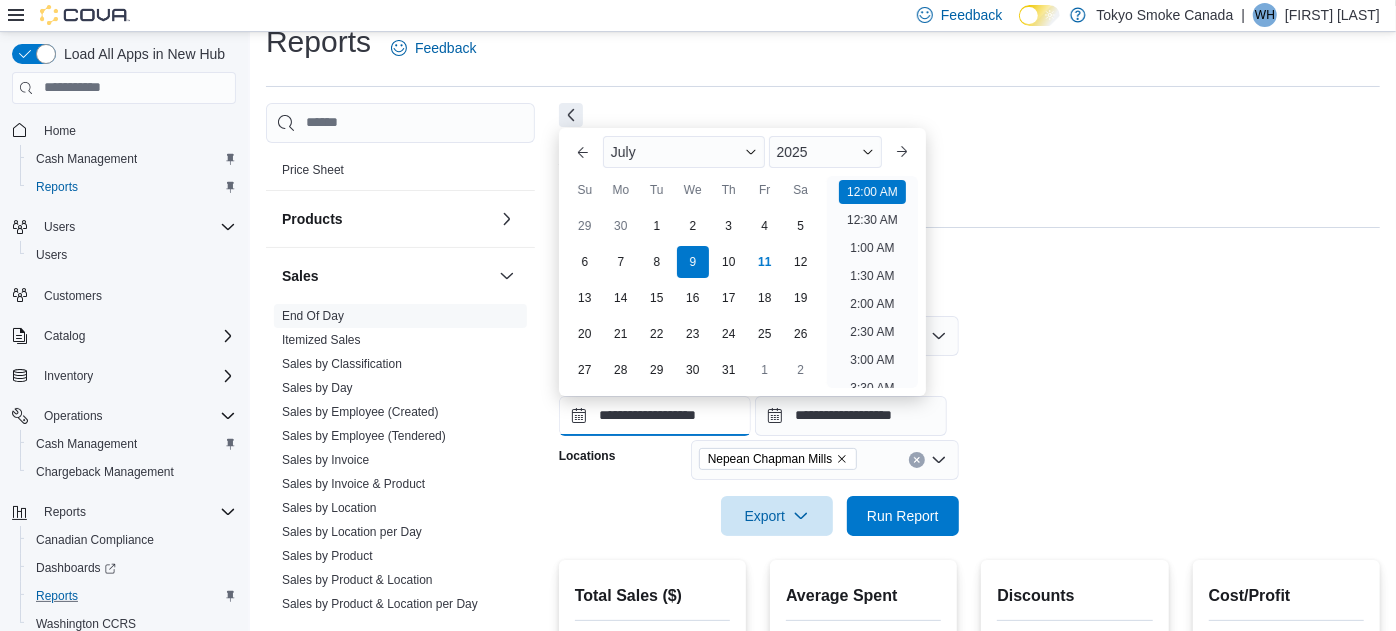 click on "**********" at bounding box center (655, 416) 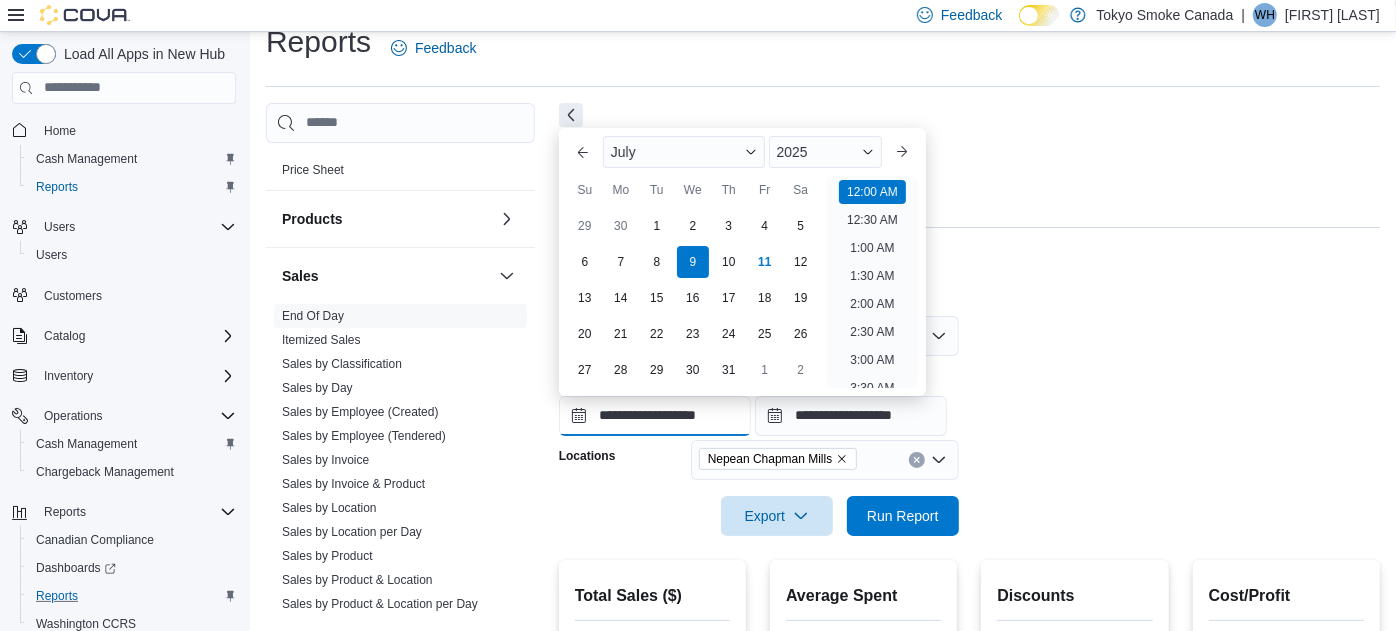 scroll, scrollTop: 62, scrollLeft: 0, axis: vertical 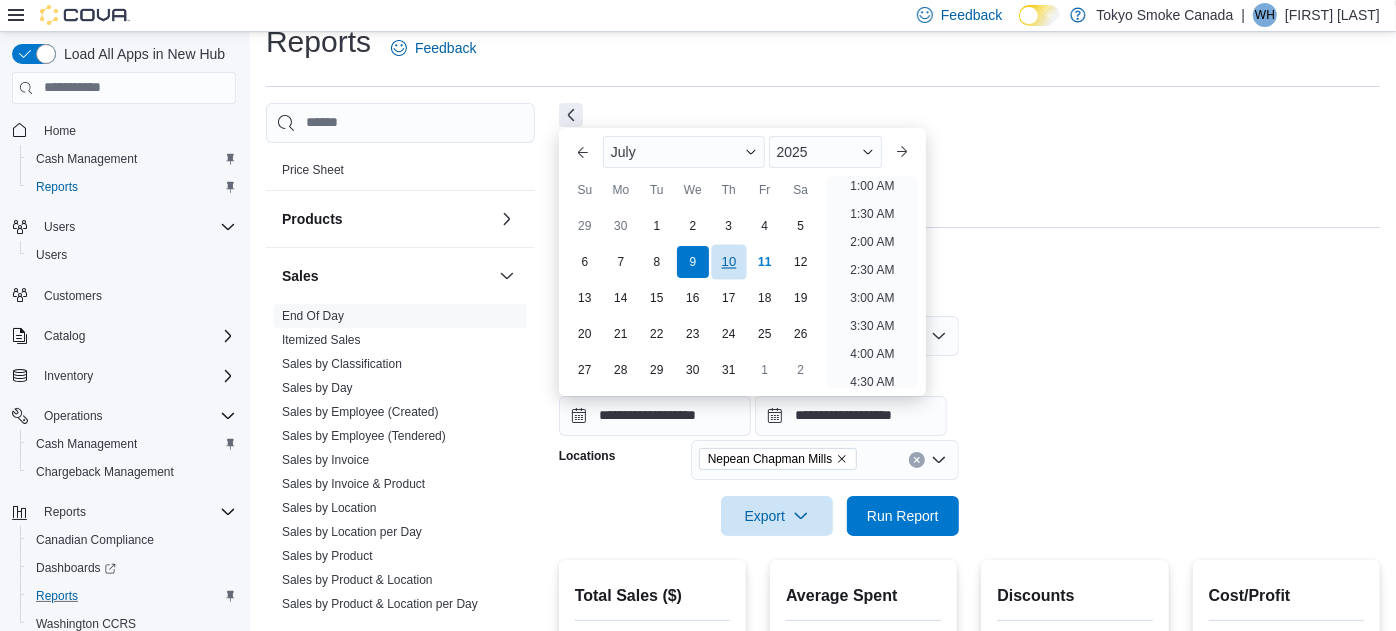 click on "10" at bounding box center [728, 261] 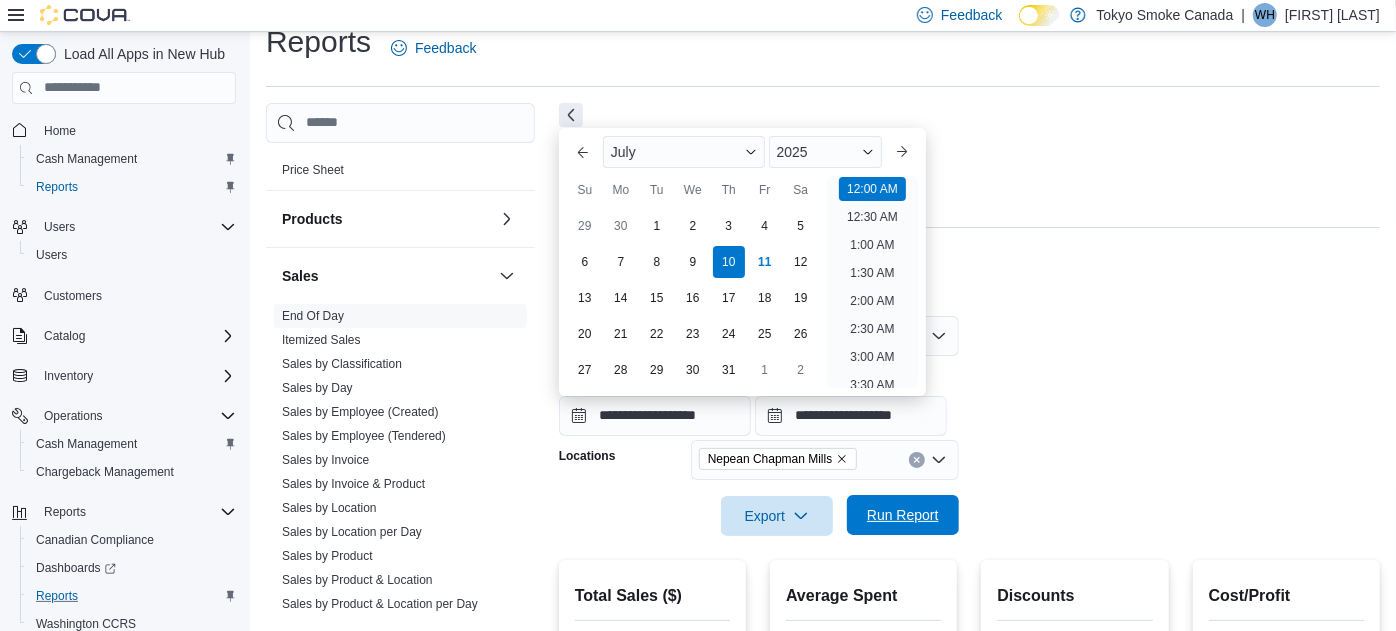 click on "Run Report" at bounding box center (903, 515) 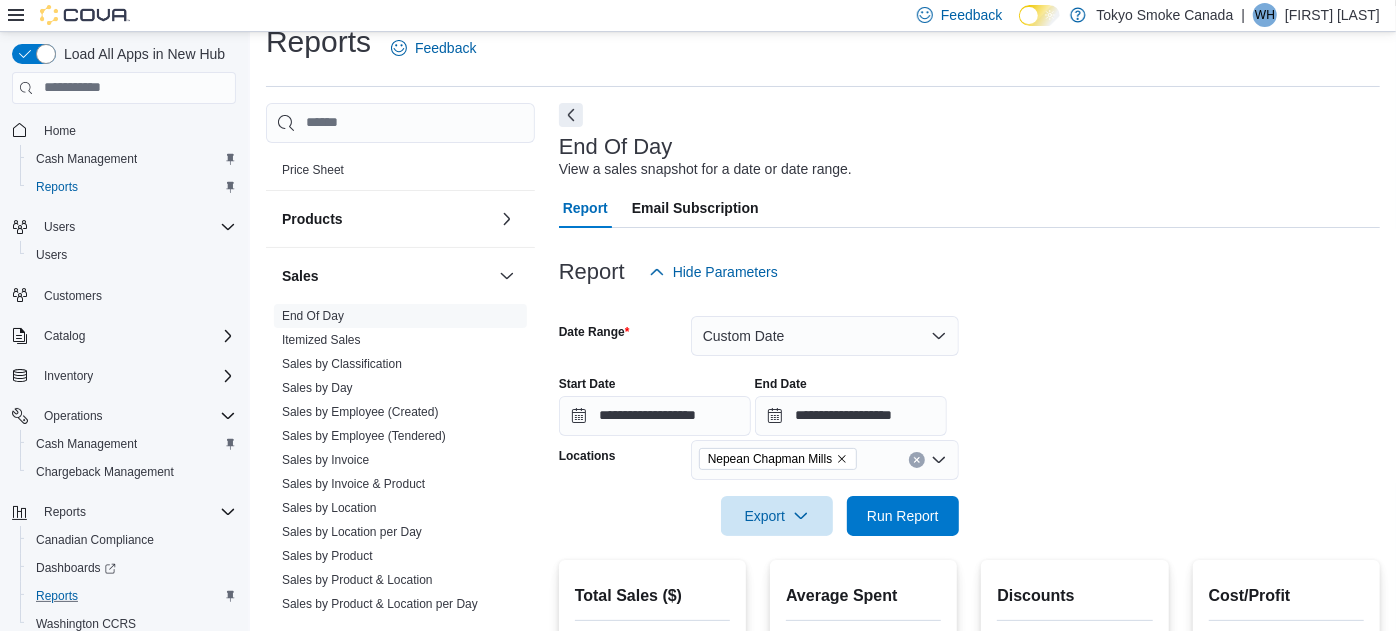 scroll, scrollTop: 578, scrollLeft: 0, axis: vertical 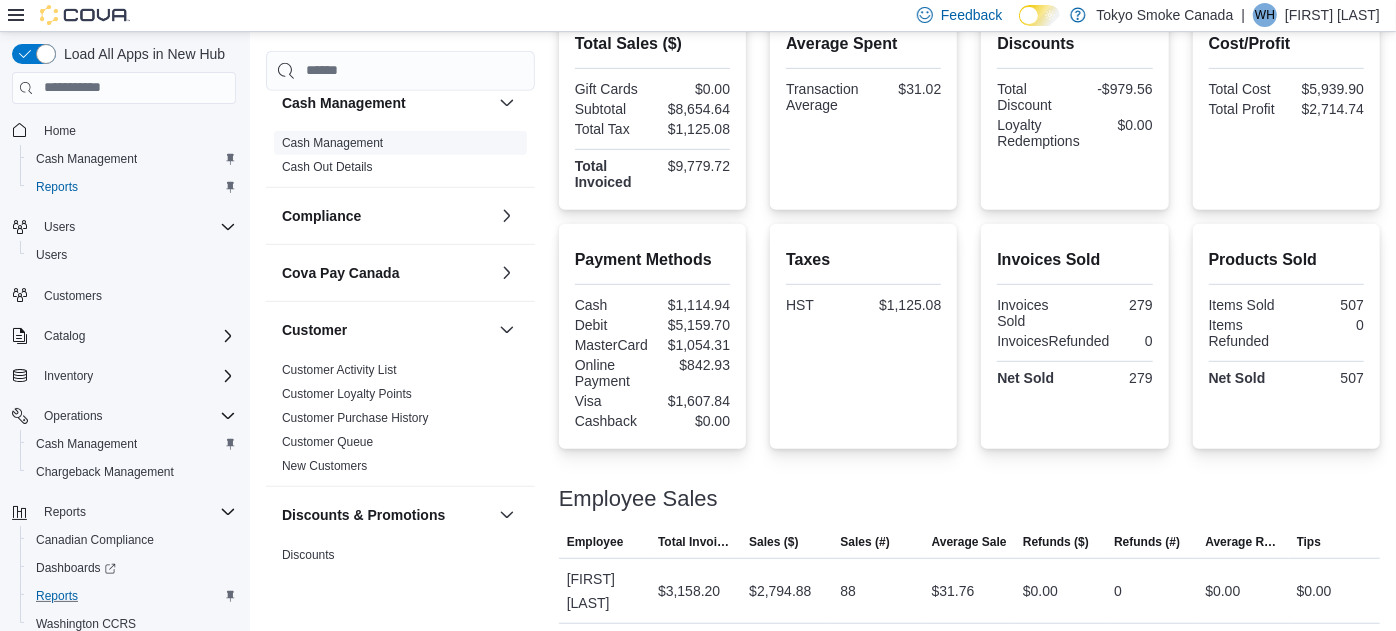 click on "Cash Management" at bounding box center [332, 142] 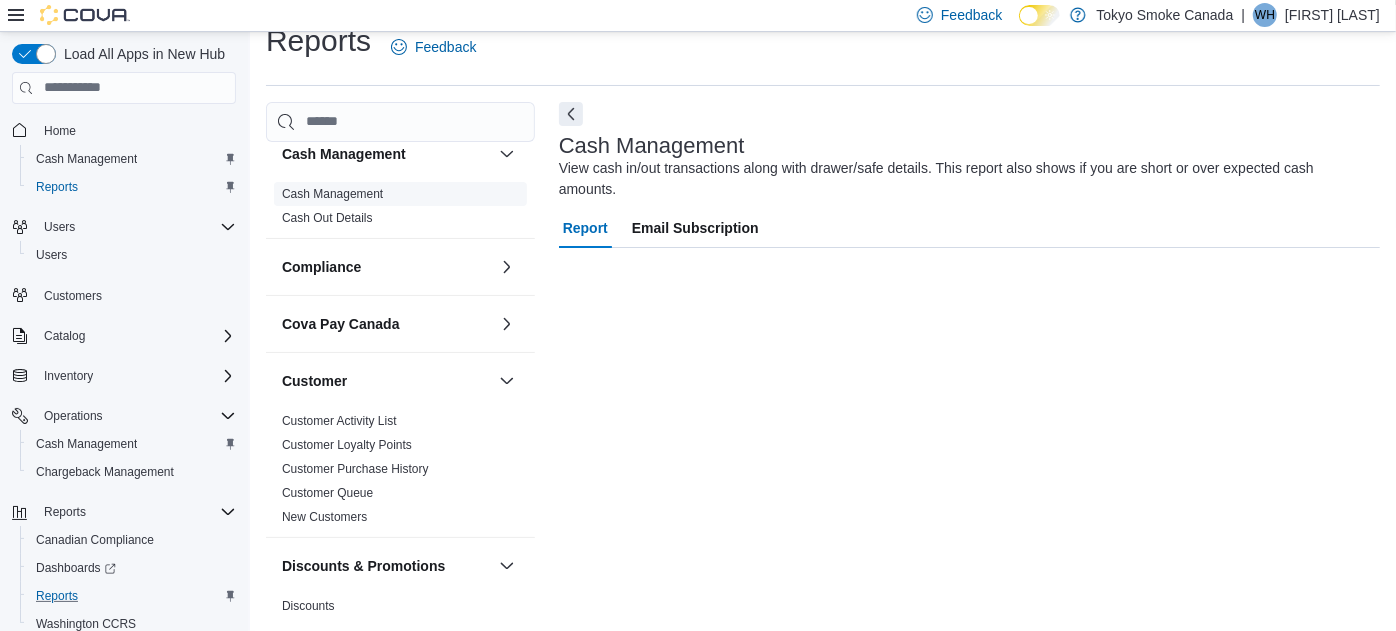 scroll, scrollTop: 26, scrollLeft: 0, axis: vertical 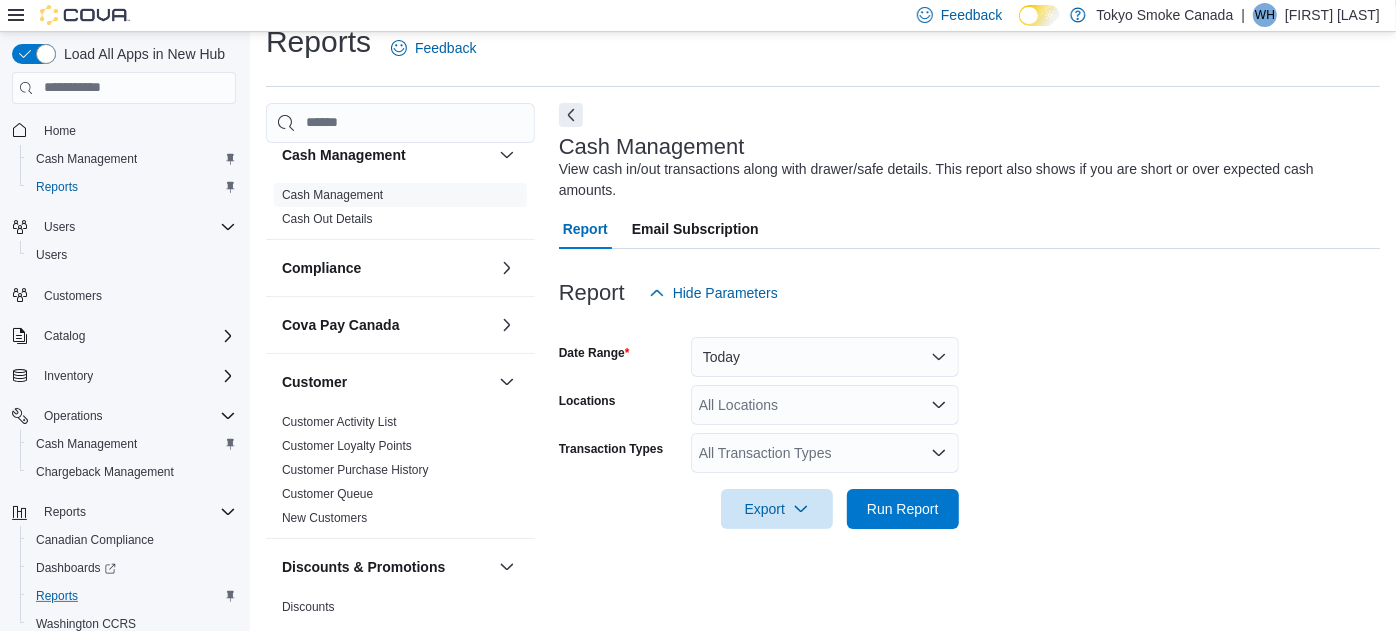 click on "All Locations" at bounding box center (825, 405) 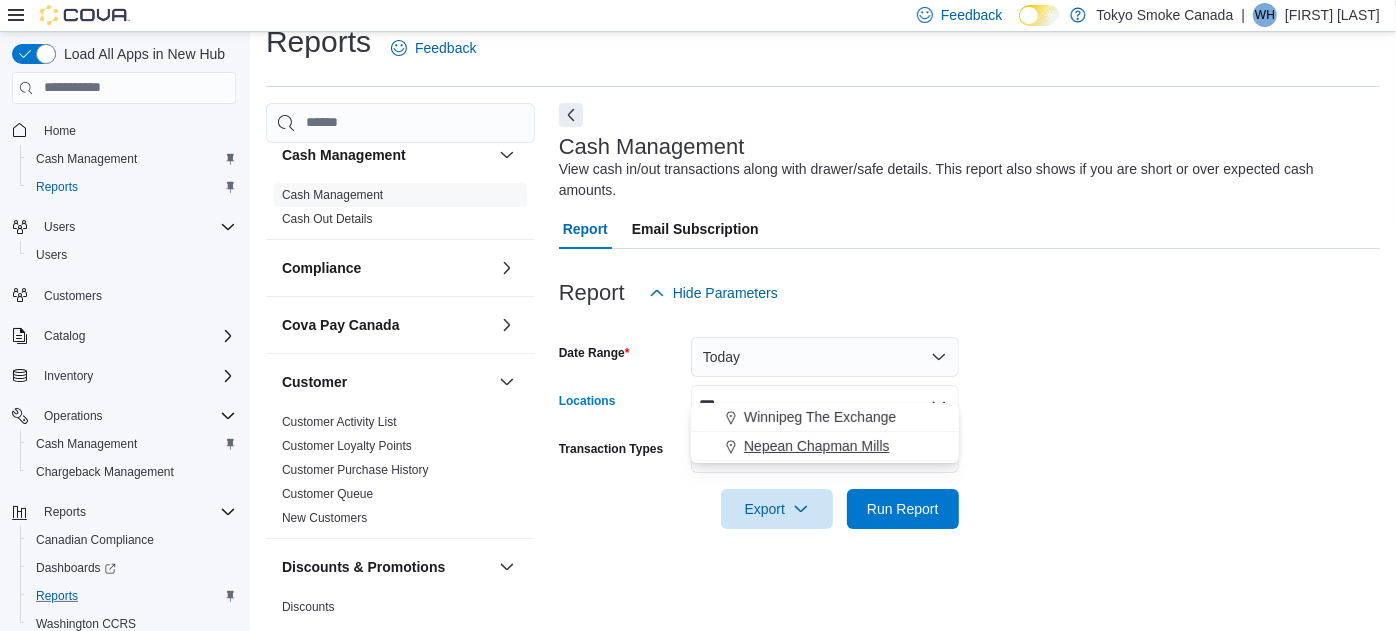type on "***" 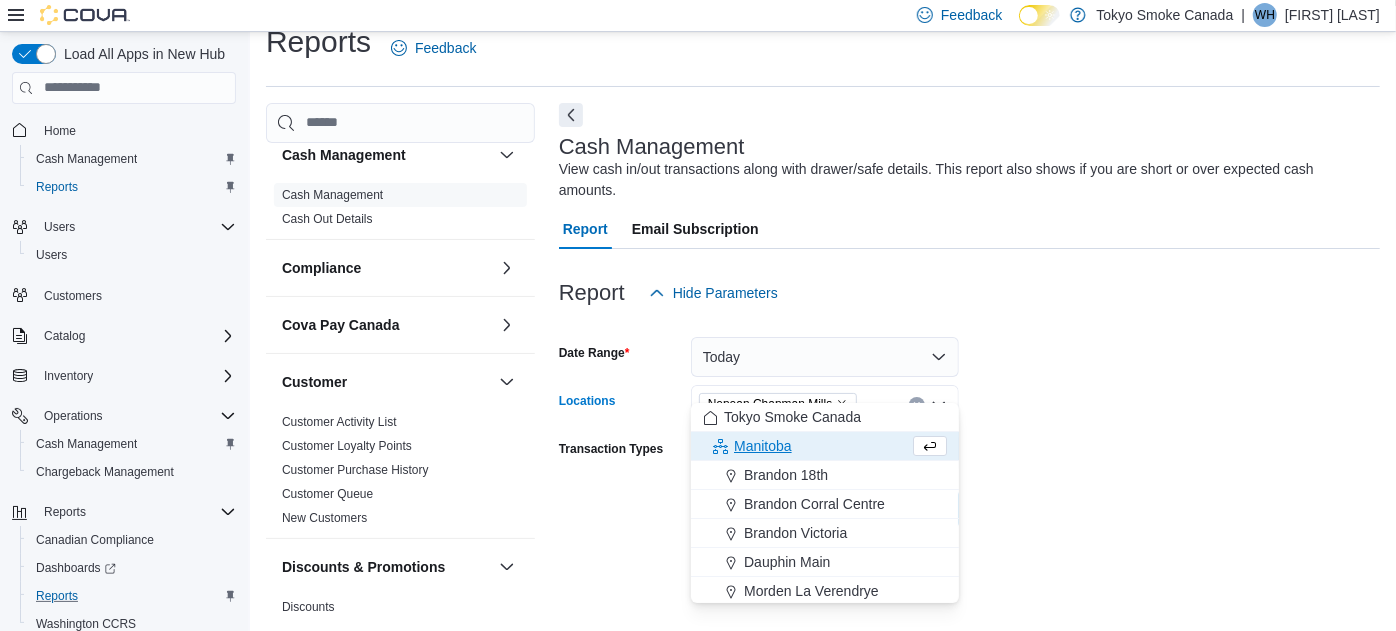 click on "Date Range Today Locations Nepean Chapman Mills Combo box. Selected. Nepean Chapman Mills. Press Backspace to delete Nepean Chapman Mills. Combo box input. All Locations. Type some text or, to display a list of choices, press Down Arrow. To exit the list of choices, press Escape. Transaction Types All Transaction Types Export  Run Report" at bounding box center (969, 421) 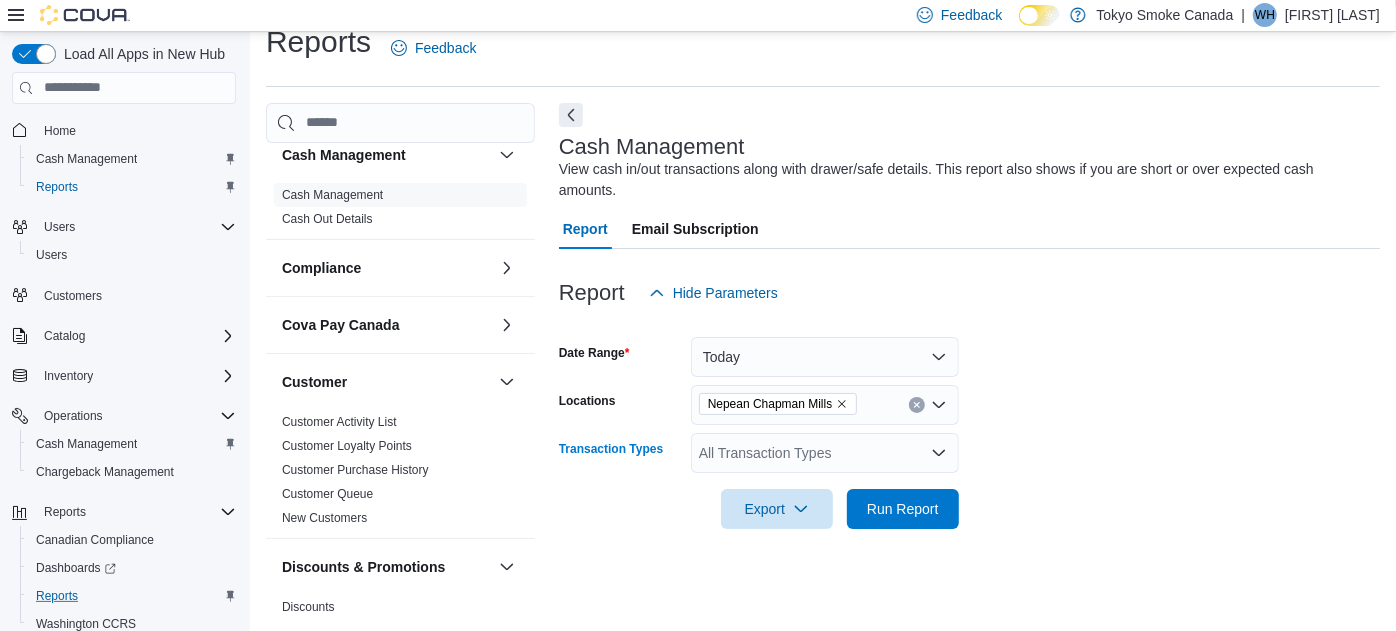 click on "All Transaction Types" at bounding box center [825, 453] 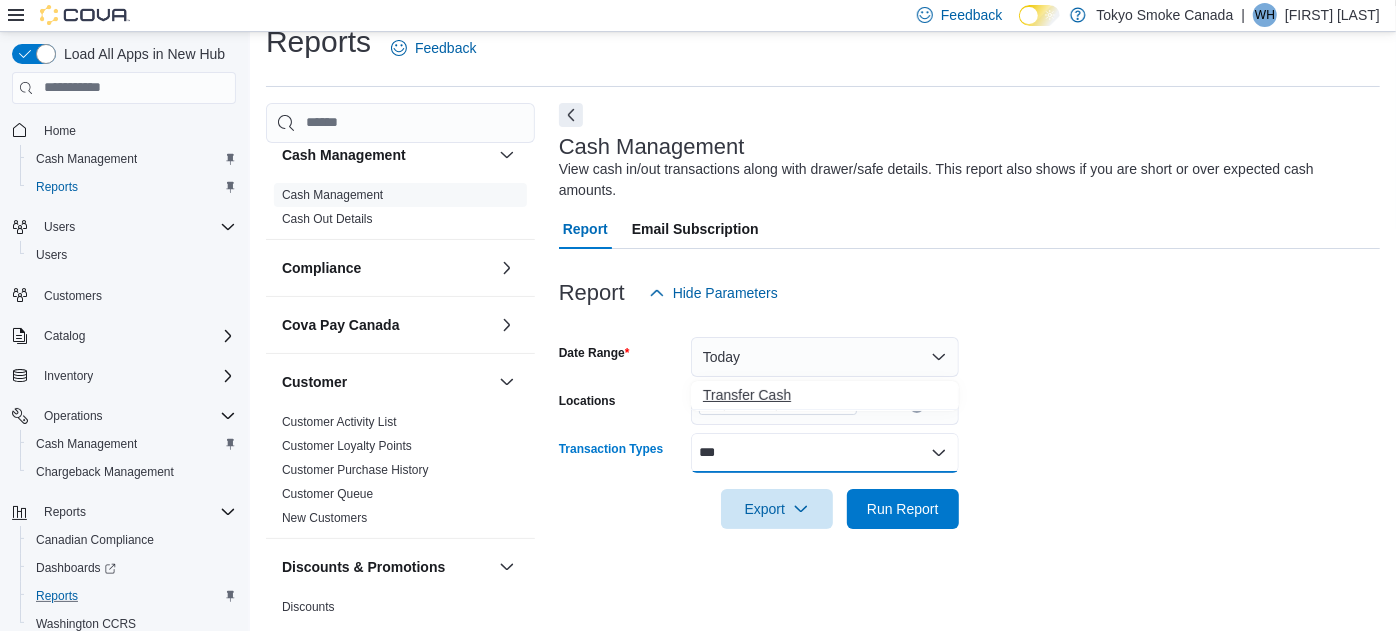 type on "***" 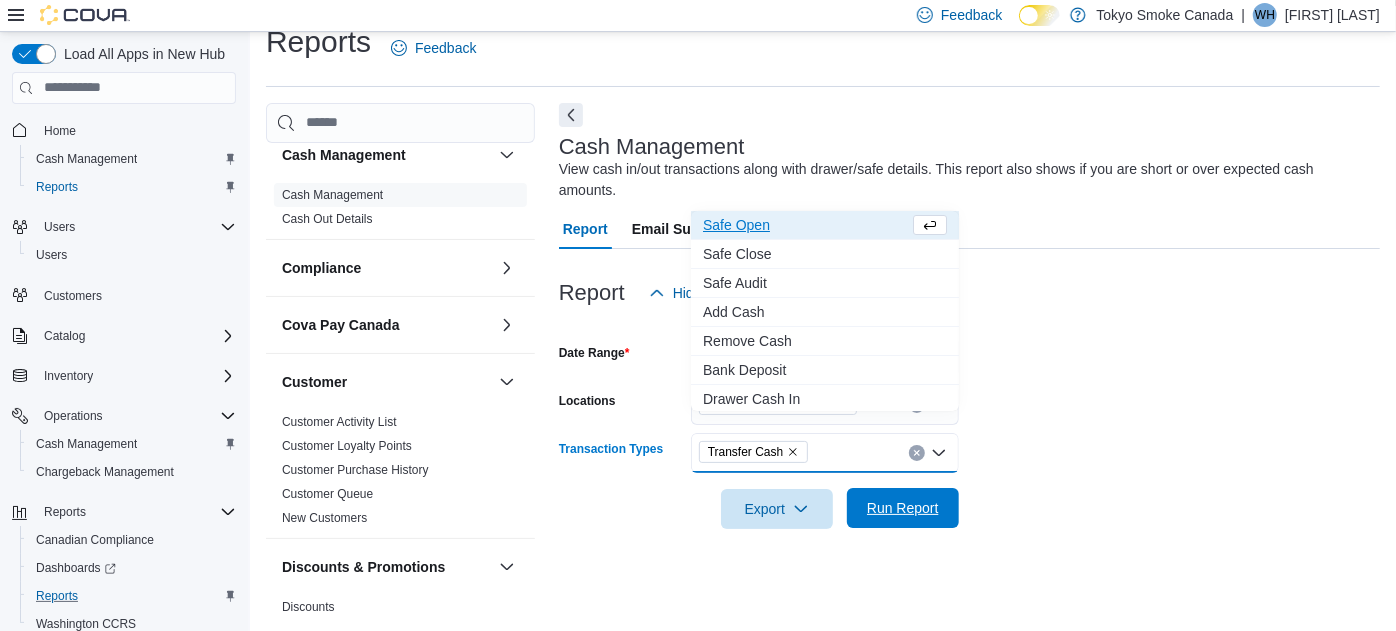 click on "Run Report" at bounding box center [903, 508] 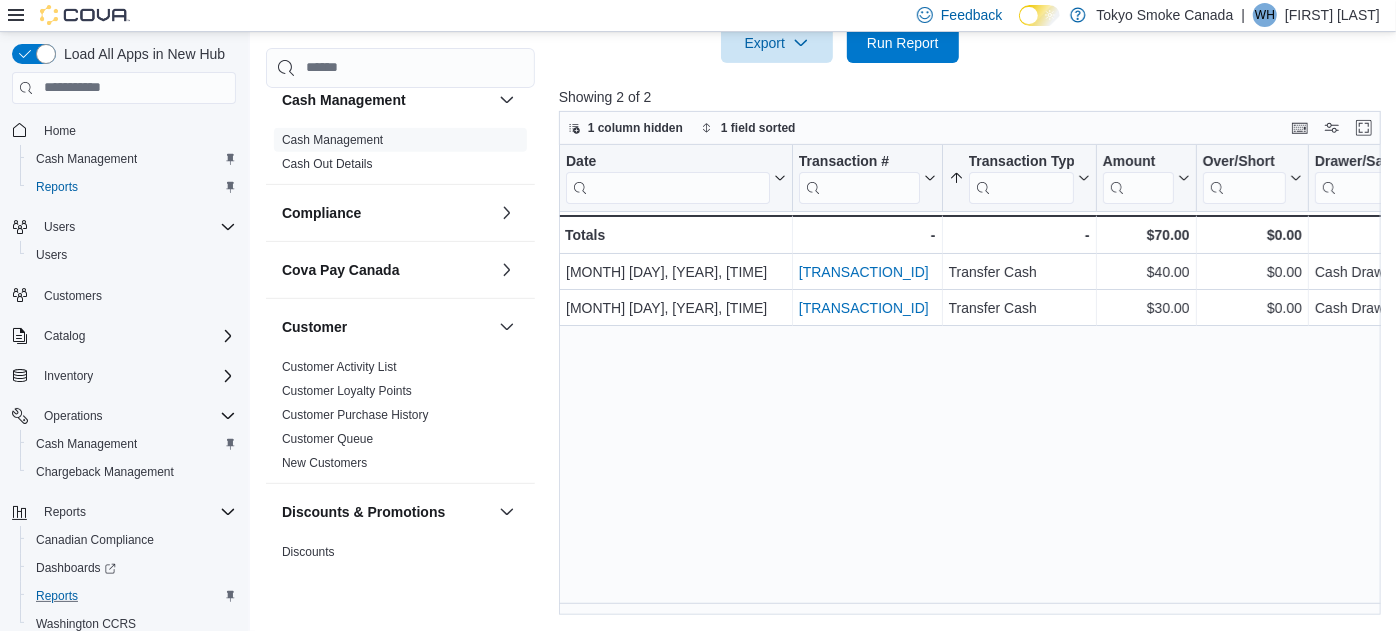 scroll, scrollTop: 0, scrollLeft: 0, axis: both 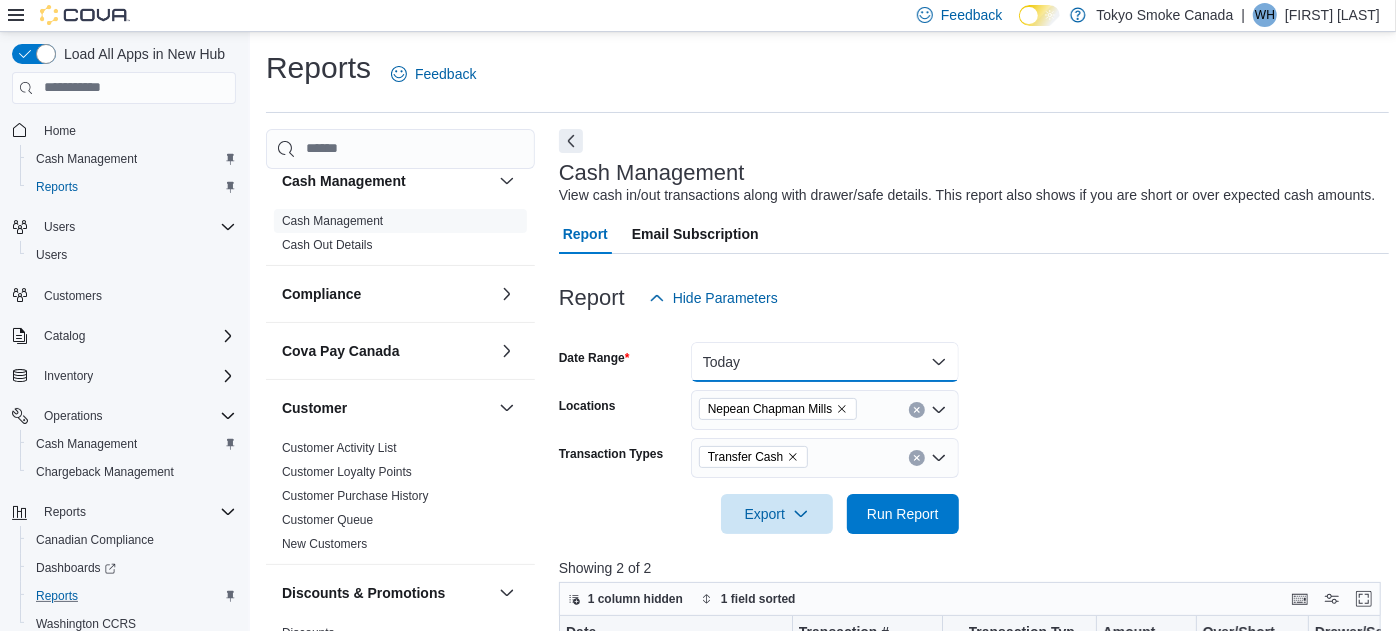 click on "Today" at bounding box center [825, 362] 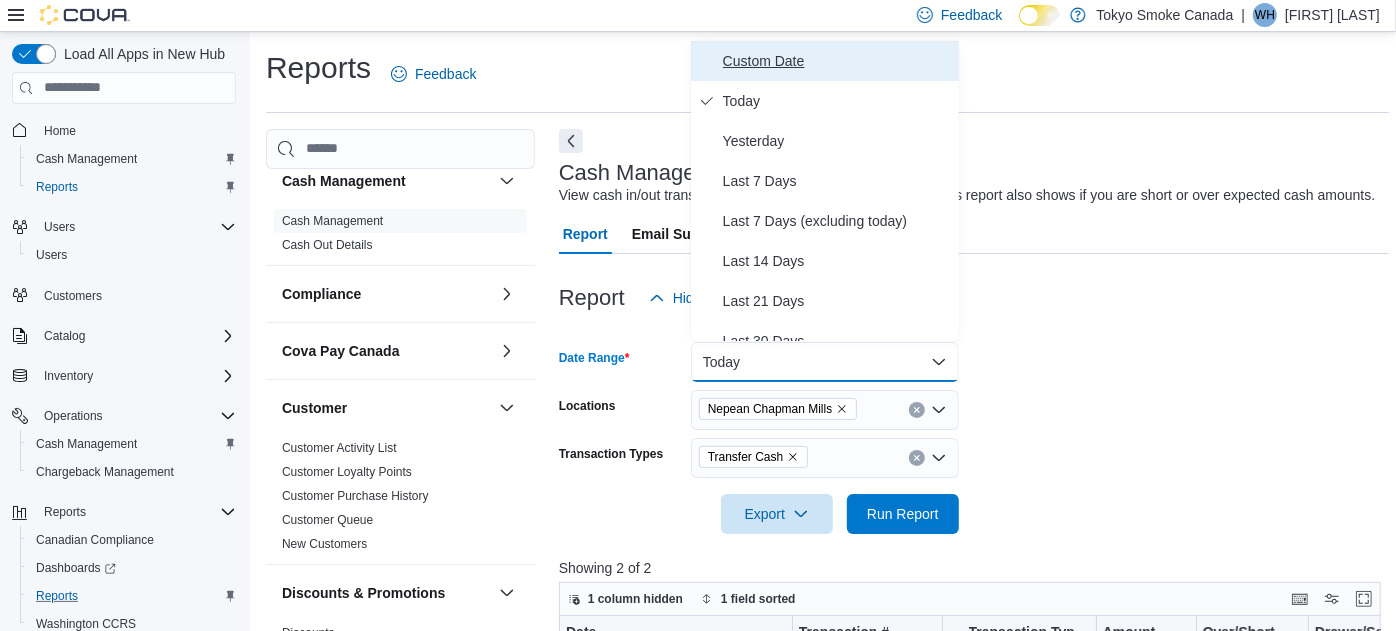 click on "Custom Date" at bounding box center (837, 61) 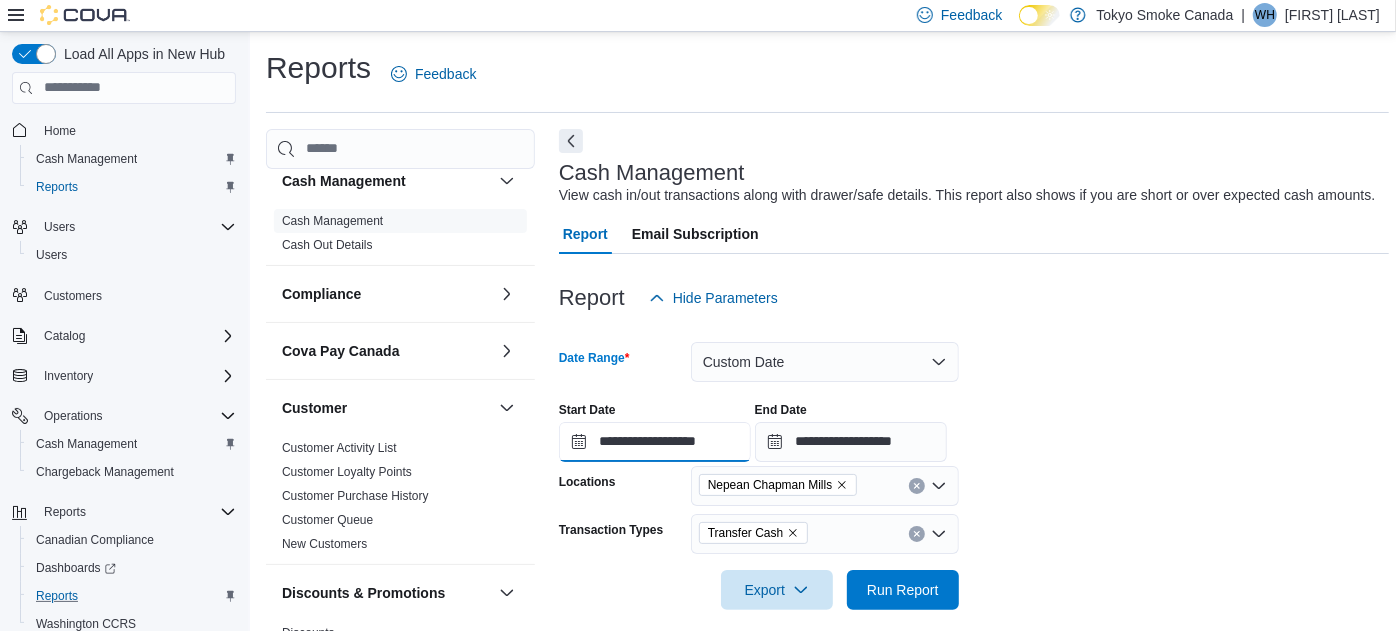 click on "**********" at bounding box center (655, 442) 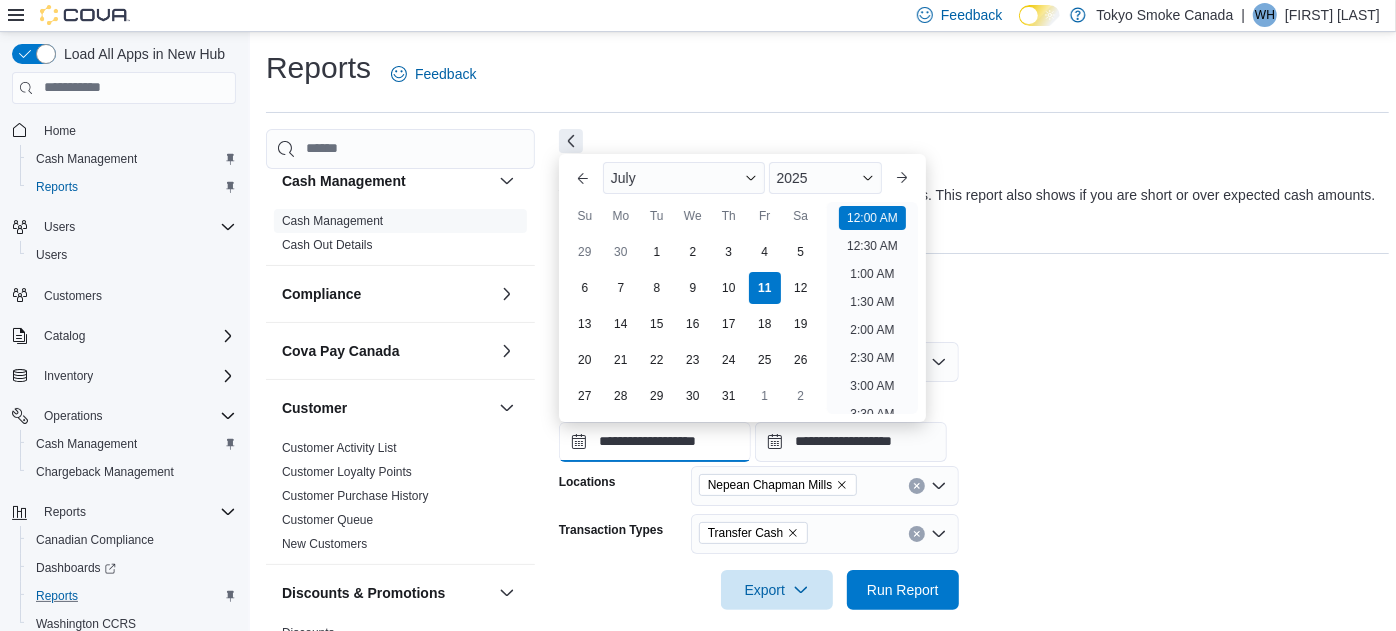 scroll, scrollTop: 62, scrollLeft: 0, axis: vertical 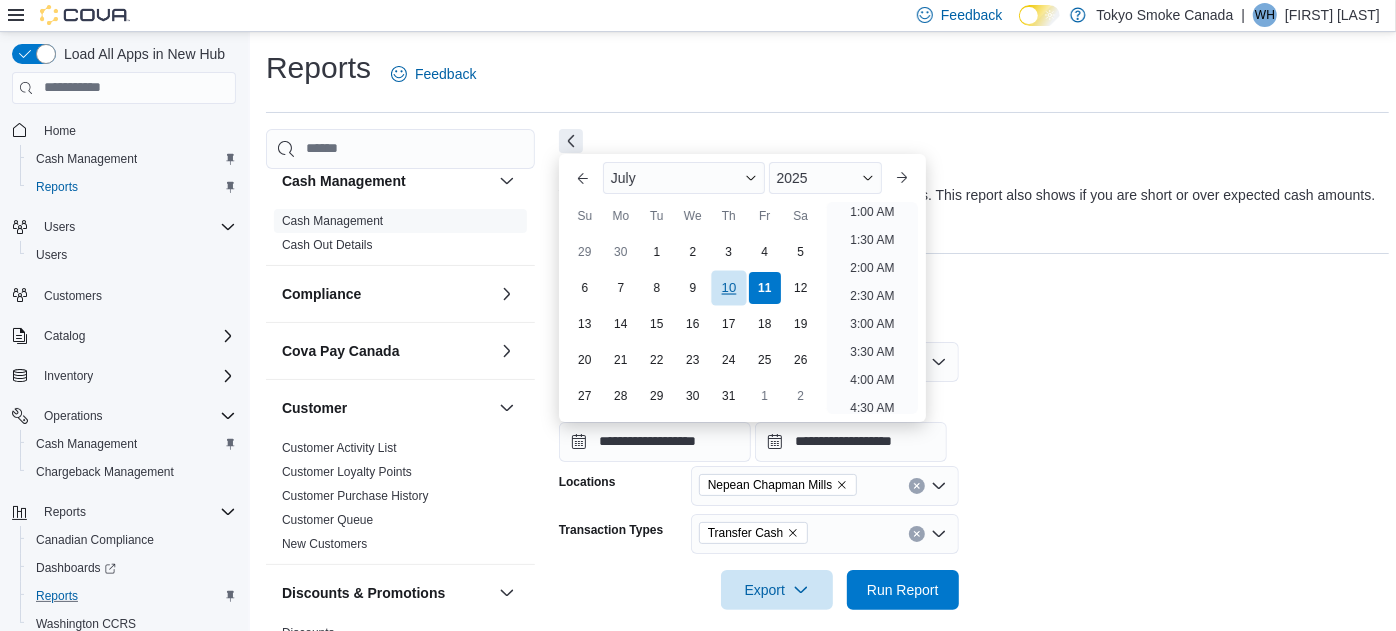 click on "10" at bounding box center [728, 287] 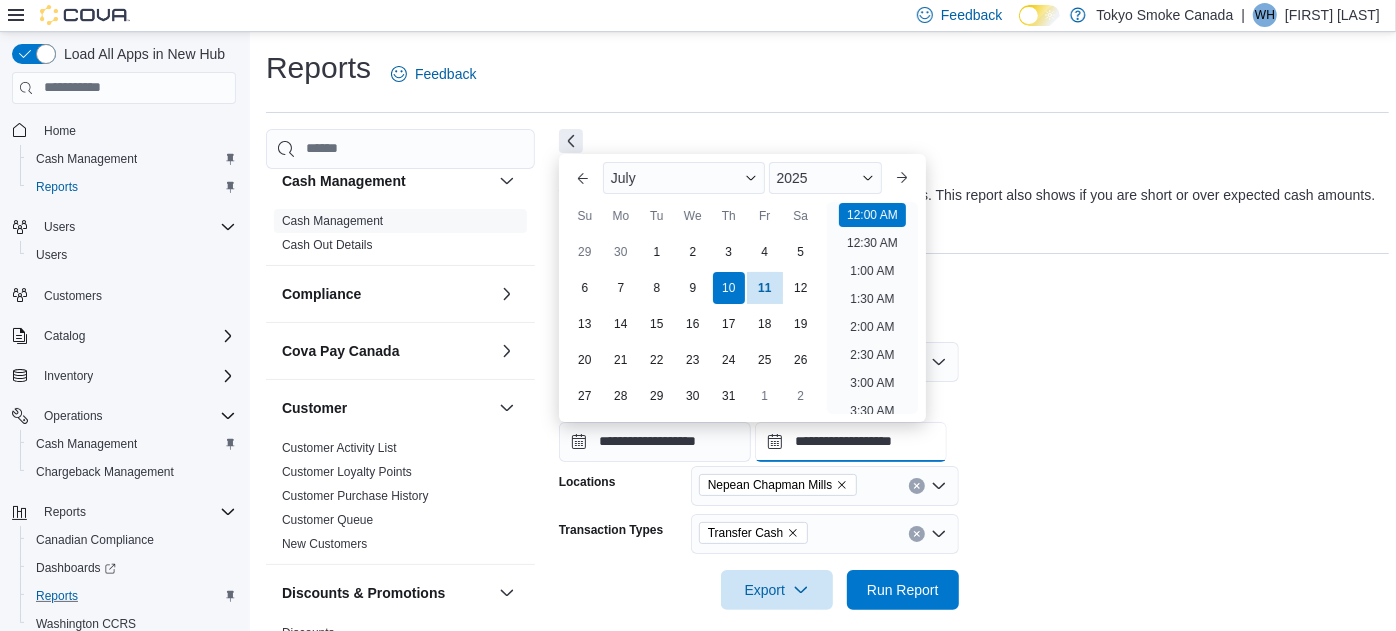 click on "**********" at bounding box center [851, 442] 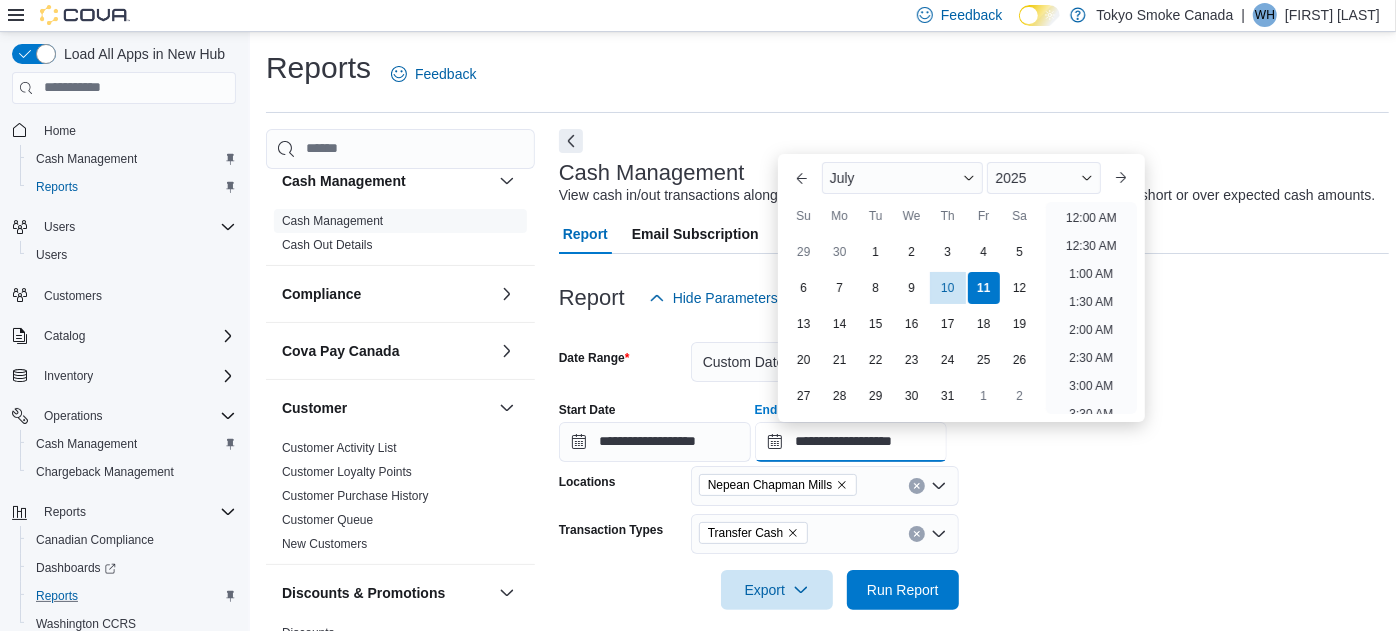 scroll, scrollTop: 1135, scrollLeft: 0, axis: vertical 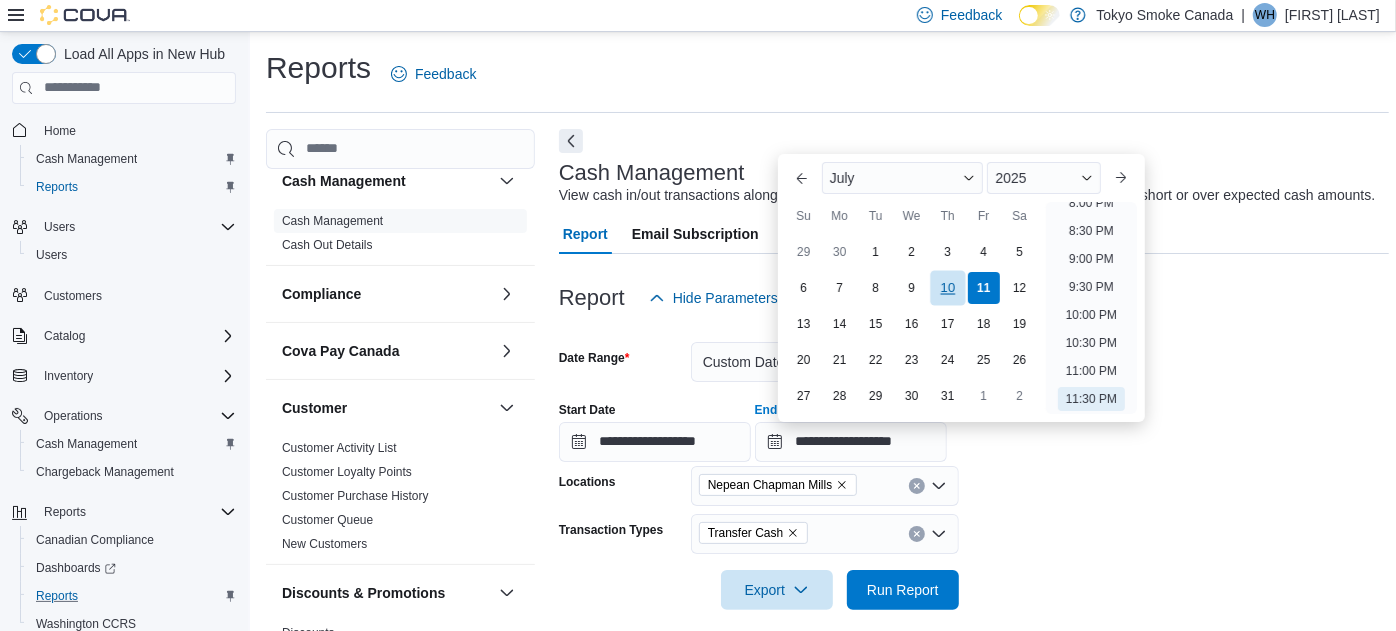 click on "10" at bounding box center [947, 287] 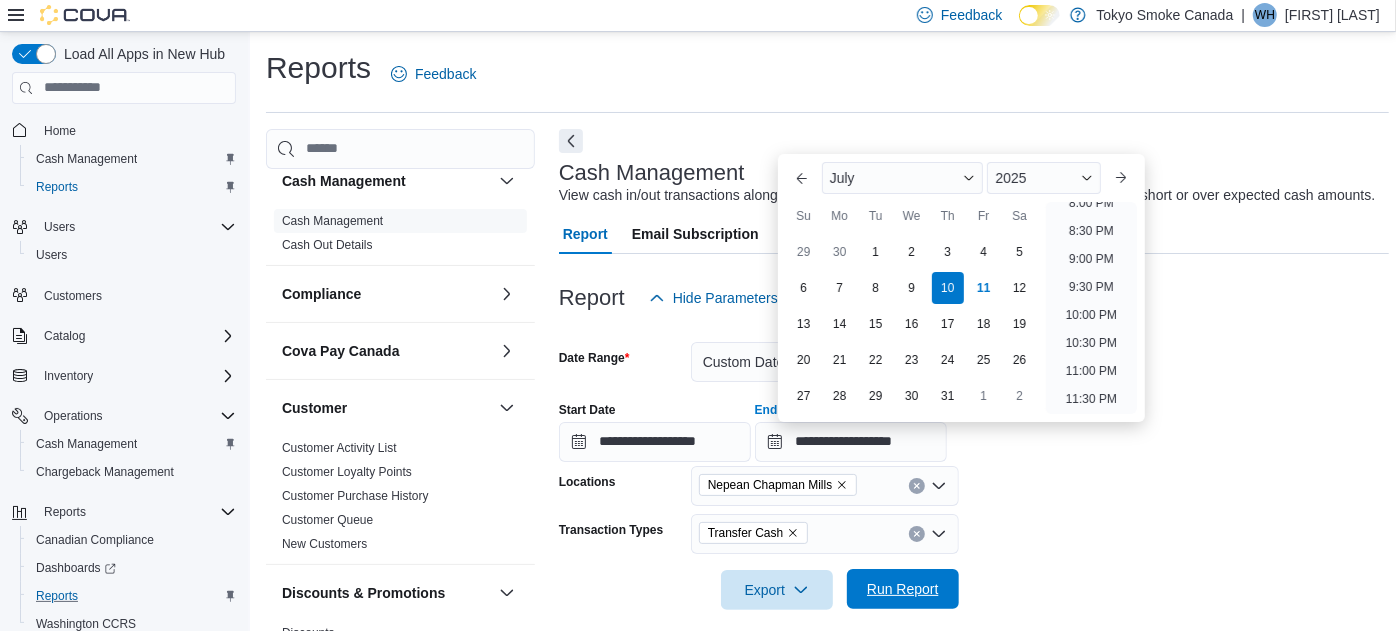 click on "Run Report" at bounding box center [903, 589] 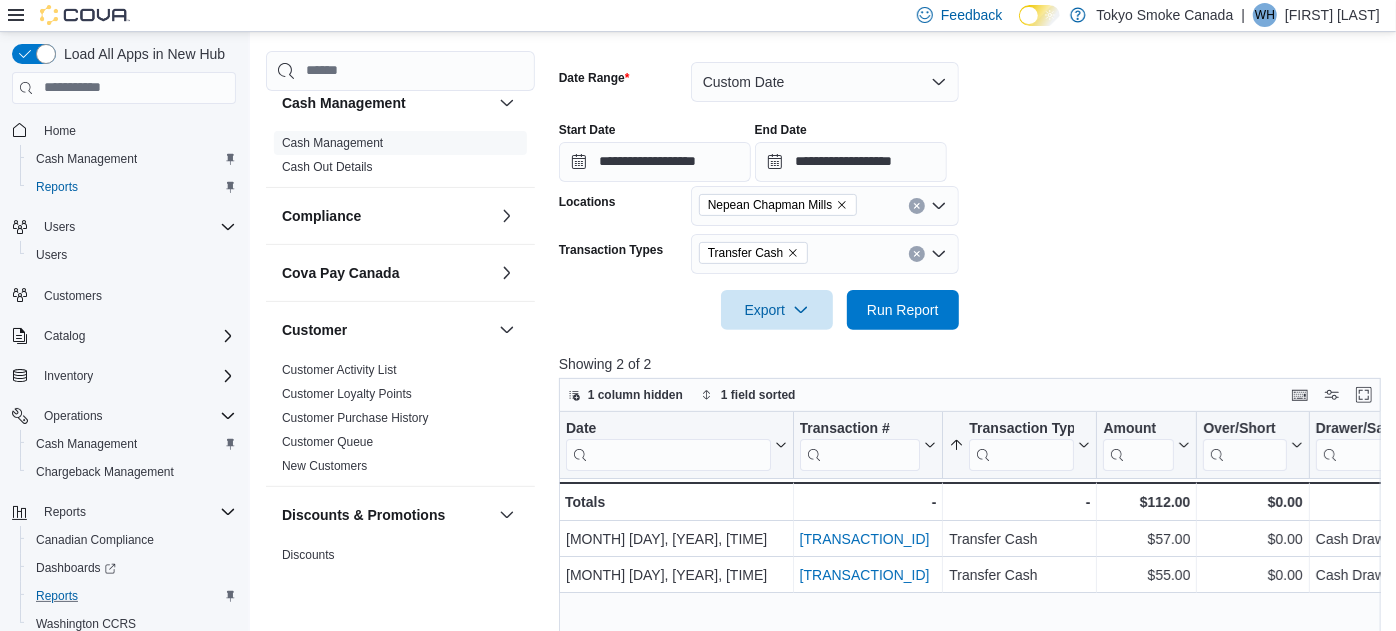 scroll, scrollTop: 547, scrollLeft: 0, axis: vertical 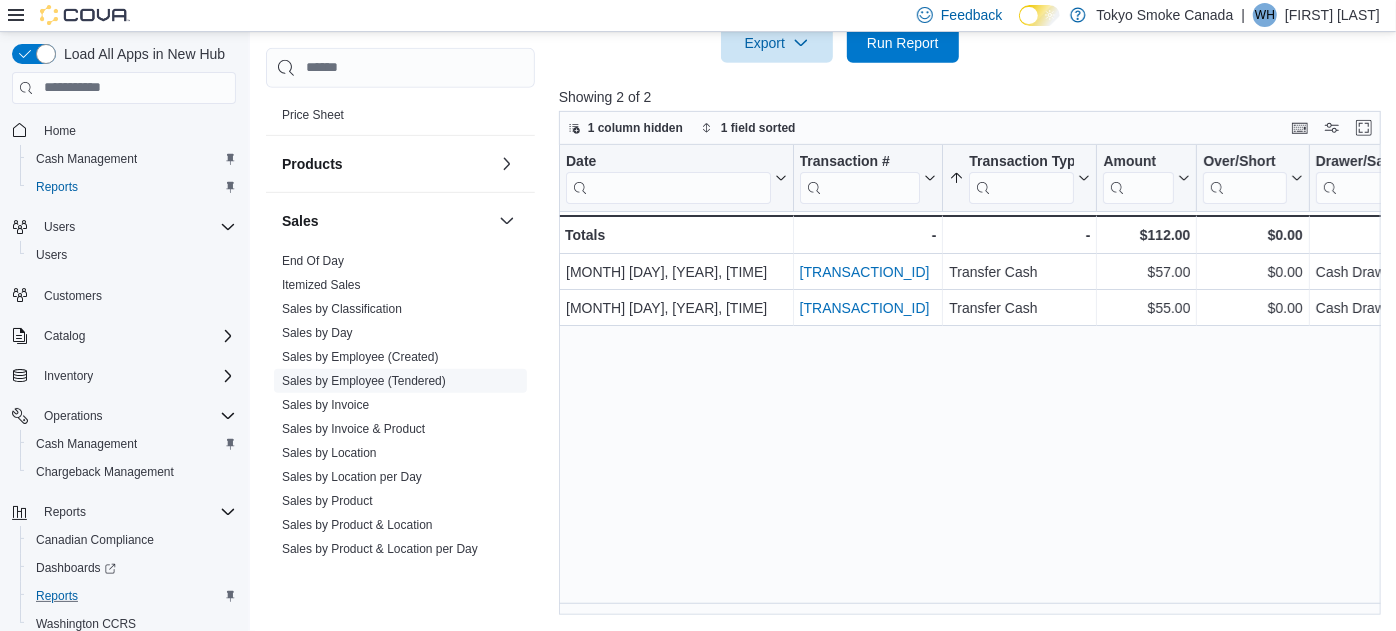 click on "Sales by Employee (Tendered)" at bounding box center [364, 380] 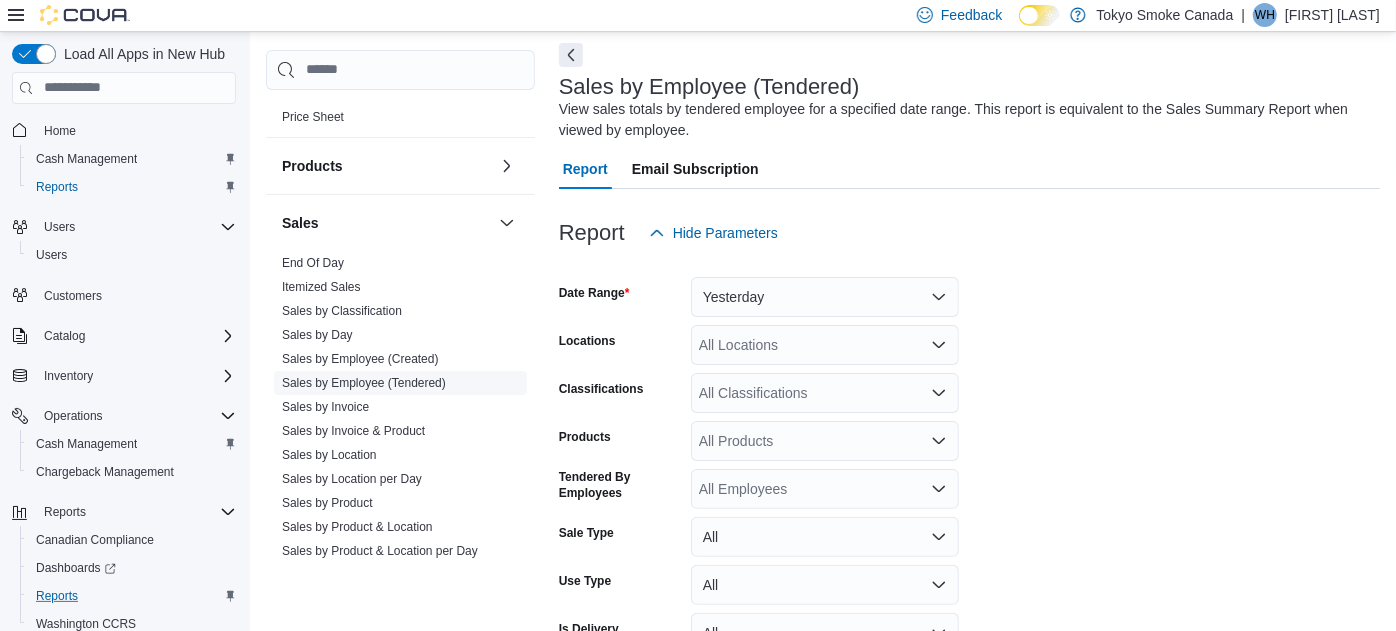 scroll, scrollTop: 66, scrollLeft: 0, axis: vertical 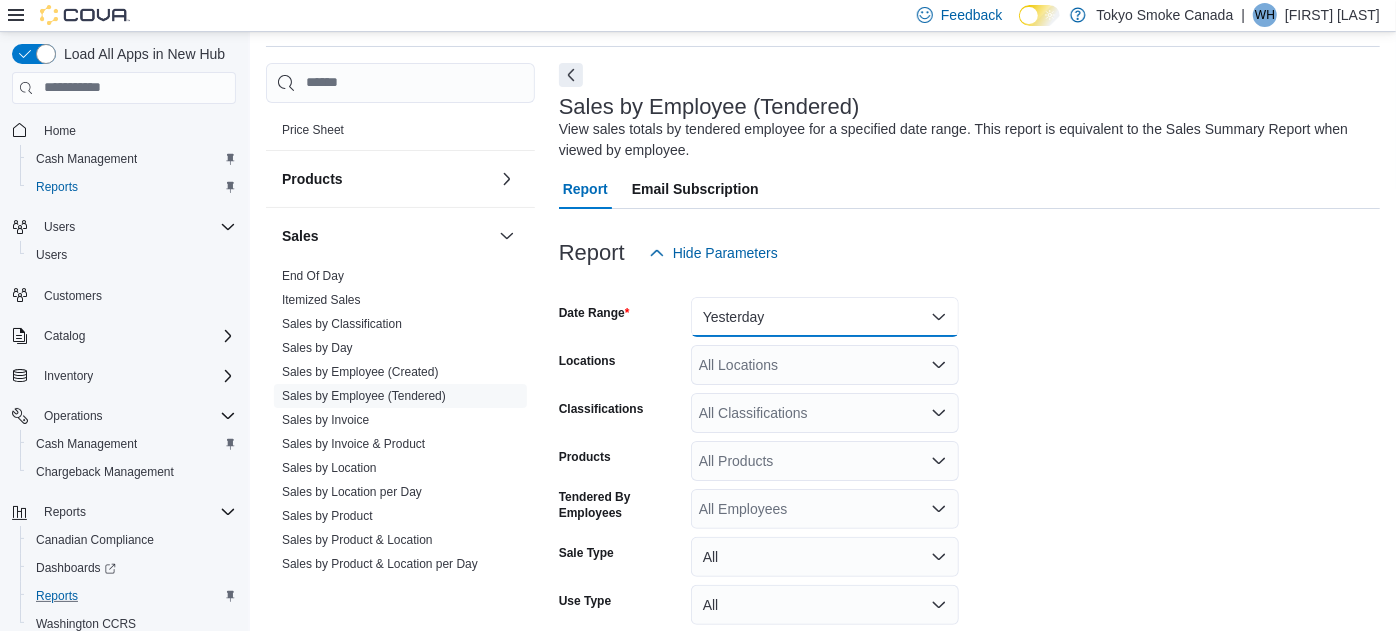 click on "Yesterday" at bounding box center (825, 317) 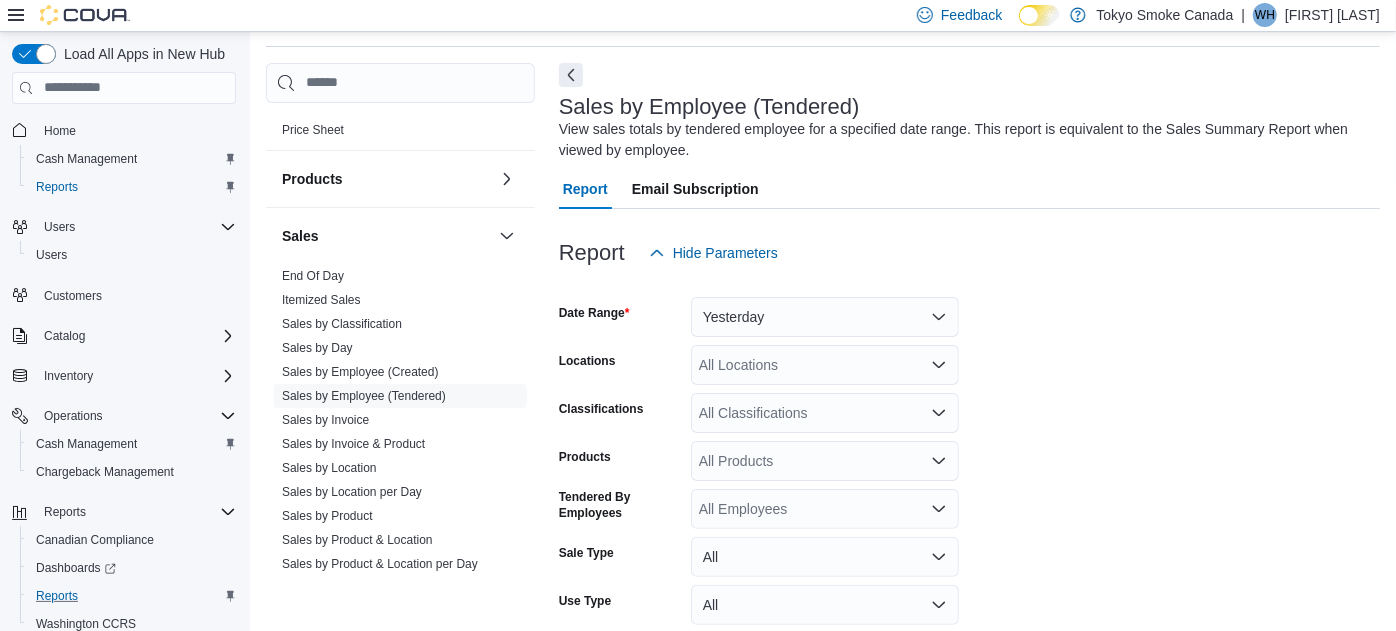 scroll, scrollTop: 62, scrollLeft: 0, axis: vertical 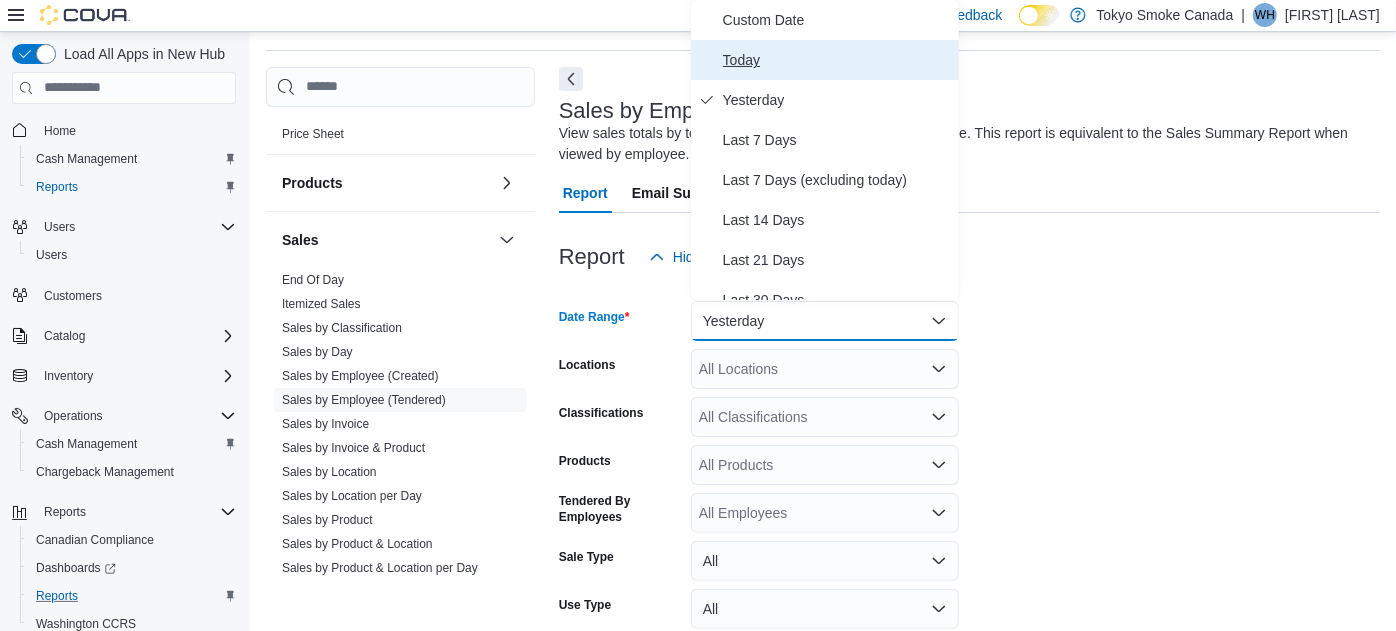 click on "Today" at bounding box center (837, 60) 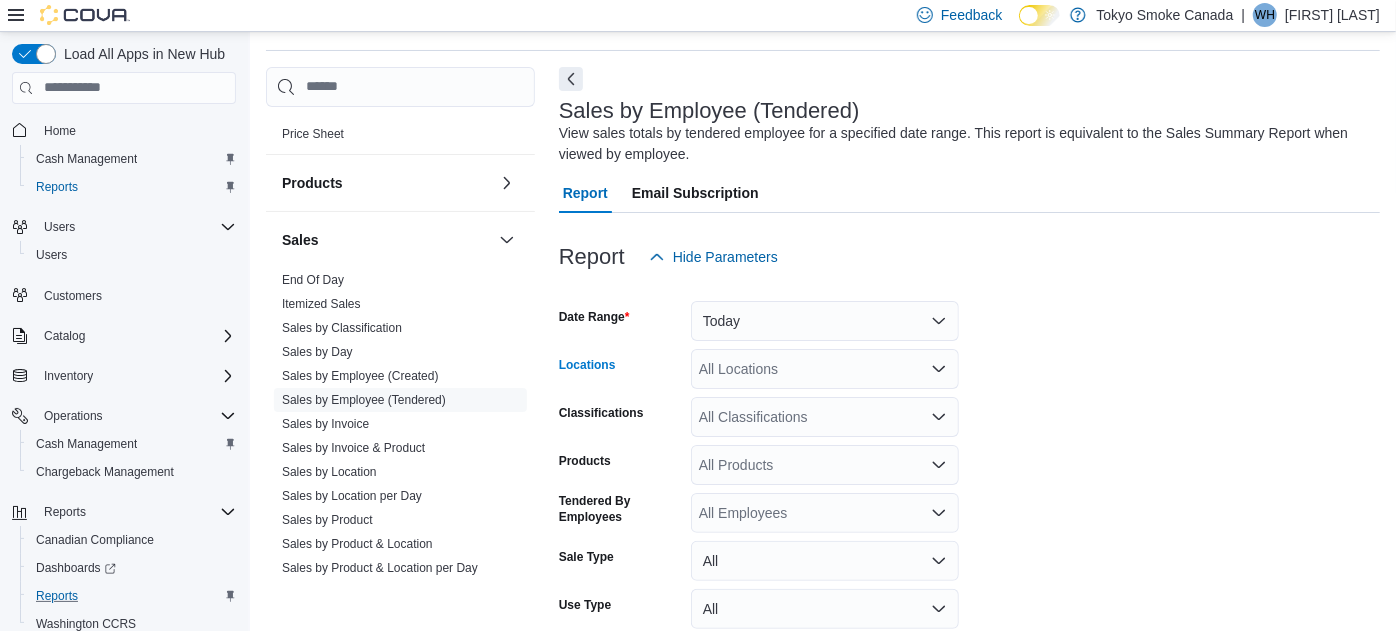 click on "All Locations" at bounding box center (825, 369) 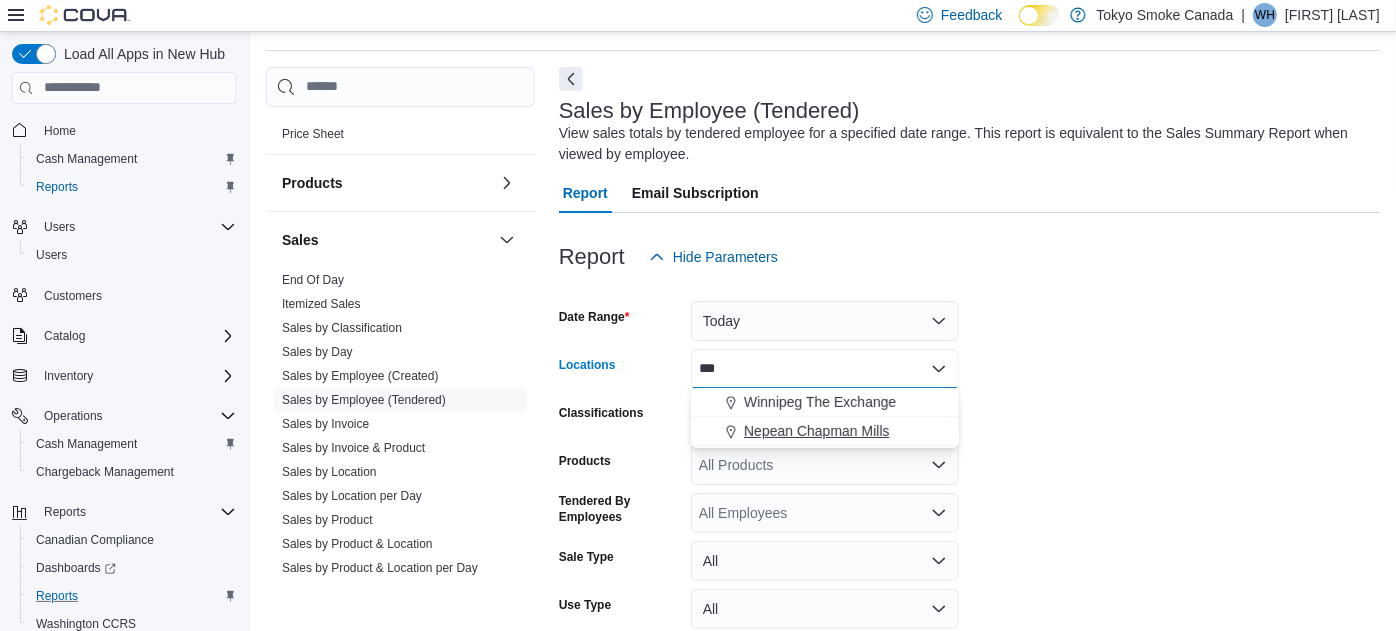 type on "***" 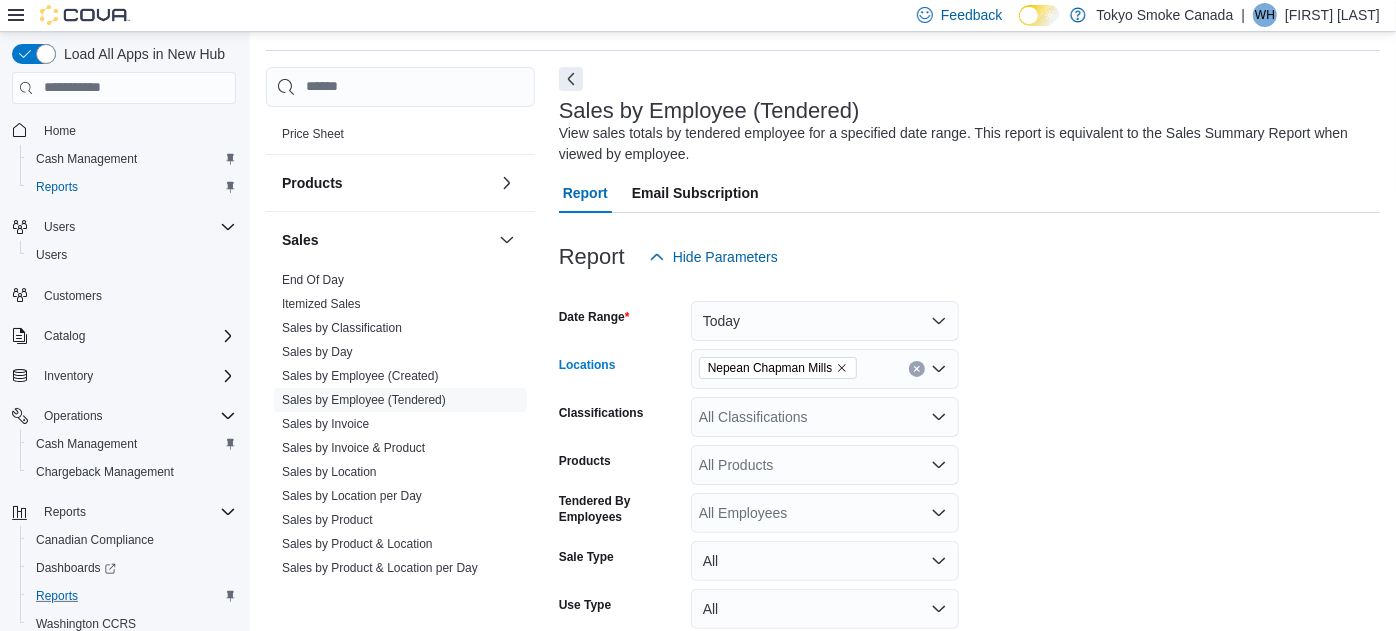 scroll, scrollTop: 202, scrollLeft: 0, axis: vertical 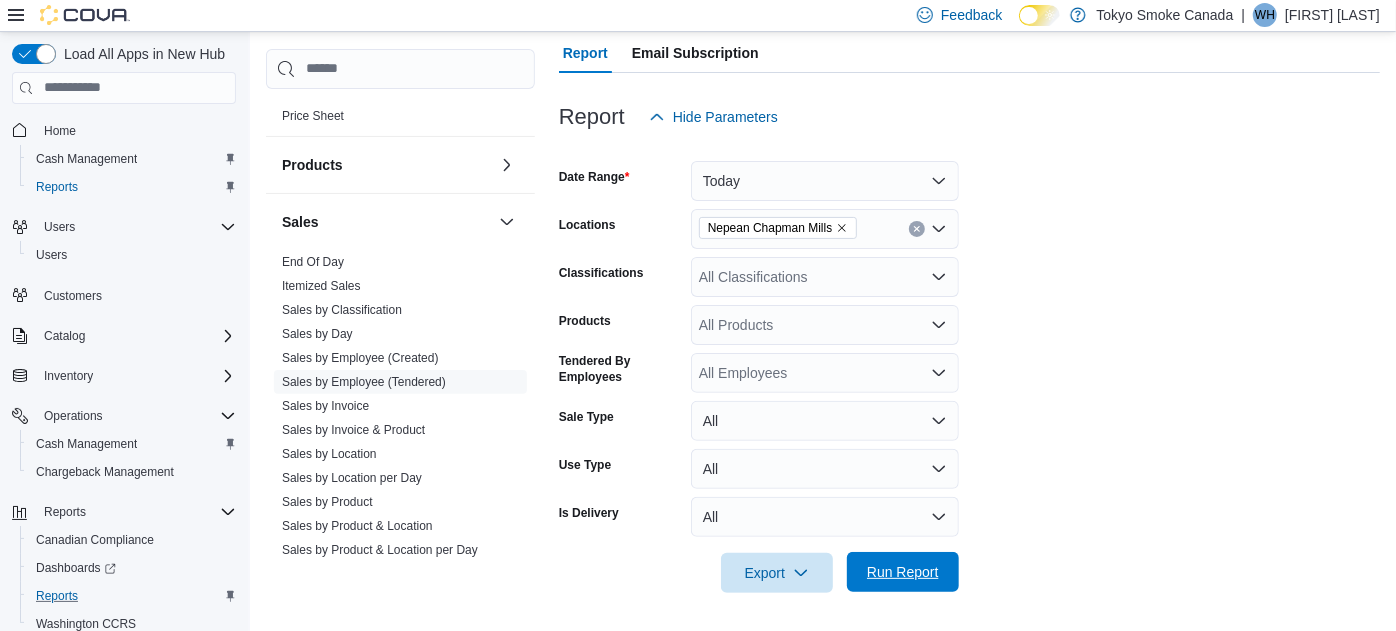 click on "Run Report" at bounding box center (903, 572) 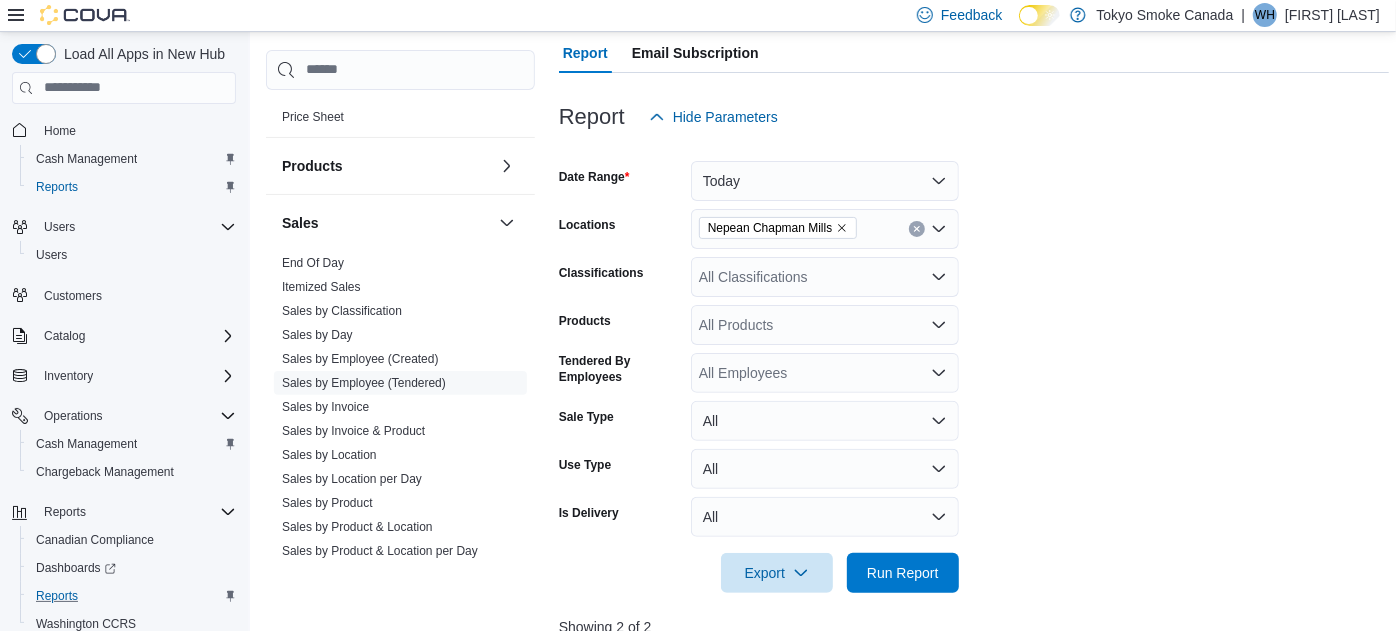 scroll, scrollTop: 731, scrollLeft: 0, axis: vertical 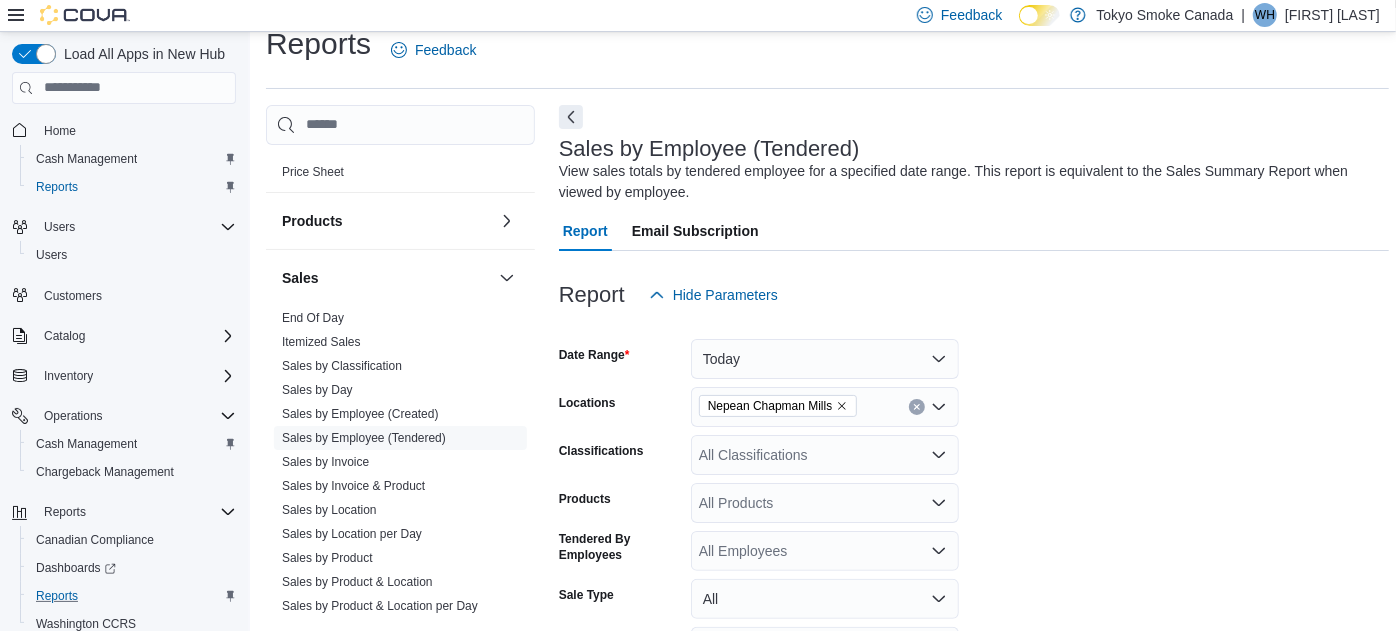click on "Reports Feedback Cash Management Cash Management Cash Out Details Compliance OCS Transaction Submission Details Cova Pay Canada Fee and Settlement Summary - Online Fee and Settlement Summary - POS Merchant Statement Payment and Settlement Details Payout History Tips by Budtender per Day Transaction Details Customer Customer Activity List Customer Loyalty Points Customer Purchase History Customer Queue New Customers Discounts & Promotions Discounts Promotion Details Promotions Finance GL Account Totals GL Transactions Inventory Inventory Adjustments Inventory by Product Historical Inventory Count Details Inventory On Hand by Package Inventory On Hand by Product Inventory Transactions Package Details Package History Product Expirations Purchase Orders Reorder Transfers Loyalty Loyalty Adjustments Loyalty Redemption Values OCM OCM Weekly Inventory Pricing Price Sheet Products Catalog Export Products to Archive Sales End Of Day Itemized Sales Sales by Classification Sales by Day Sales by Employee (Created) Taxes" at bounding box center (827, 674) 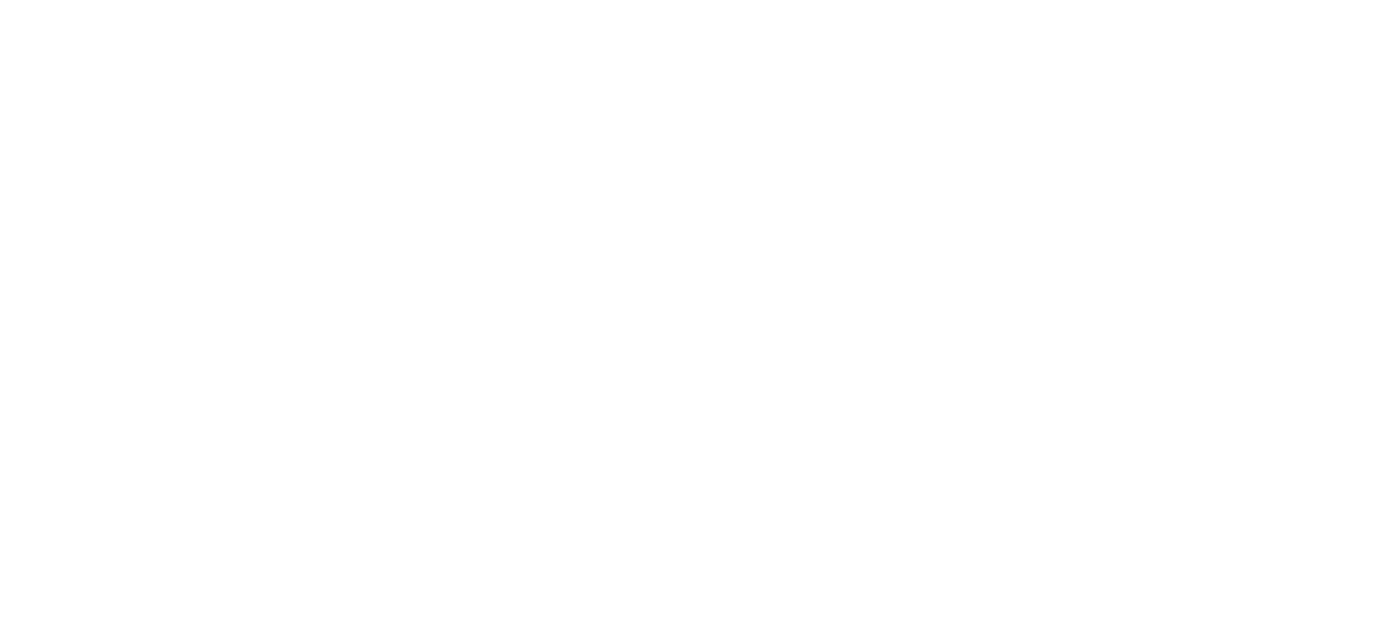 scroll, scrollTop: 0, scrollLeft: 0, axis: both 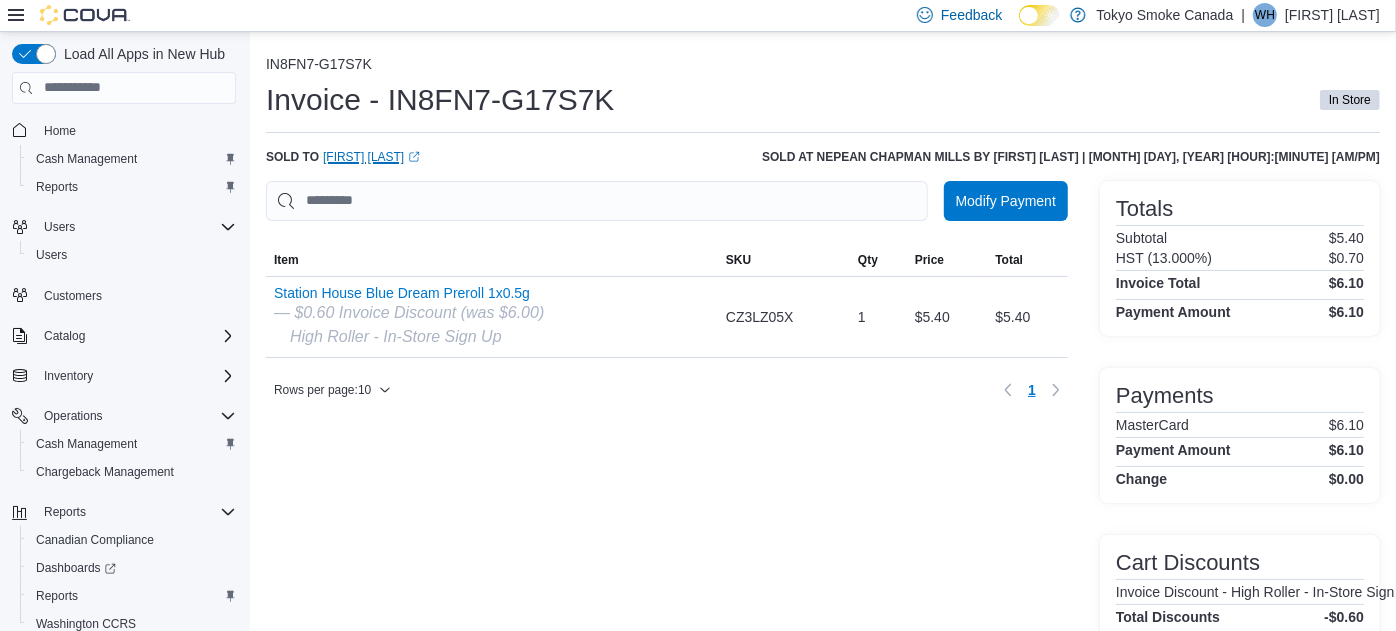 click on "[FIRST] [LAST] (opens in a new tab or window)" at bounding box center (371, 157) 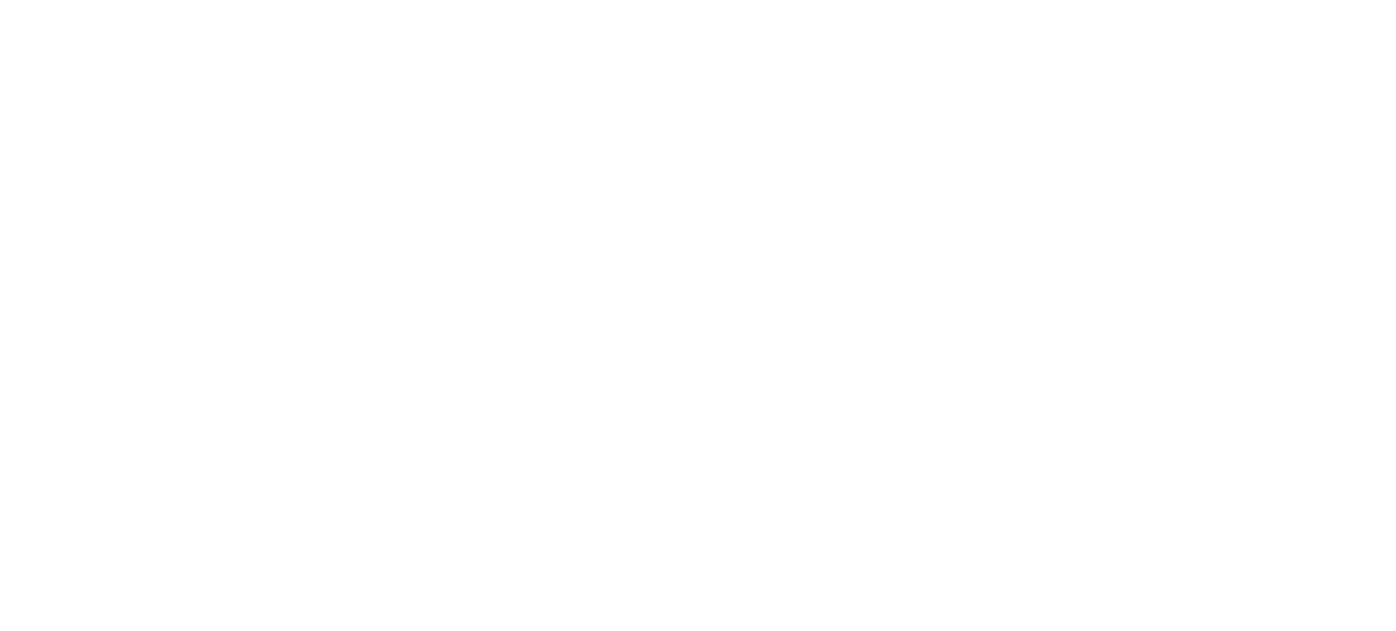 scroll, scrollTop: 0, scrollLeft: 0, axis: both 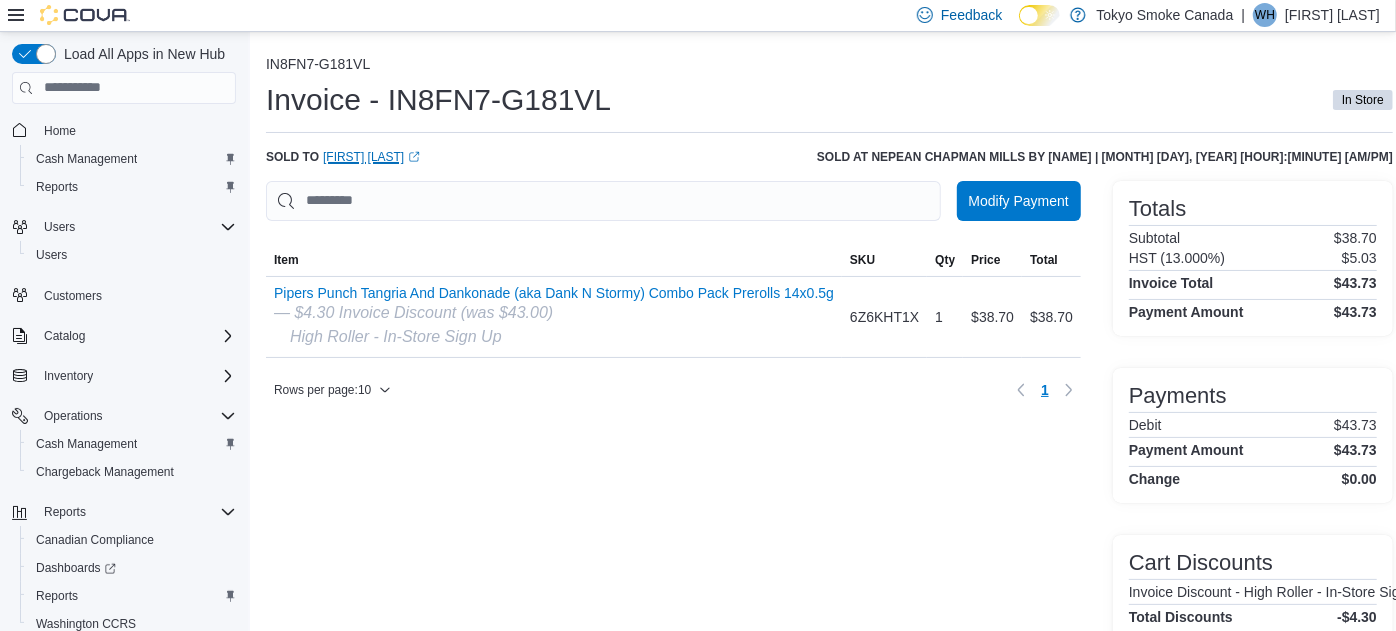 click on "Erik Herrera (opens in a new tab or window)" at bounding box center [371, 157] 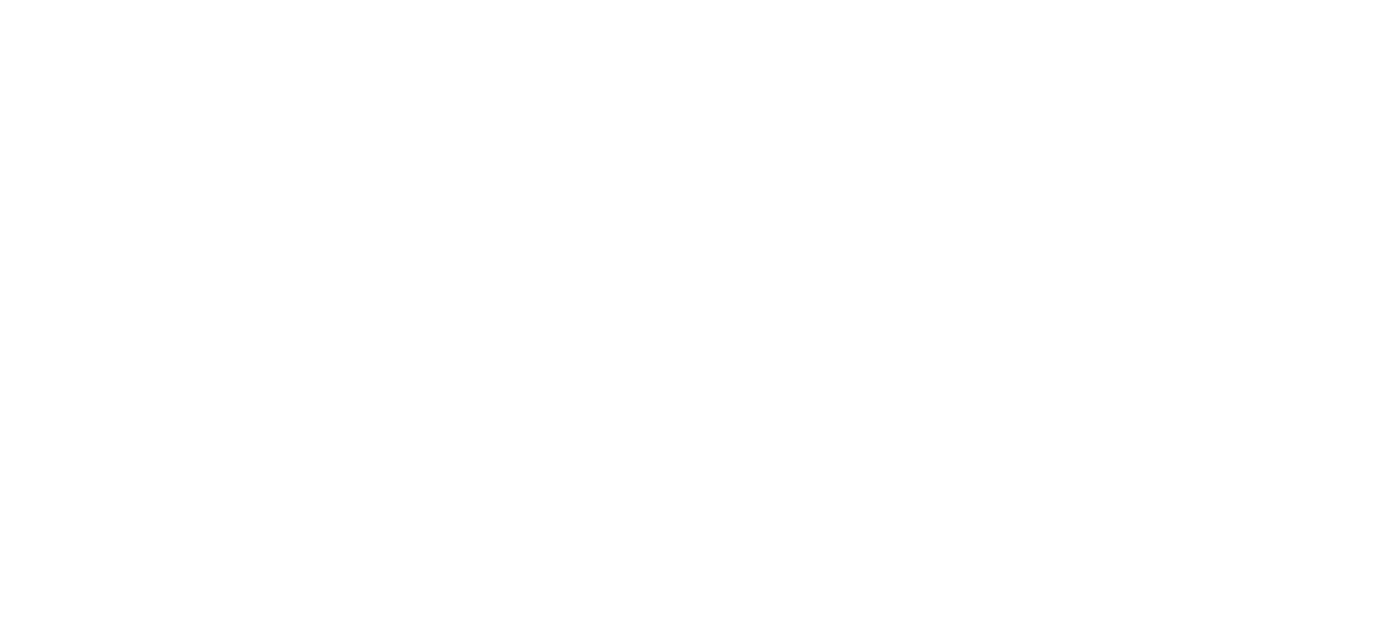 scroll, scrollTop: 0, scrollLeft: 0, axis: both 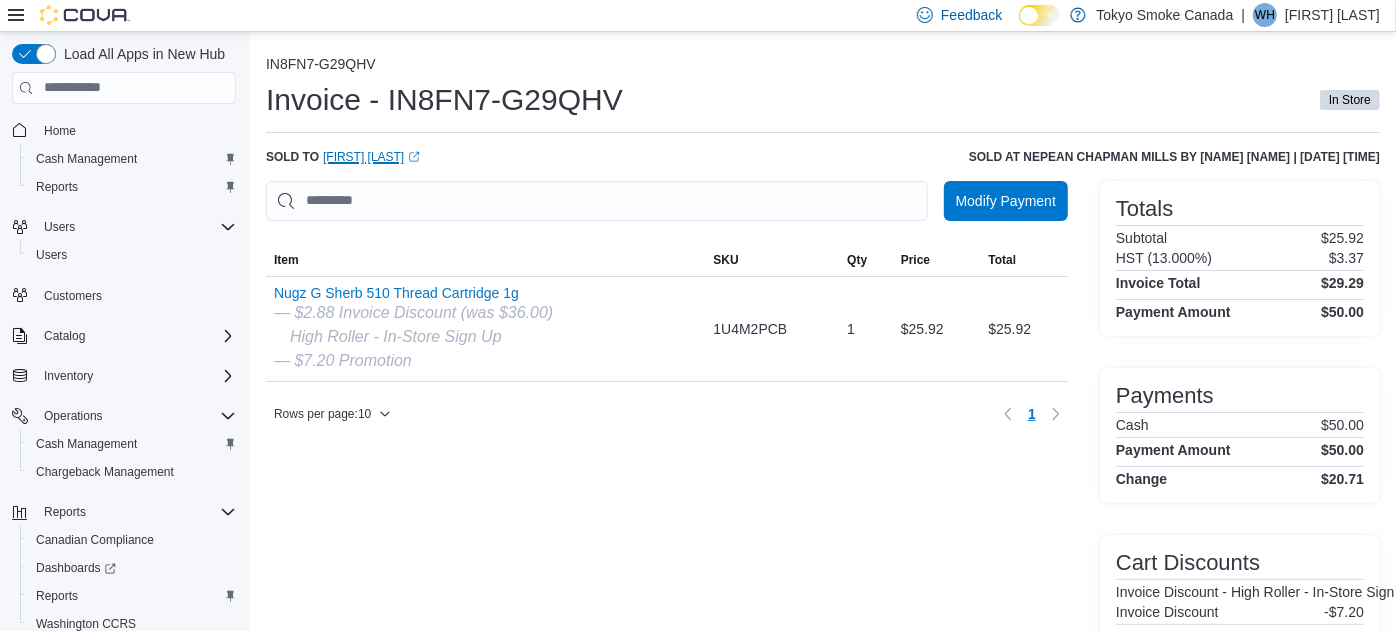 click on "Maya Abdu (opens in a new tab or window)" at bounding box center (371, 157) 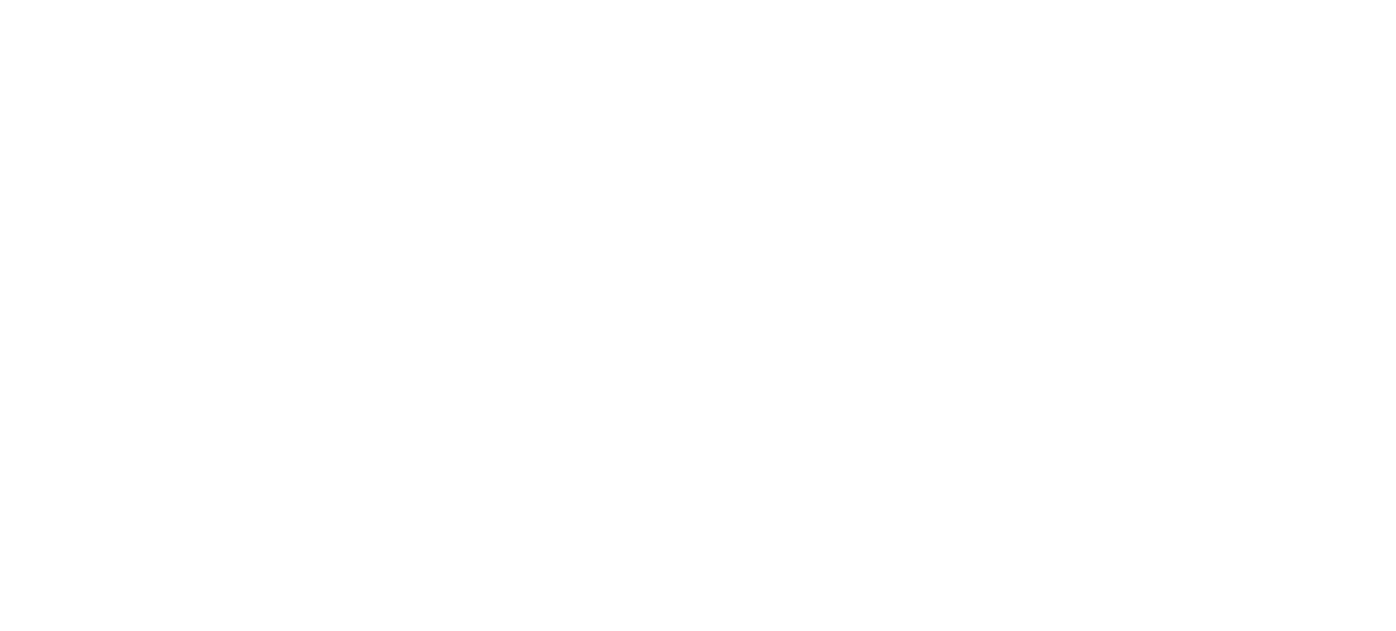 scroll, scrollTop: 0, scrollLeft: 0, axis: both 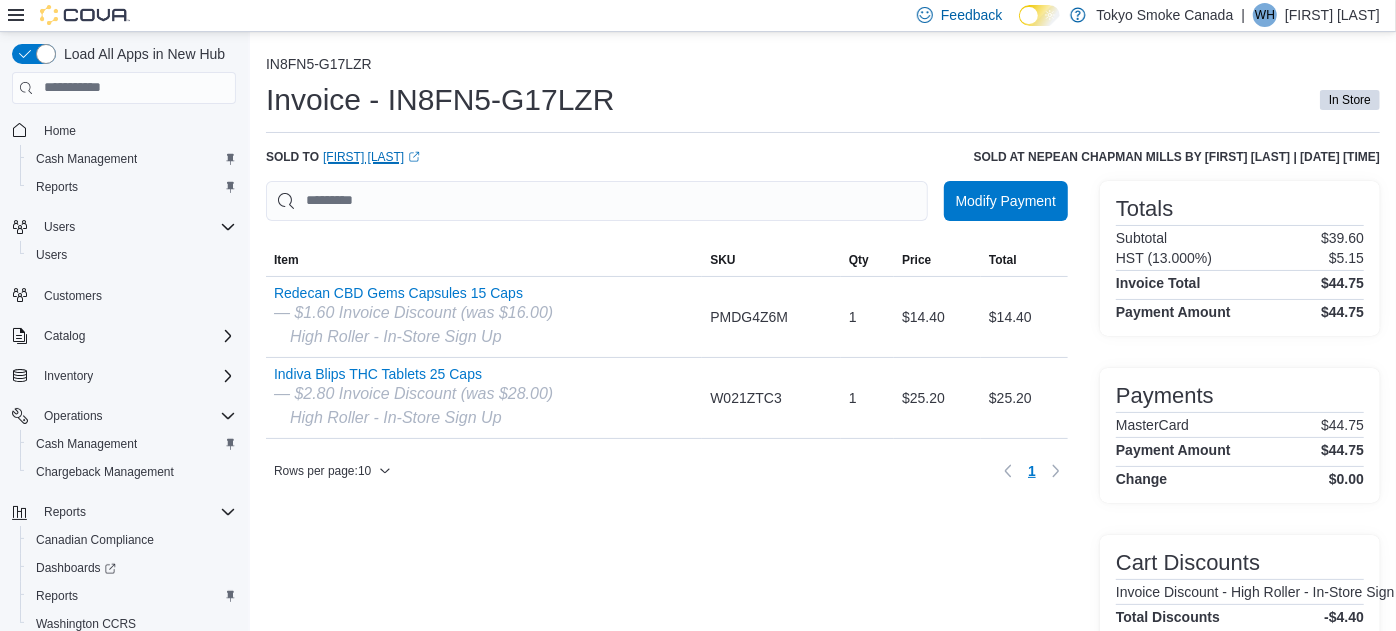 click on "Meng Guo (opens in a new tab or window)" at bounding box center (371, 157) 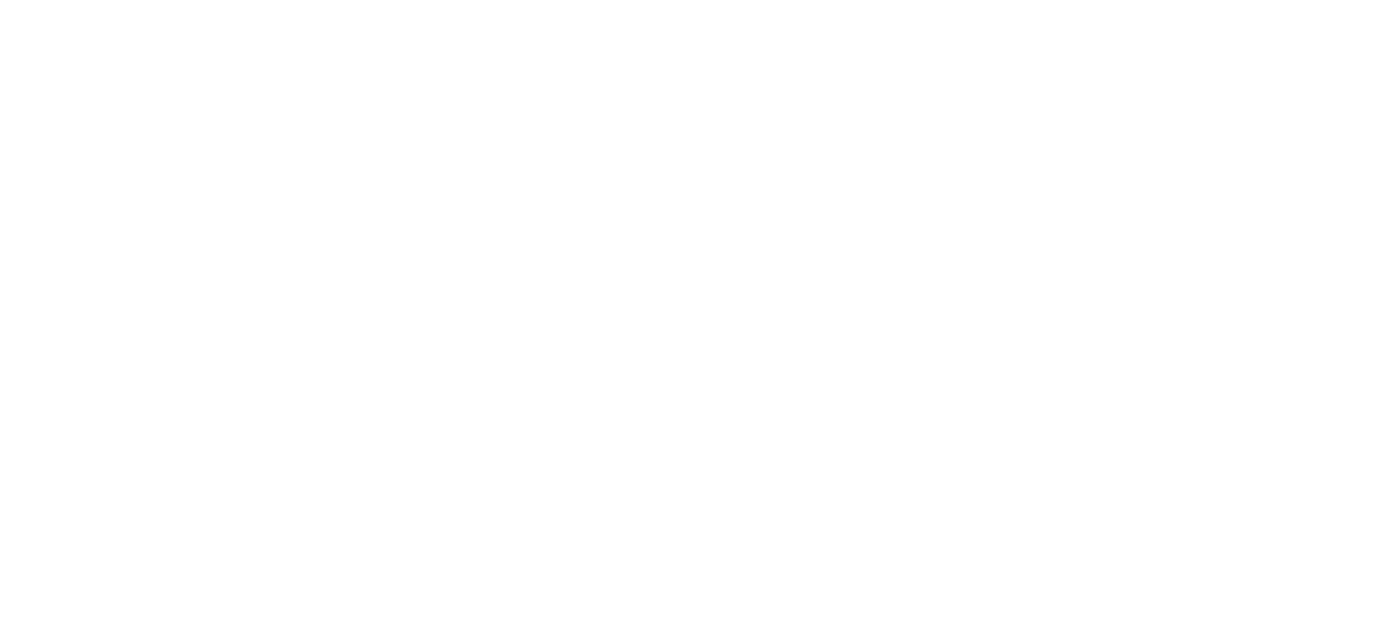 scroll, scrollTop: 0, scrollLeft: 0, axis: both 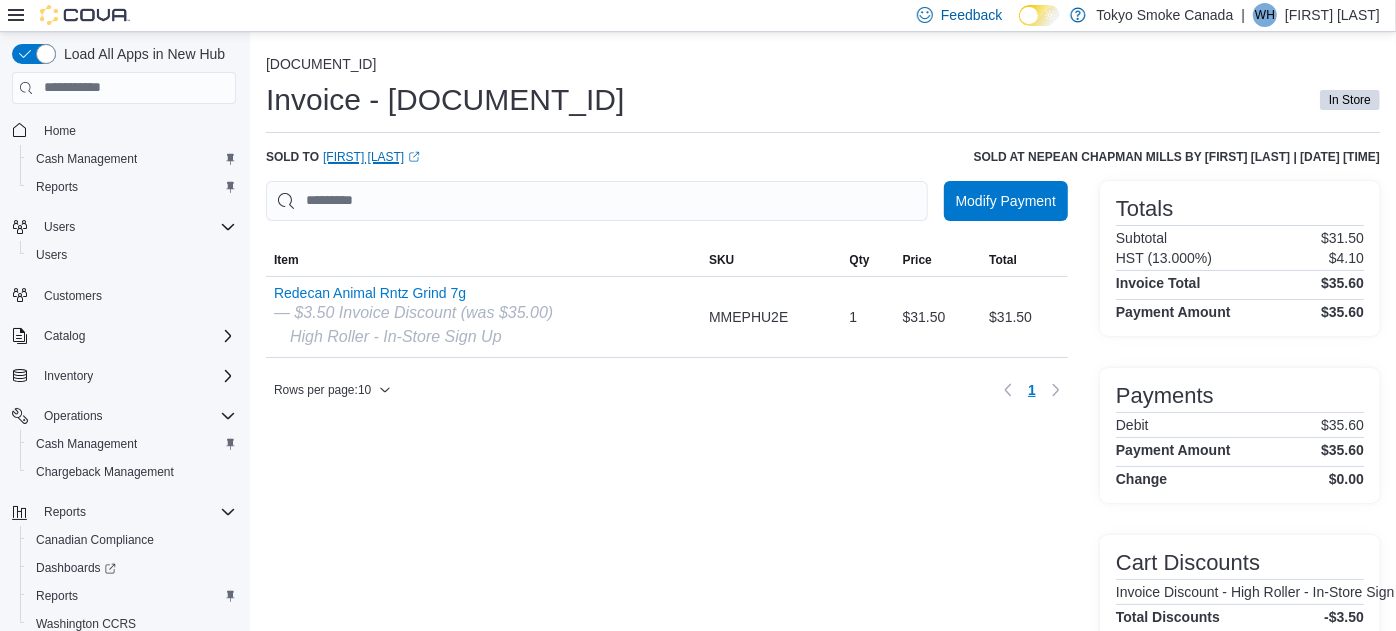 click on "Samantha Bakerson (opens in a new tab or window)" at bounding box center [371, 157] 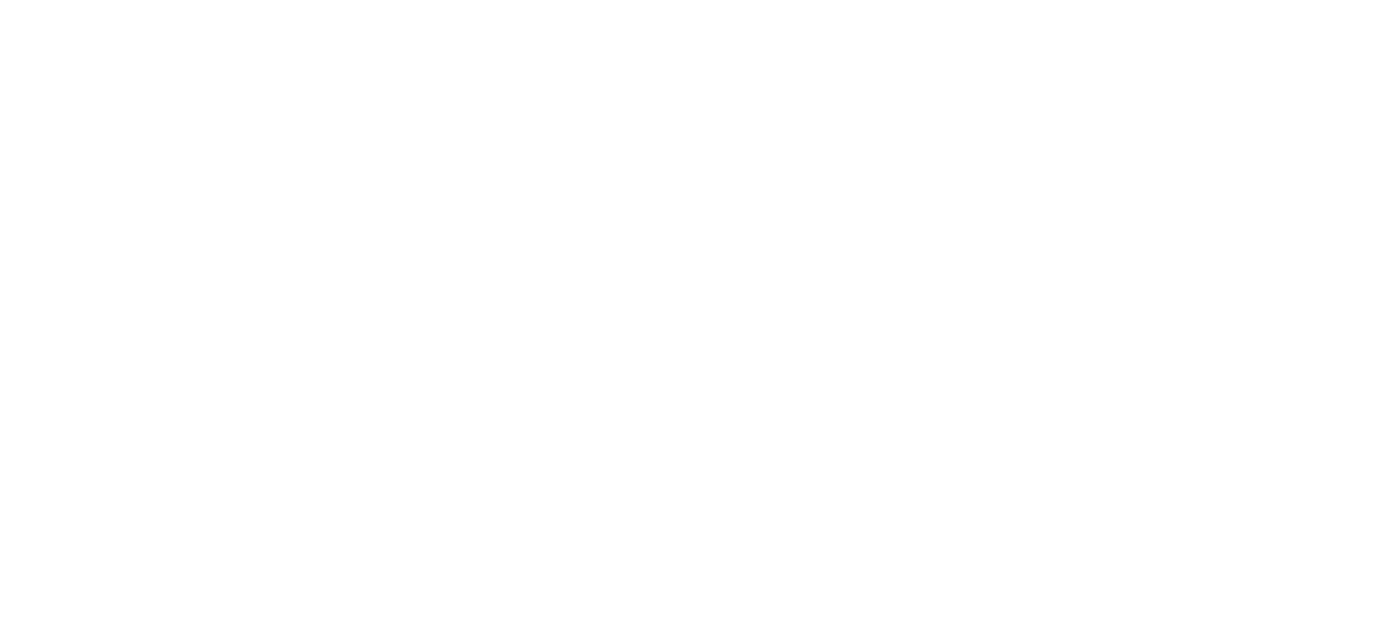 scroll, scrollTop: 0, scrollLeft: 0, axis: both 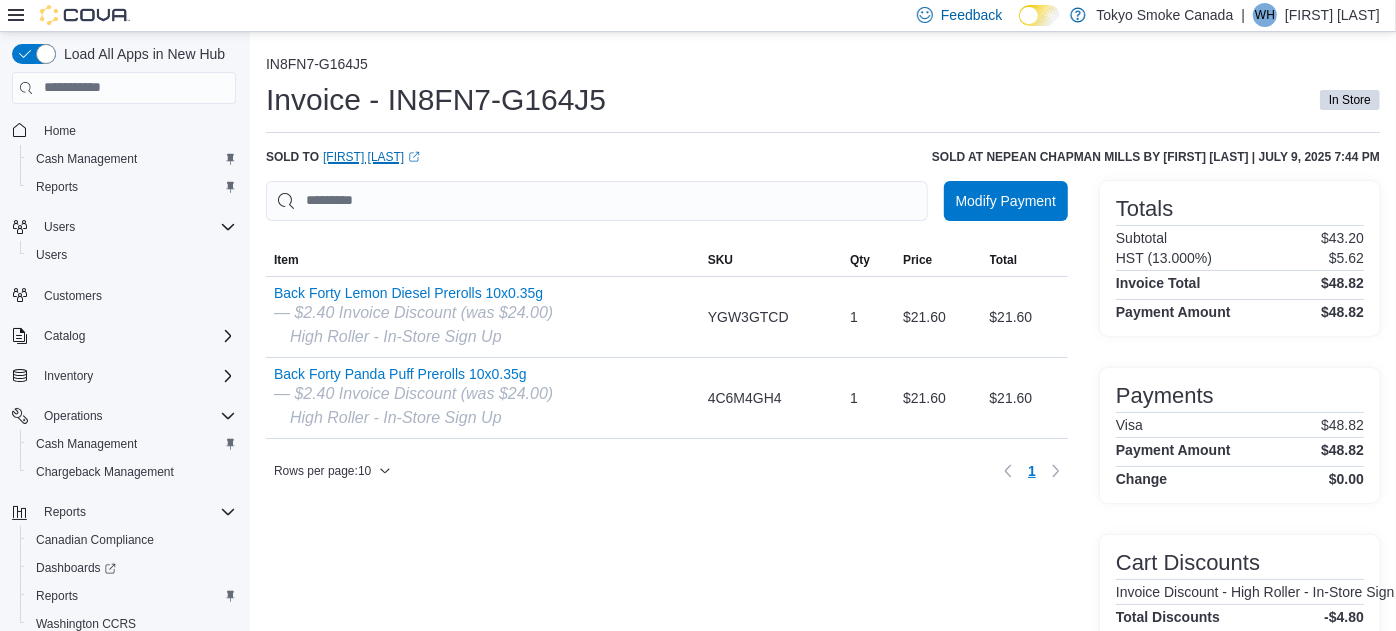 click on "Shamma Ahmad (opens in a new tab or window)" at bounding box center (371, 157) 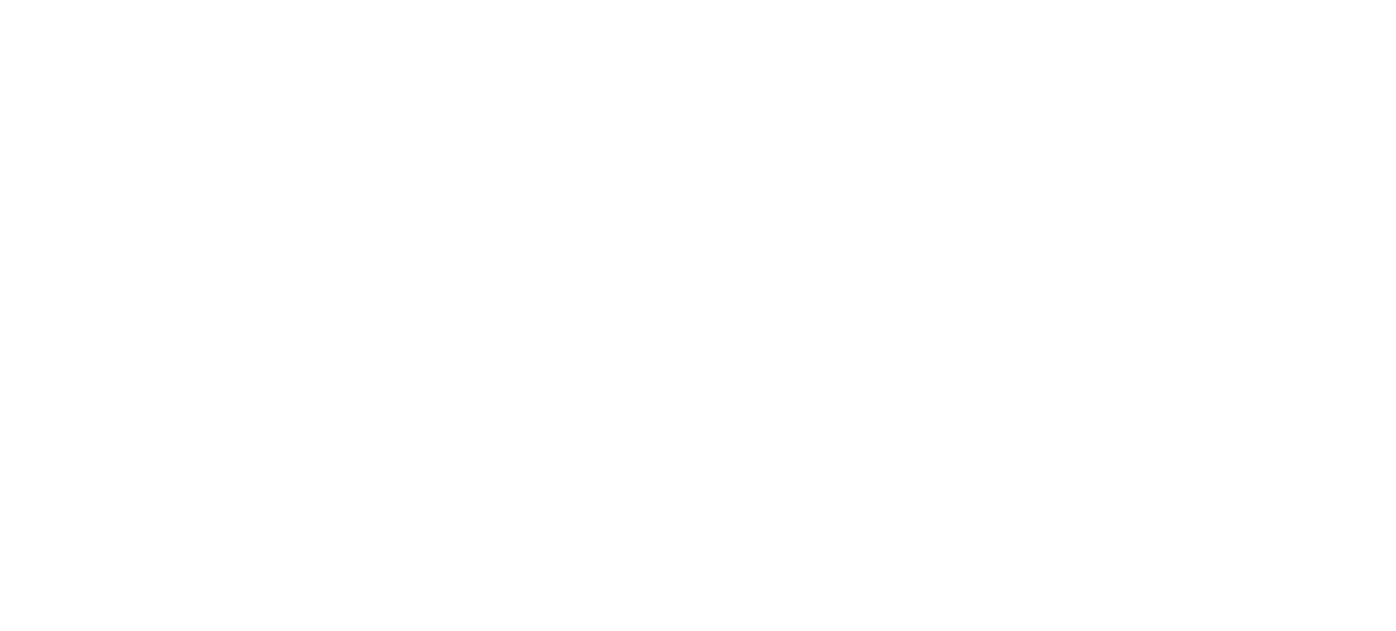 scroll, scrollTop: 0, scrollLeft: 0, axis: both 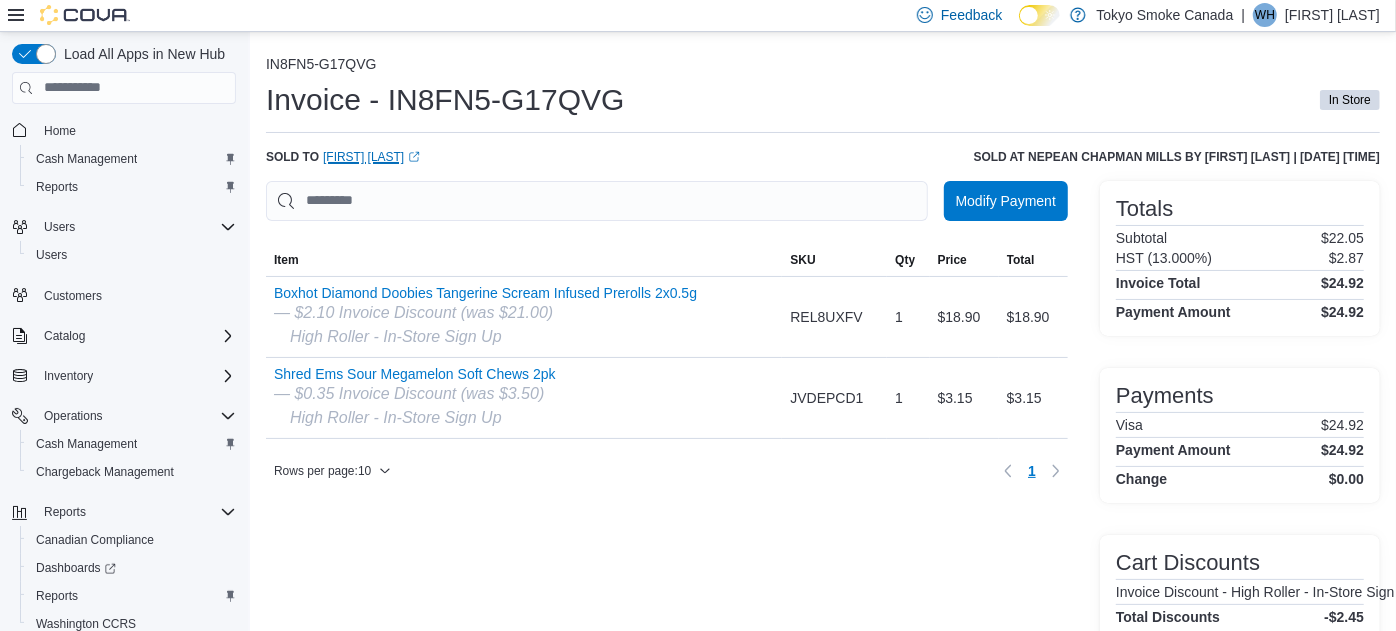 click on "Viraj Patel (opens in a new tab or window)" at bounding box center (371, 157) 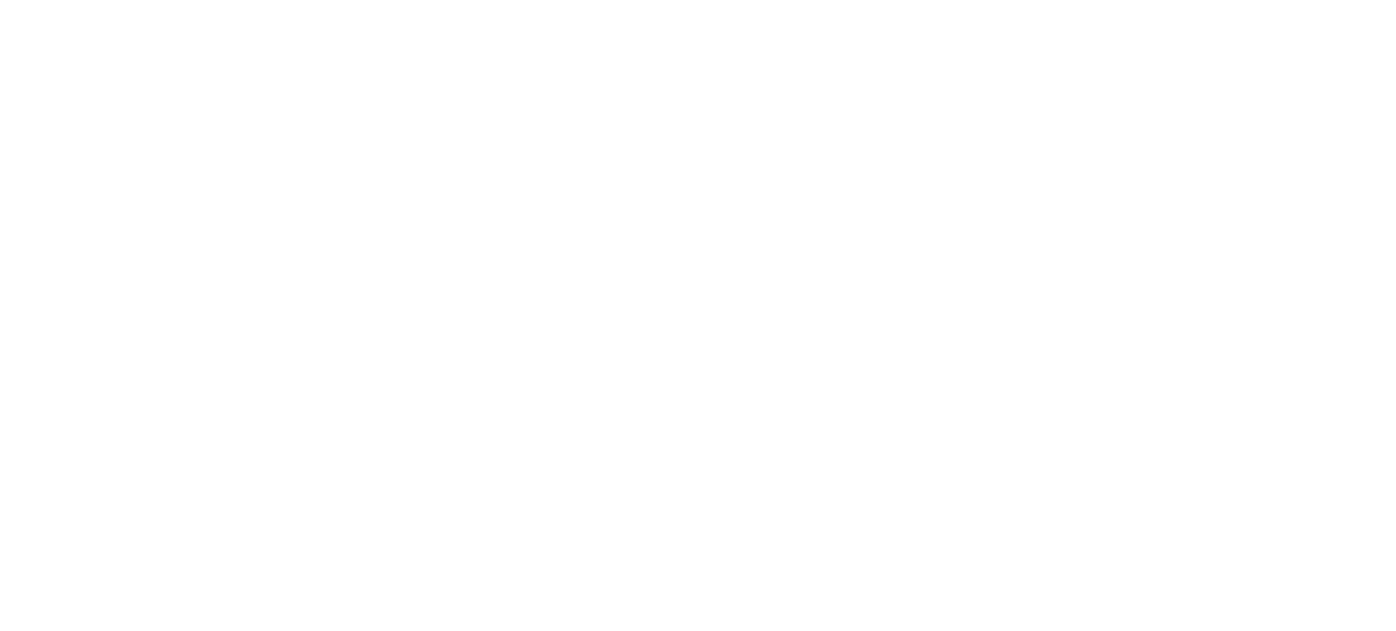 scroll, scrollTop: 0, scrollLeft: 0, axis: both 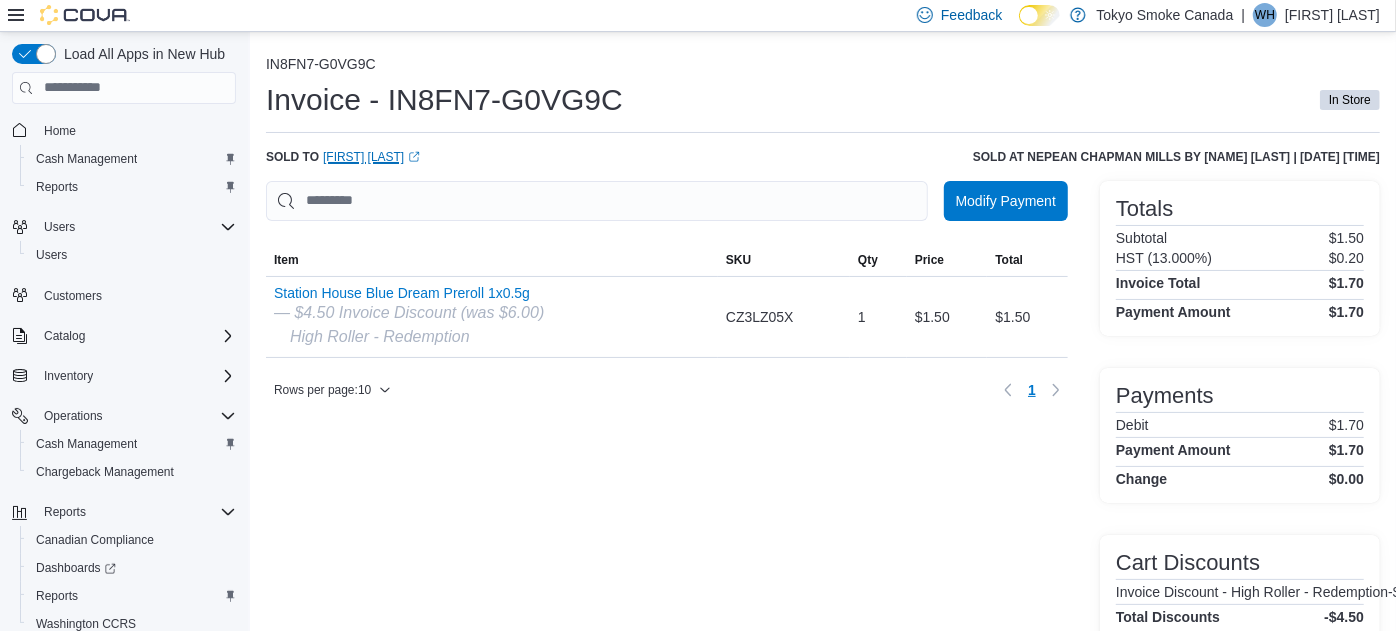 click on "Abhisha Singh (opens in a new tab or window)" at bounding box center (371, 157) 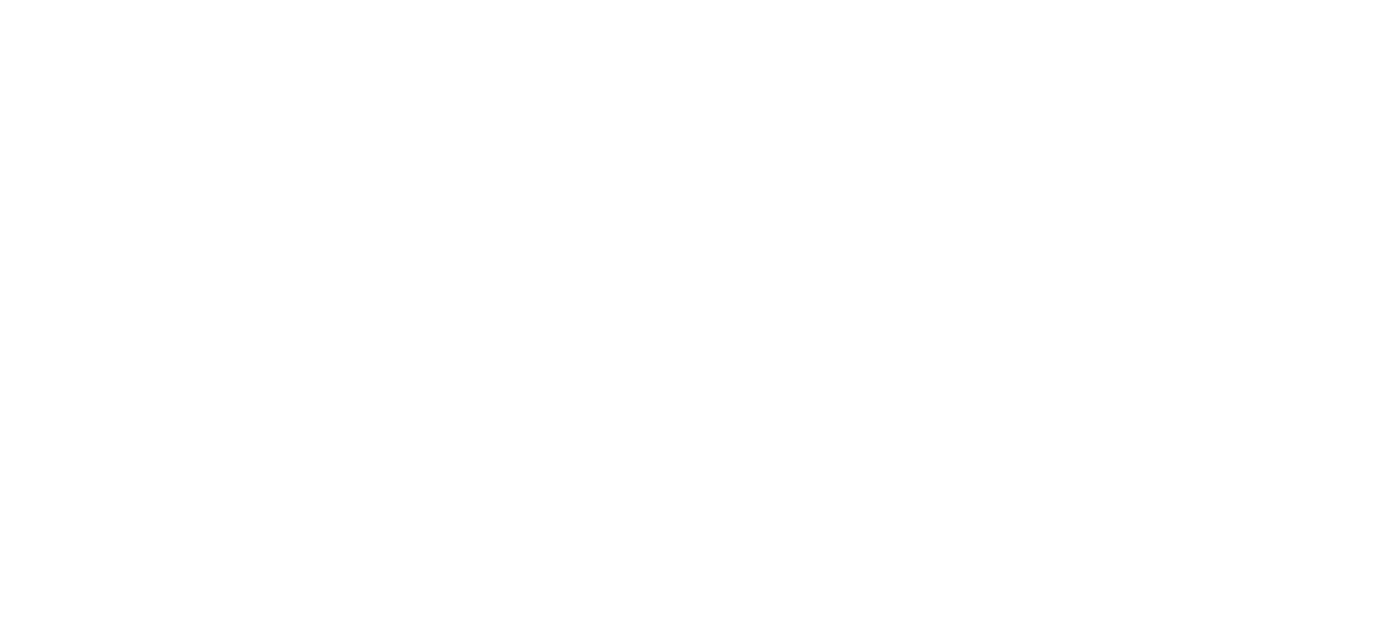 scroll, scrollTop: 0, scrollLeft: 0, axis: both 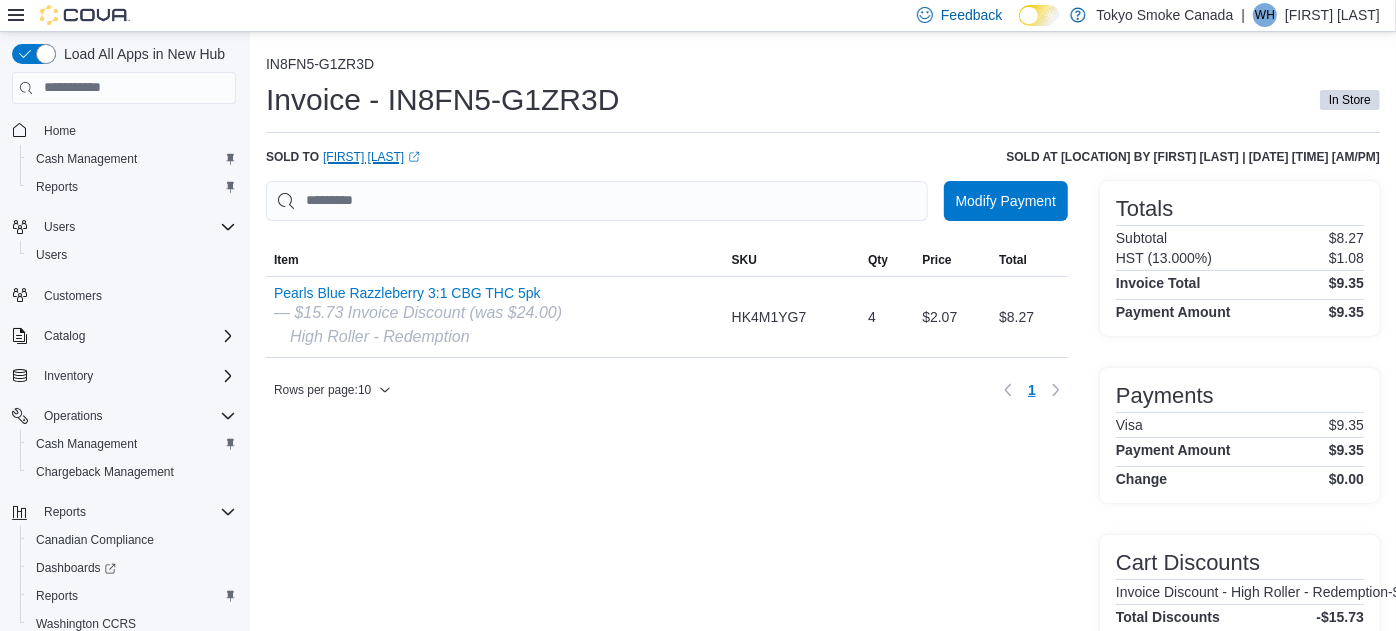 click on "Brendan Clay (opens in a new tab or window)" at bounding box center (371, 157) 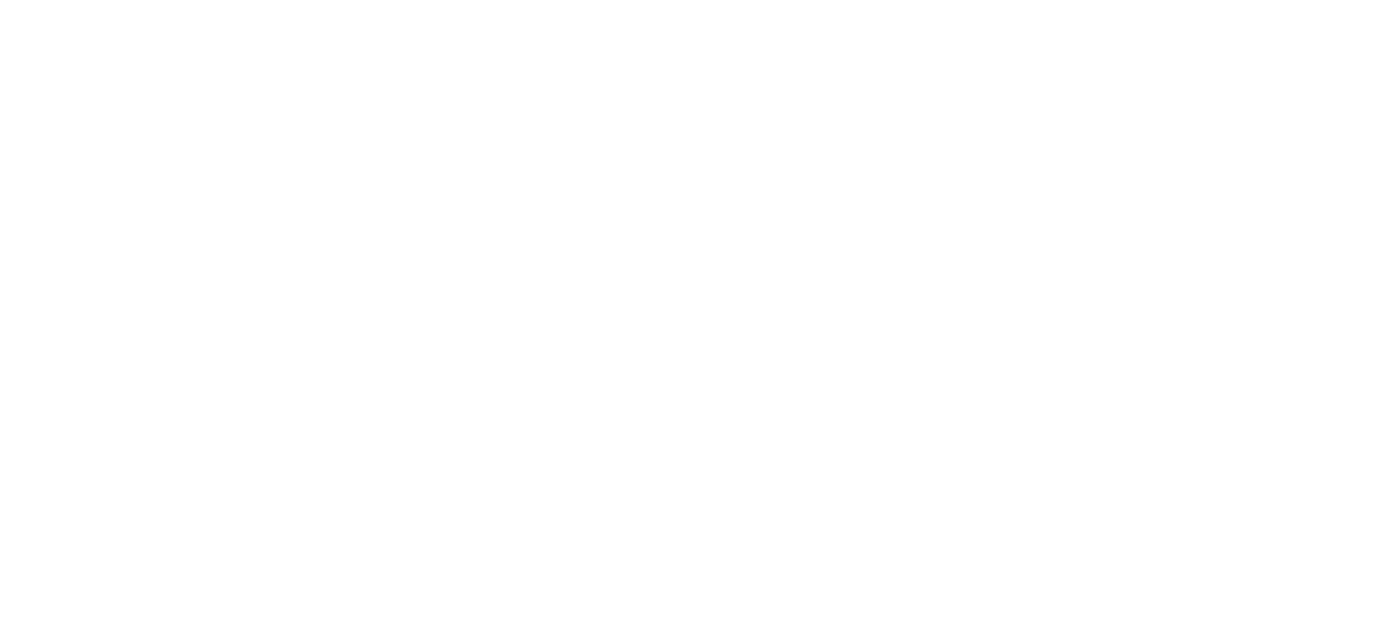 scroll, scrollTop: 0, scrollLeft: 0, axis: both 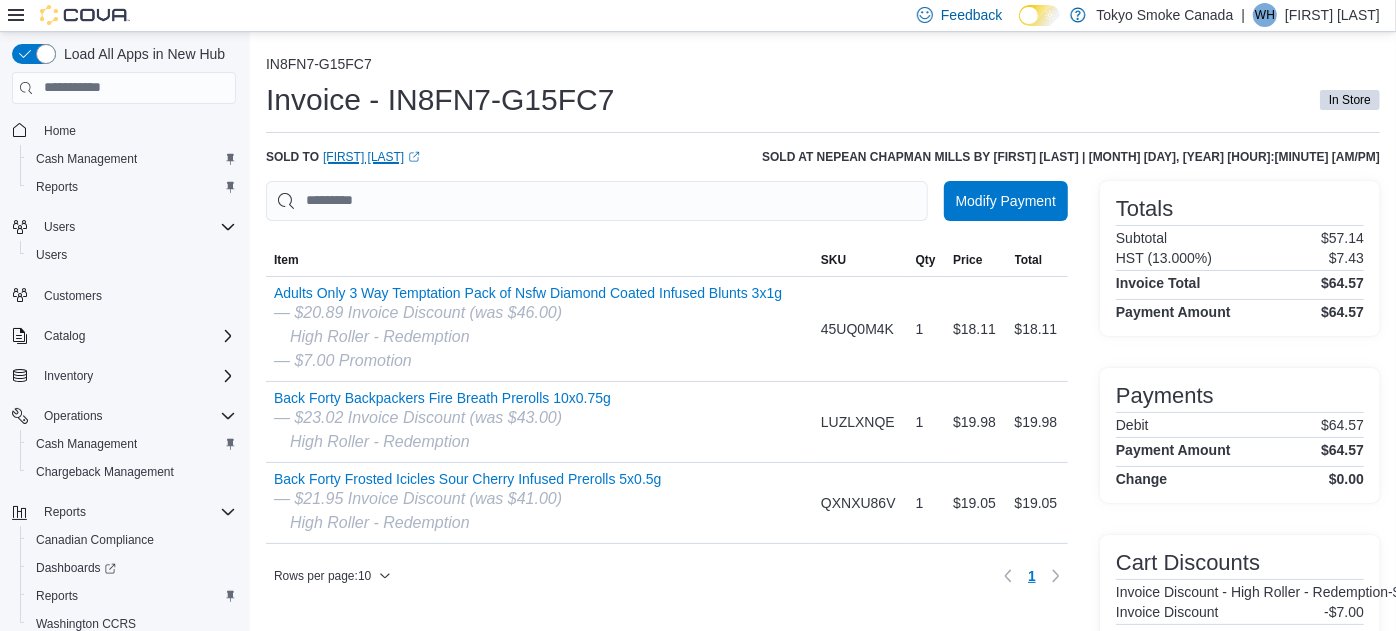 click on "Hunter Larkin (opens in a new tab or window)" at bounding box center [371, 157] 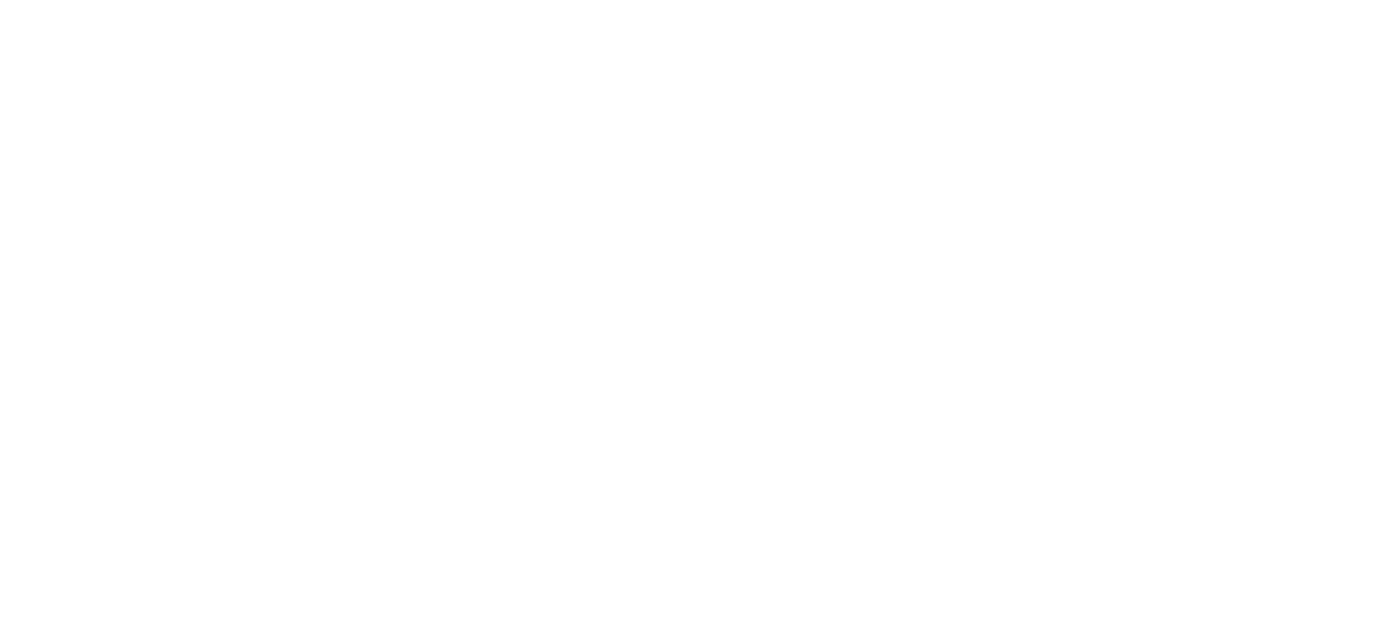 scroll, scrollTop: 0, scrollLeft: 0, axis: both 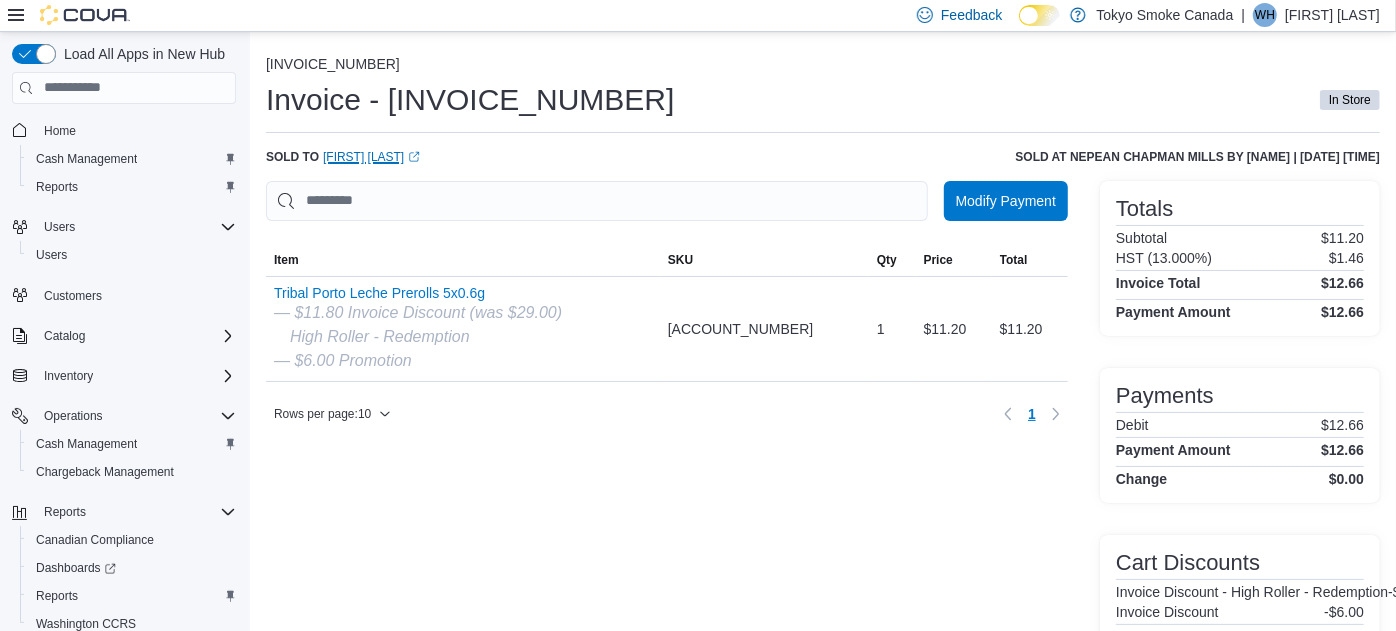 click on "Ijaz Habib (opens in a new tab or window)" at bounding box center (371, 157) 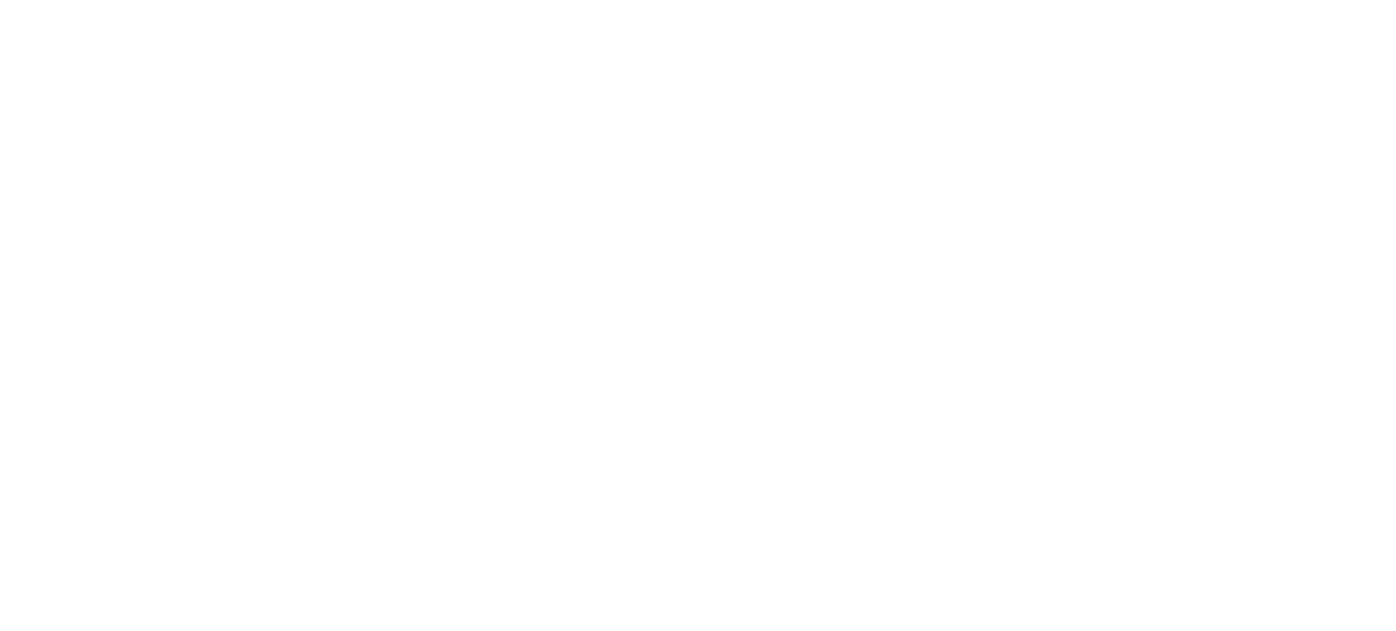 scroll, scrollTop: 0, scrollLeft: 0, axis: both 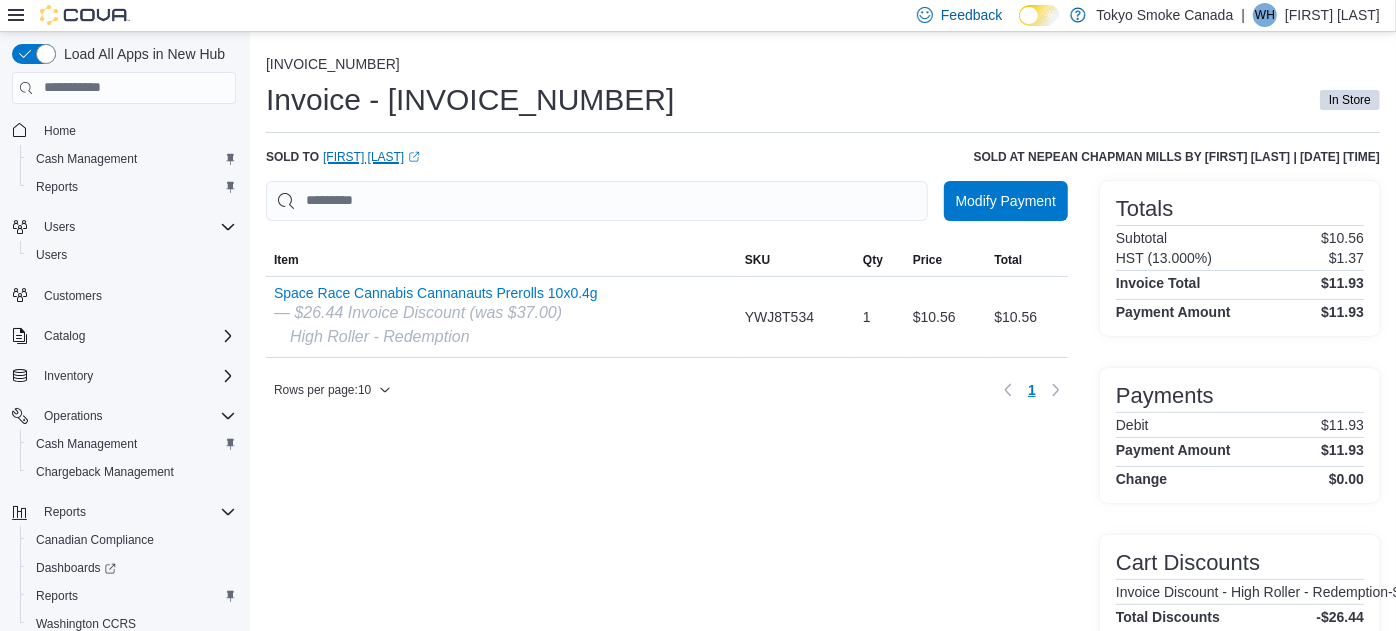 click on "Jesse Landry (opens in a new tab or window)" at bounding box center (371, 157) 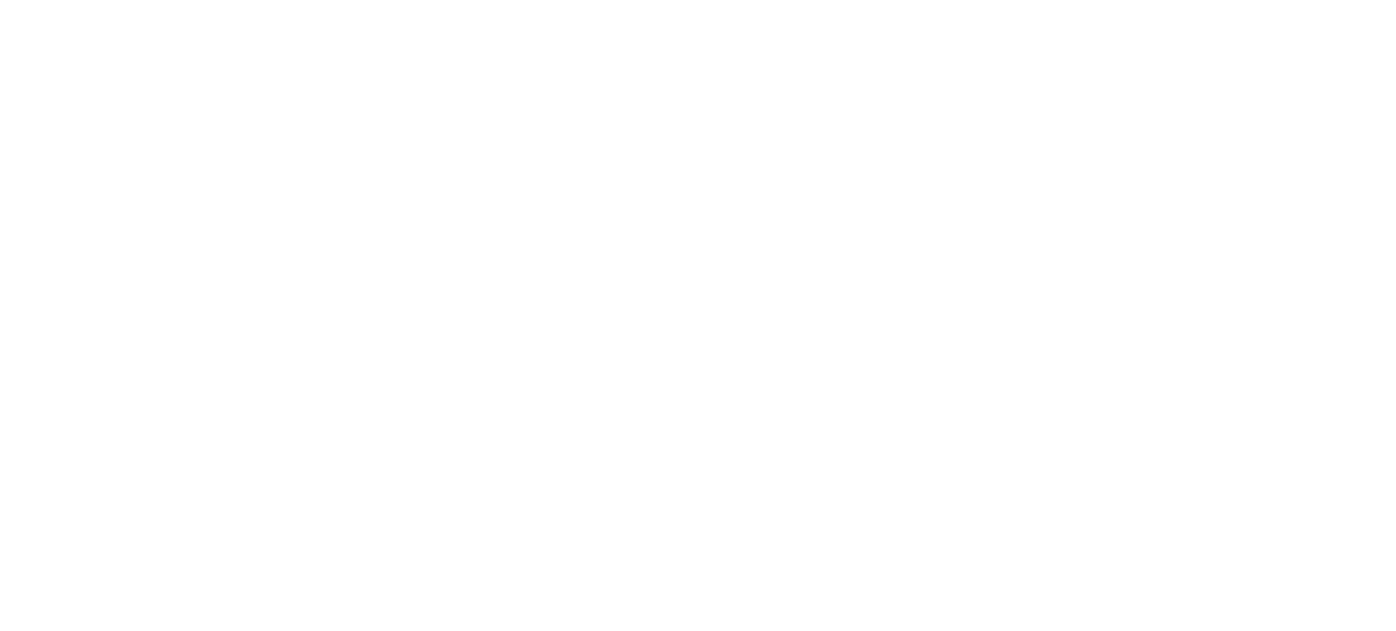 scroll, scrollTop: 0, scrollLeft: 0, axis: both 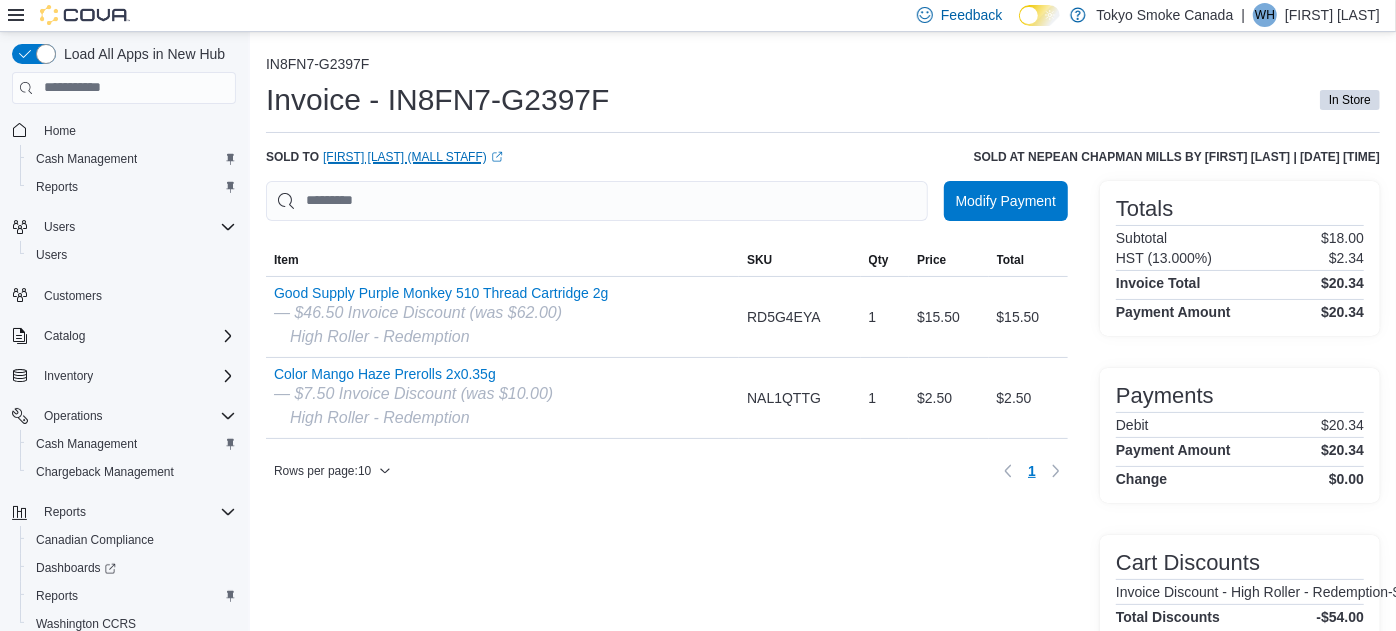 click on "Nick Klimchuk (MALL STAFF) (opens in a new tab or window)" at bounding box center [413, 157] 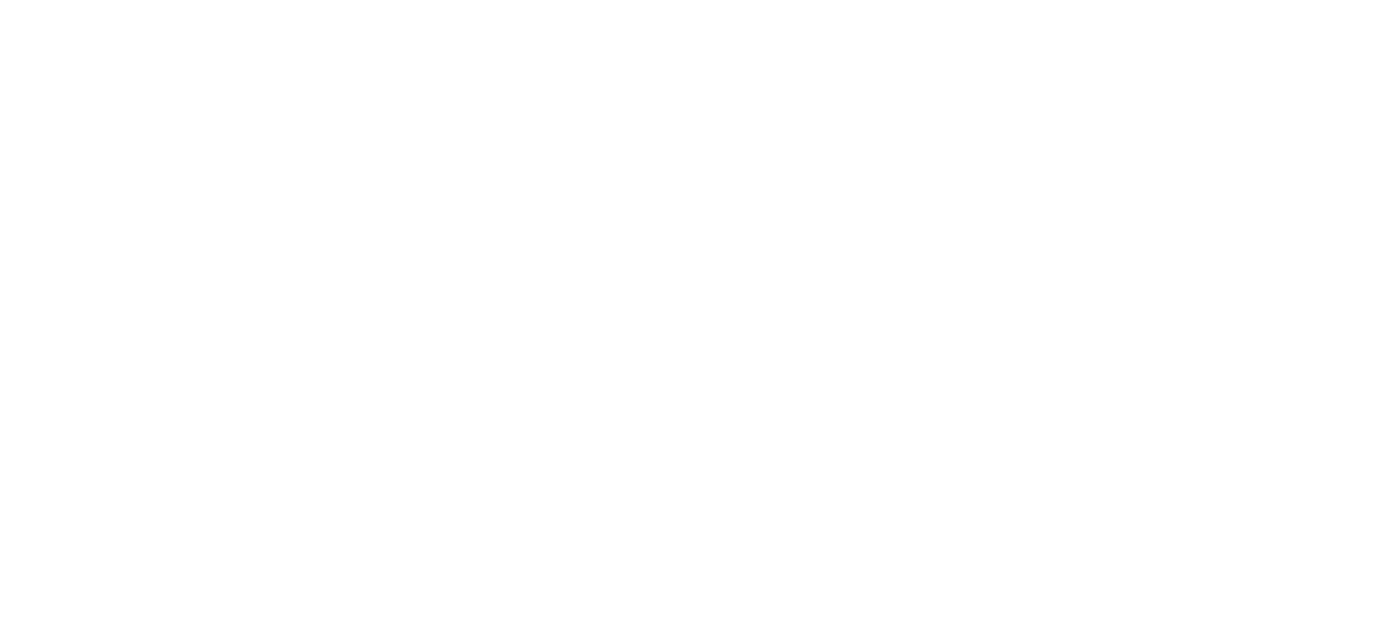 scroll, scrollTop: 0, scrollLeft: 0, axis: both 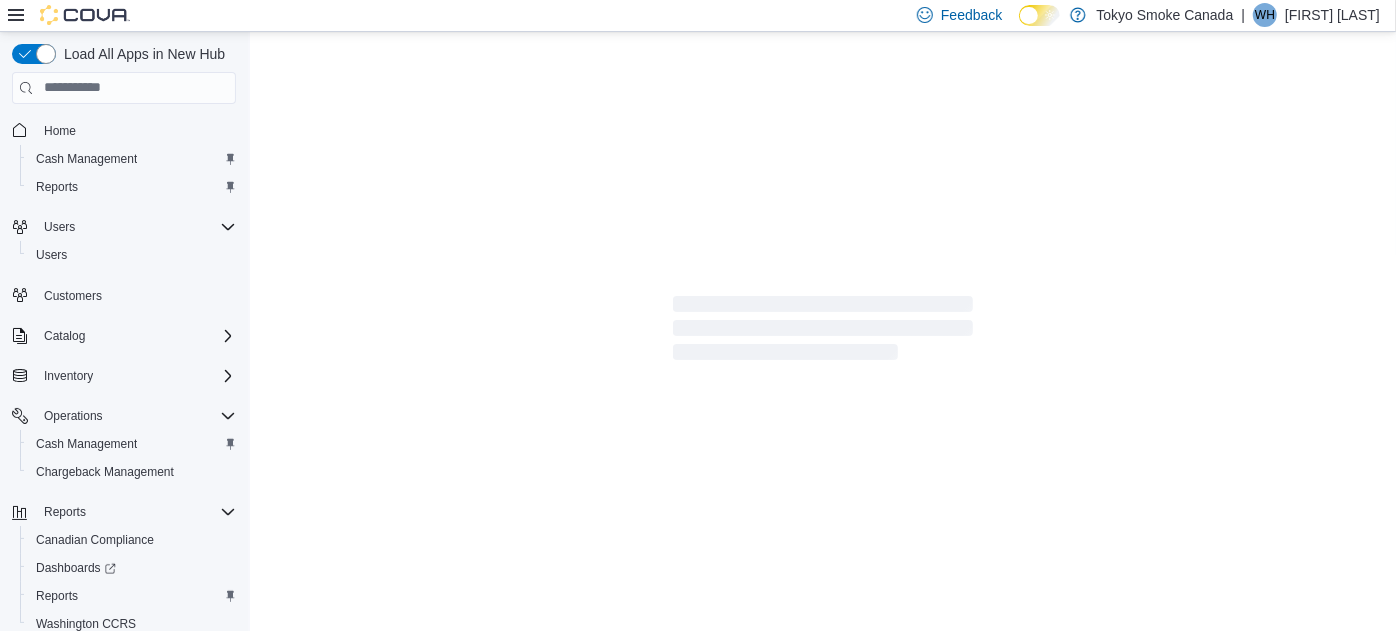 click at bounding box center [823, 332] 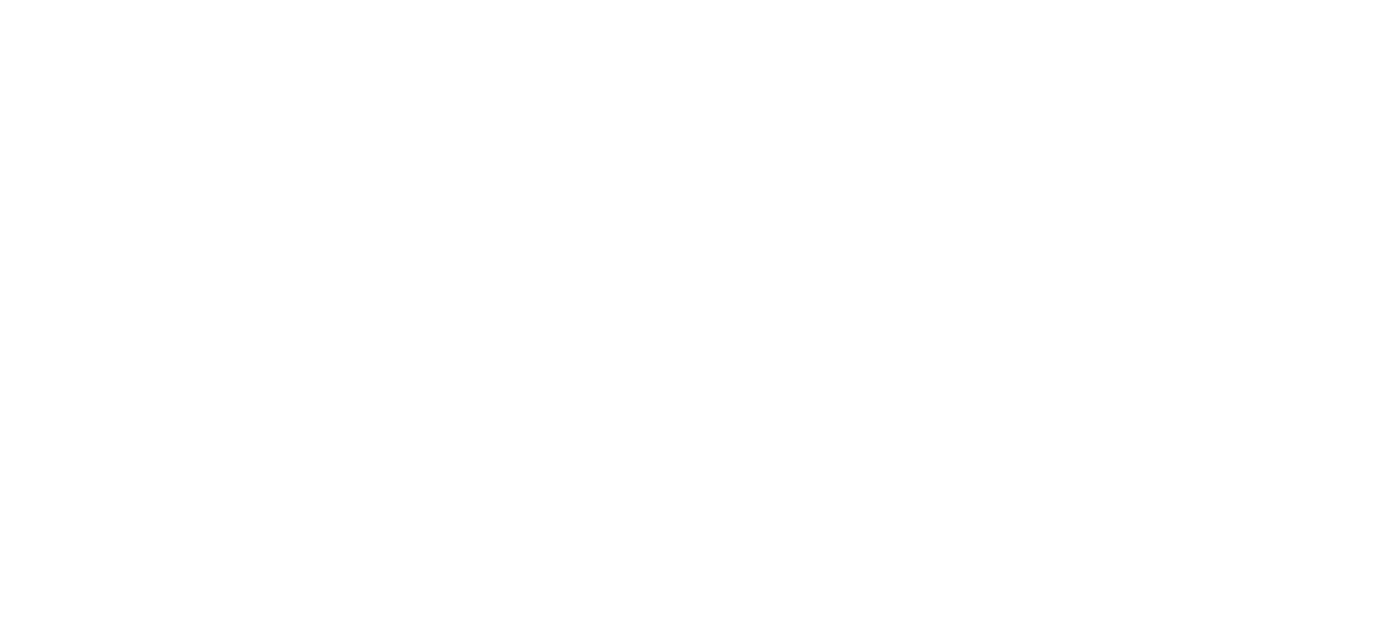 scroll, scrollTop: 0, scrollLeft: 0, axis: both 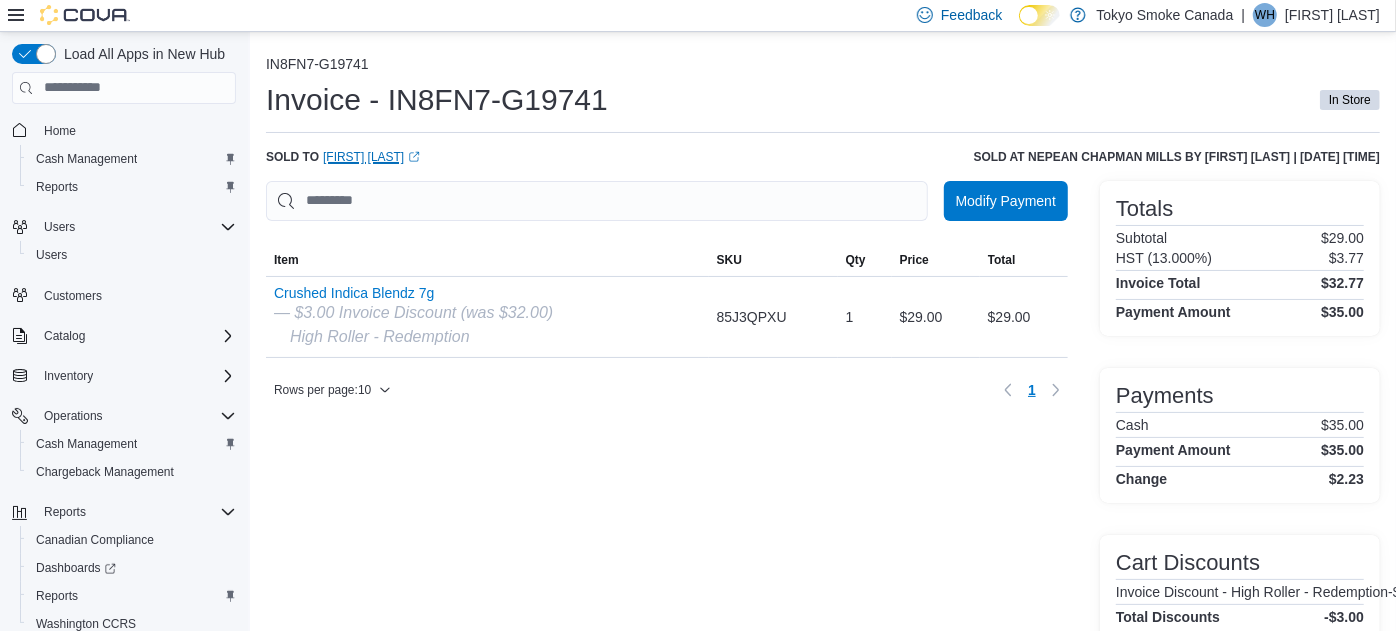 click on "Riley Hawkins (opens in a new tab or window)" at bounding box center [371, 157] 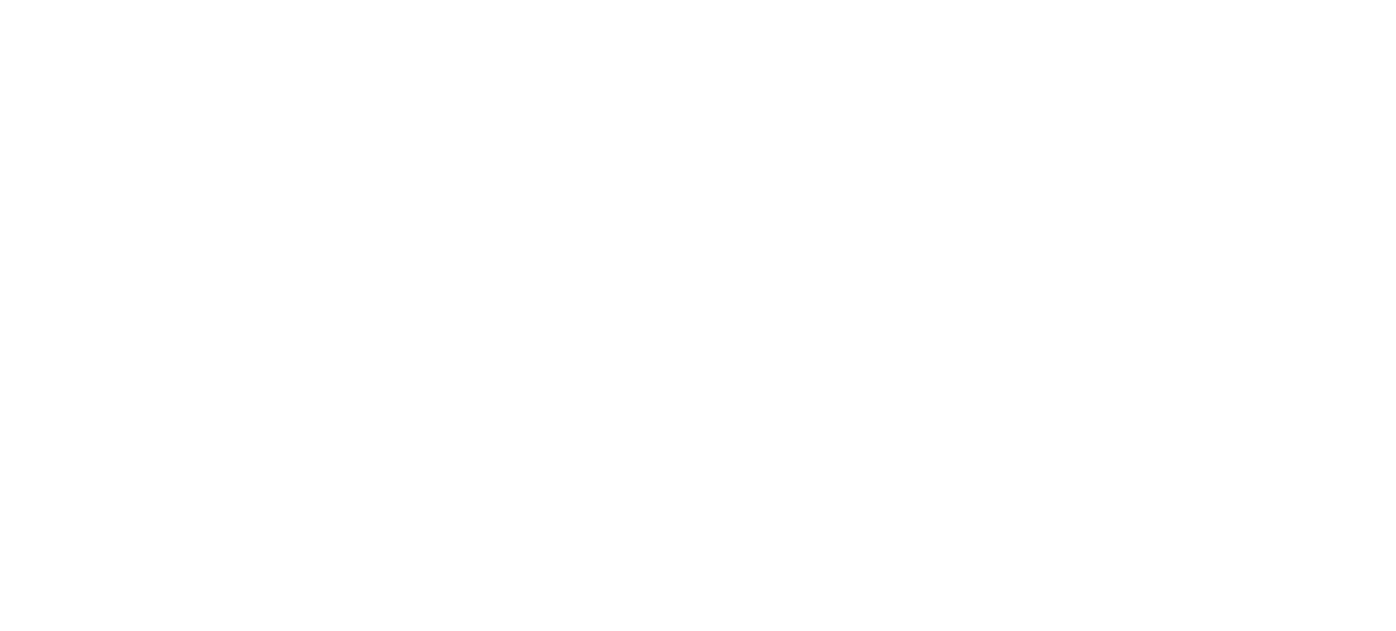 scroll, scrollTop: 0, scrollLeft: 0, axis: both 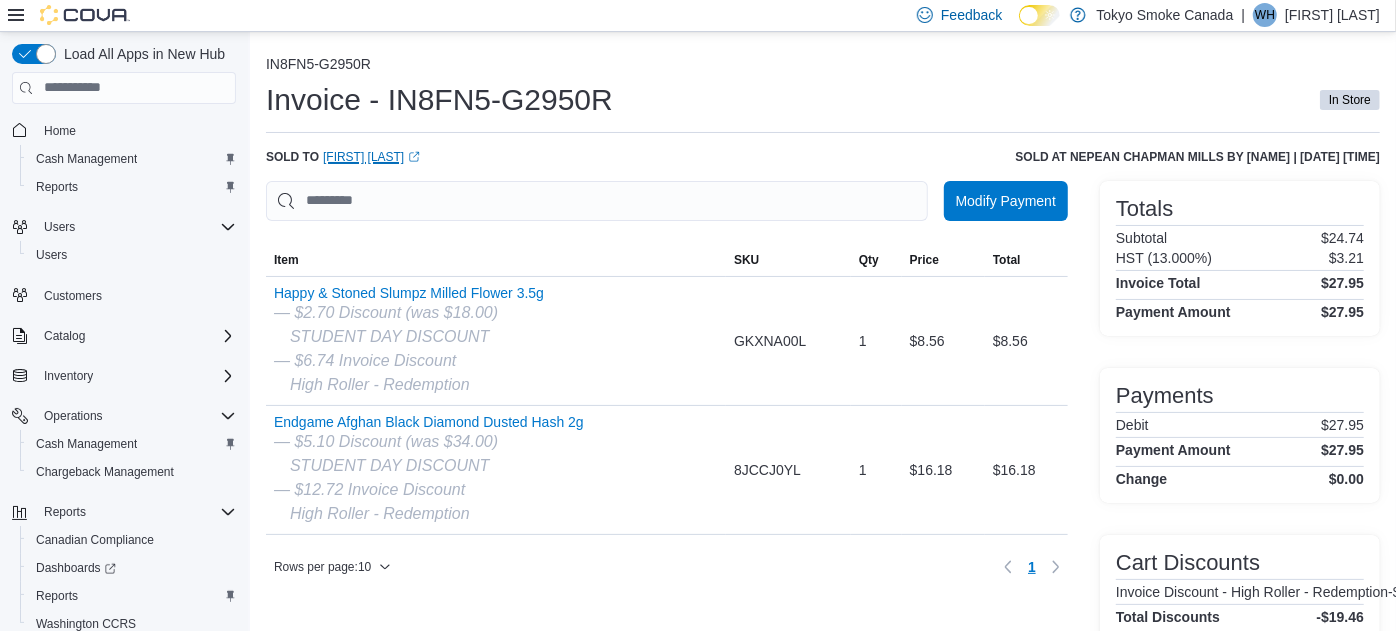 click on "Safwan Hassan (opens in a new tab or window)" at bounding box center (371, 157) 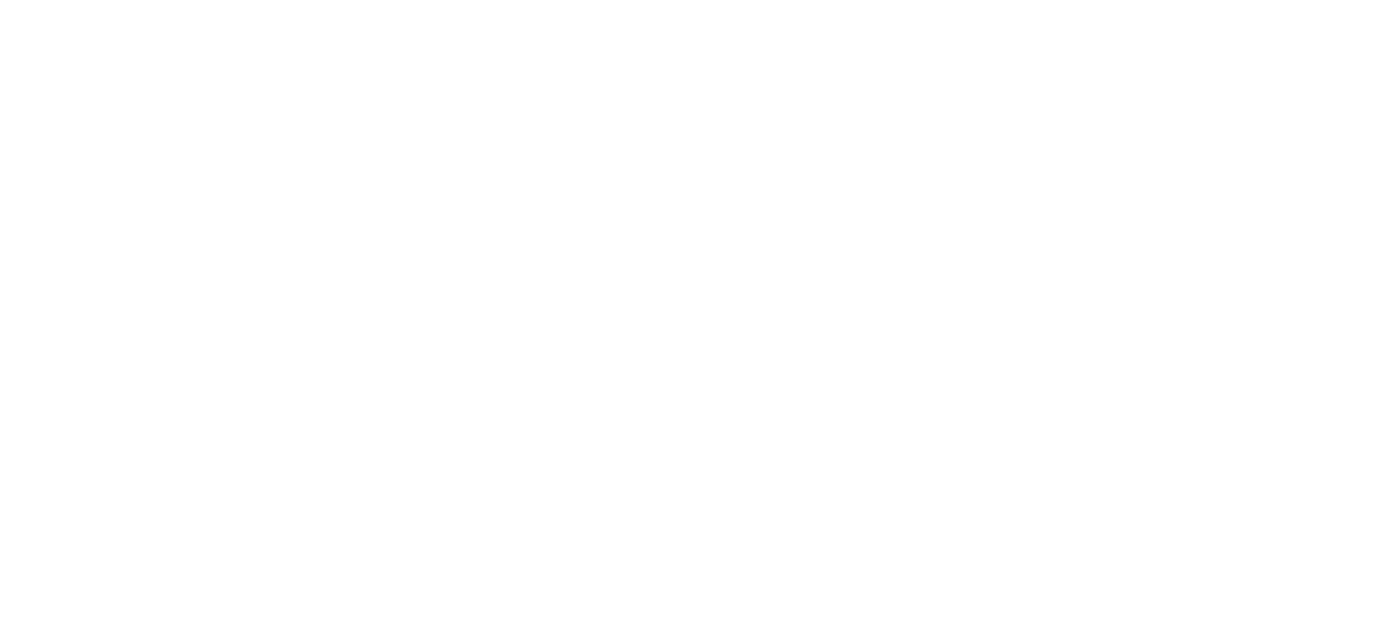scroll, scrollTop: 0, scrollLeft: 0, axis: both 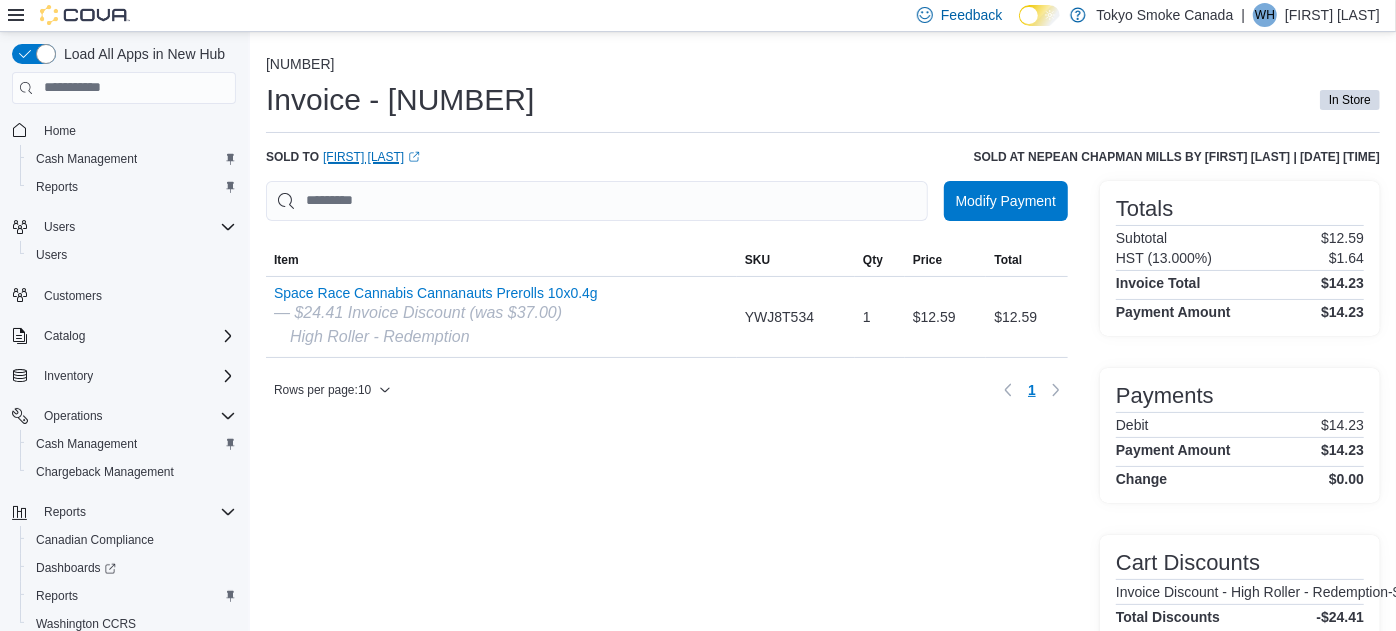 click on "Steve Nardelli (opens in a new tab or window)" at bounding box center (371, 157) 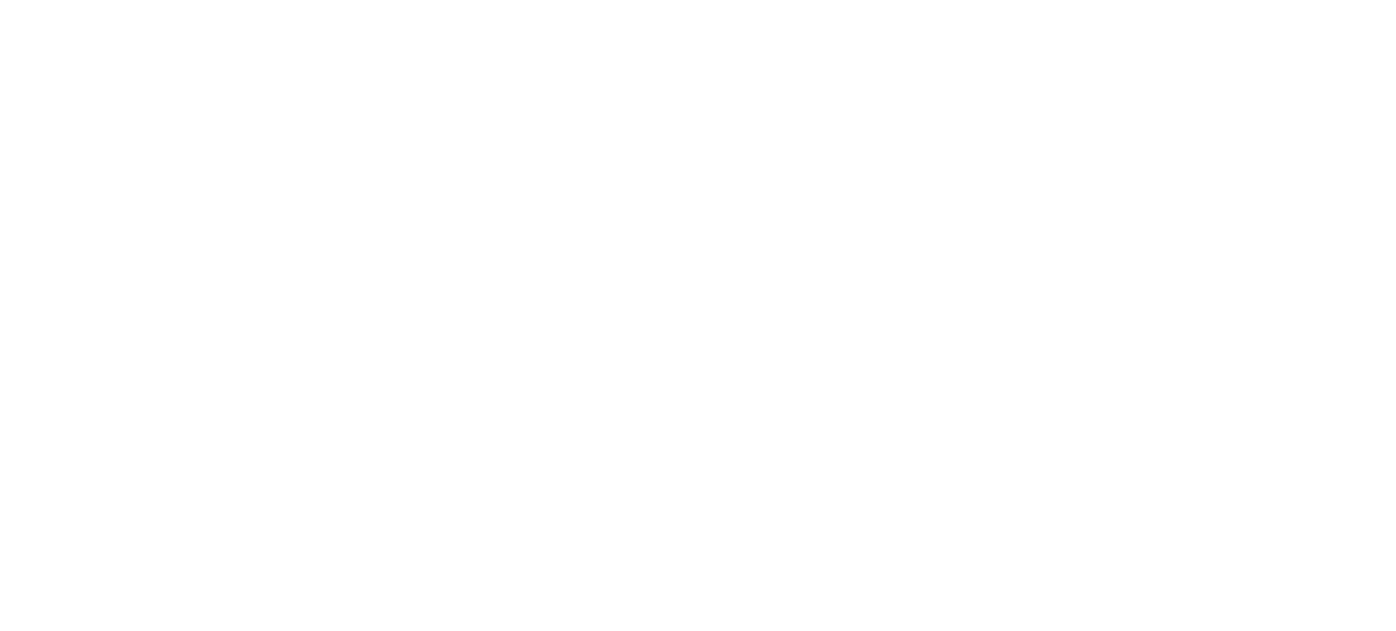 scroll, scrollTop: 0, scrollLeft: 0, axis: both 